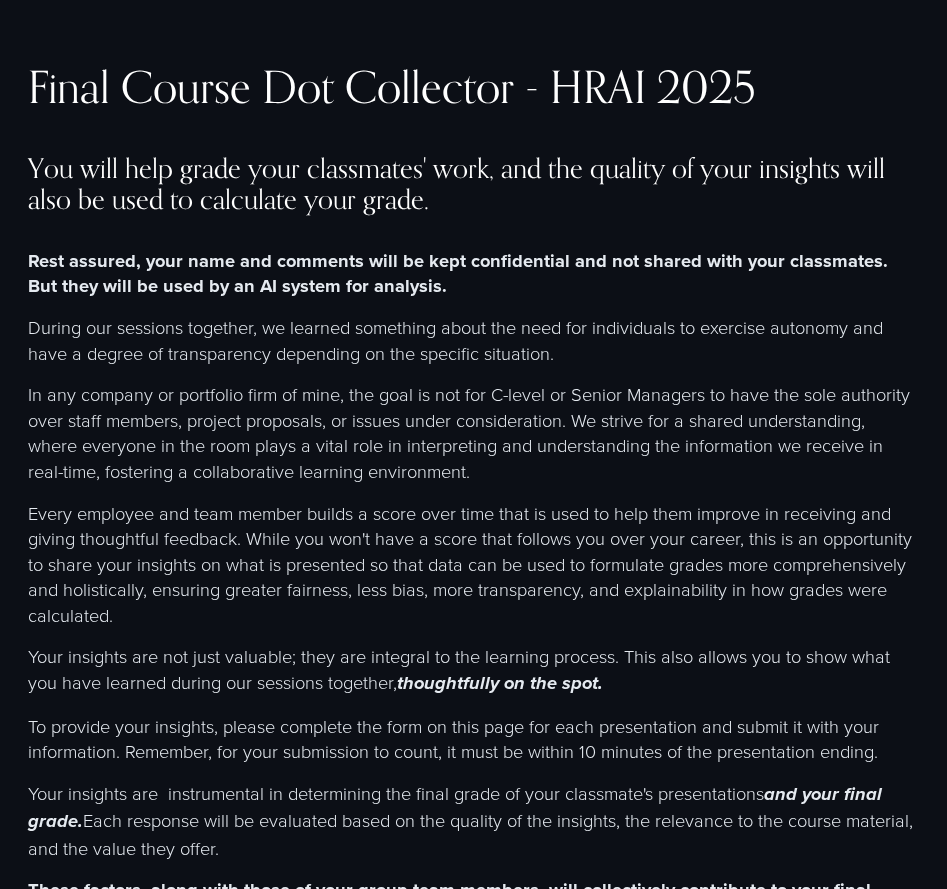 scroll, scrollTop: 0, scrollLeft: 0, axis: both 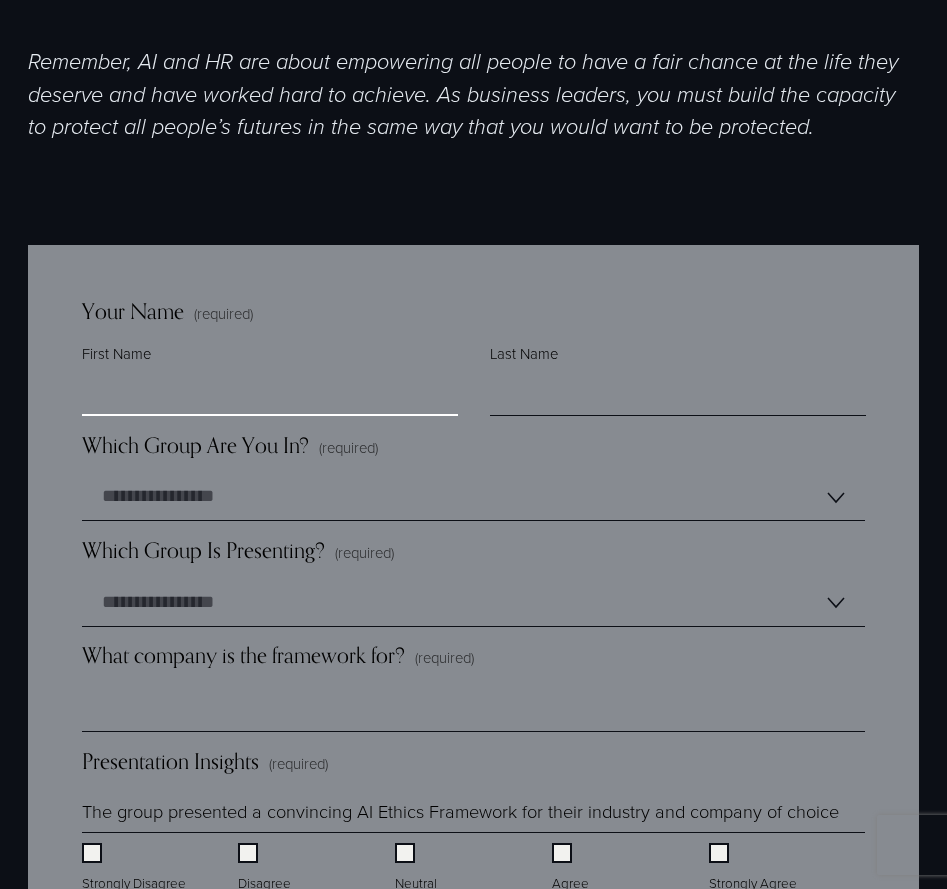 click on "Your Name (required) First Name Last Name" at bounding box center [473, 364] 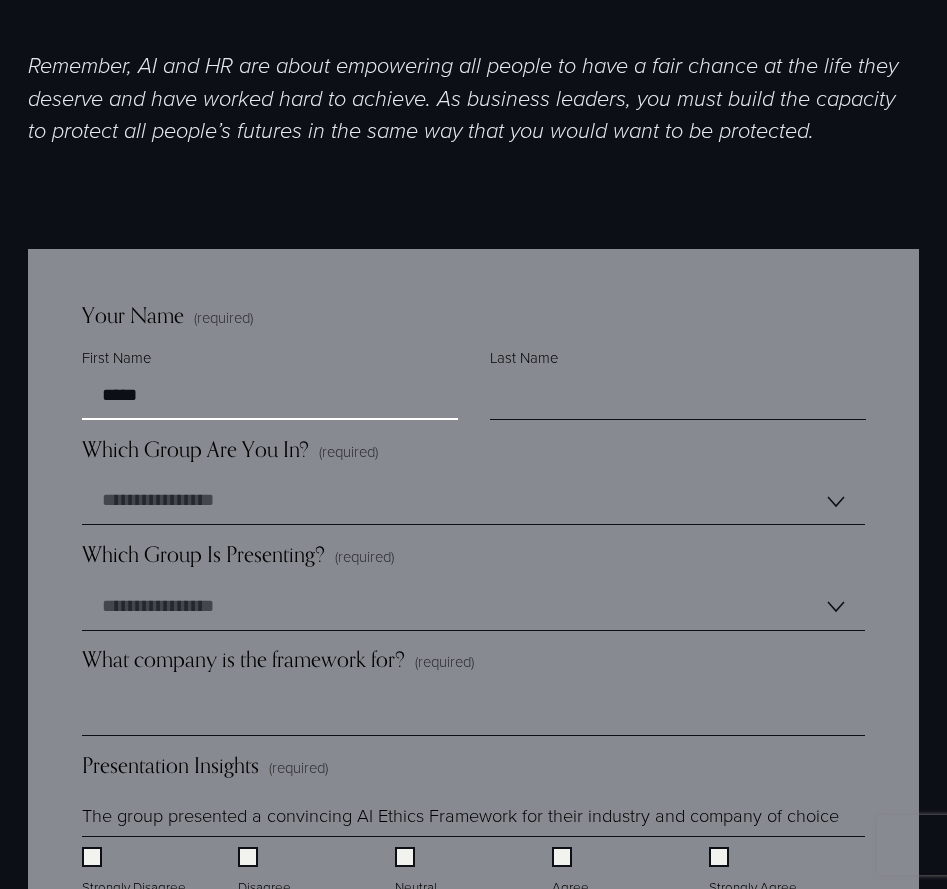 type on "*****" 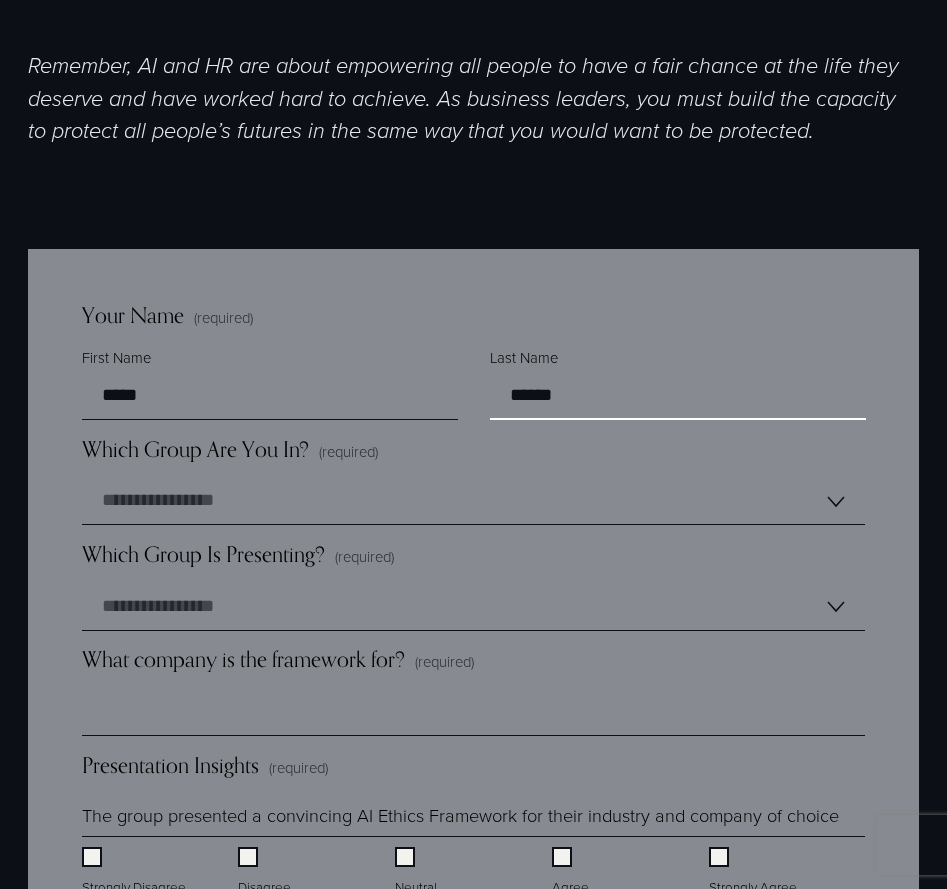 scroll, scrollTop: 1244, scrollLeft: 0, axis: vertical 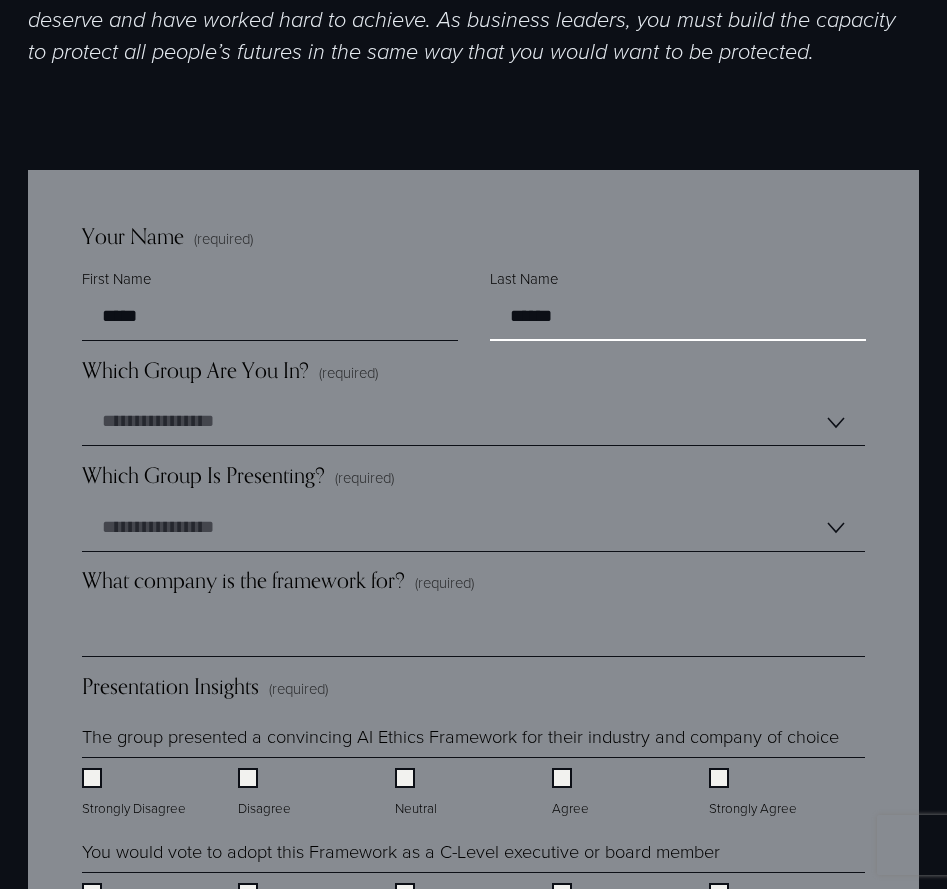 type on "******" 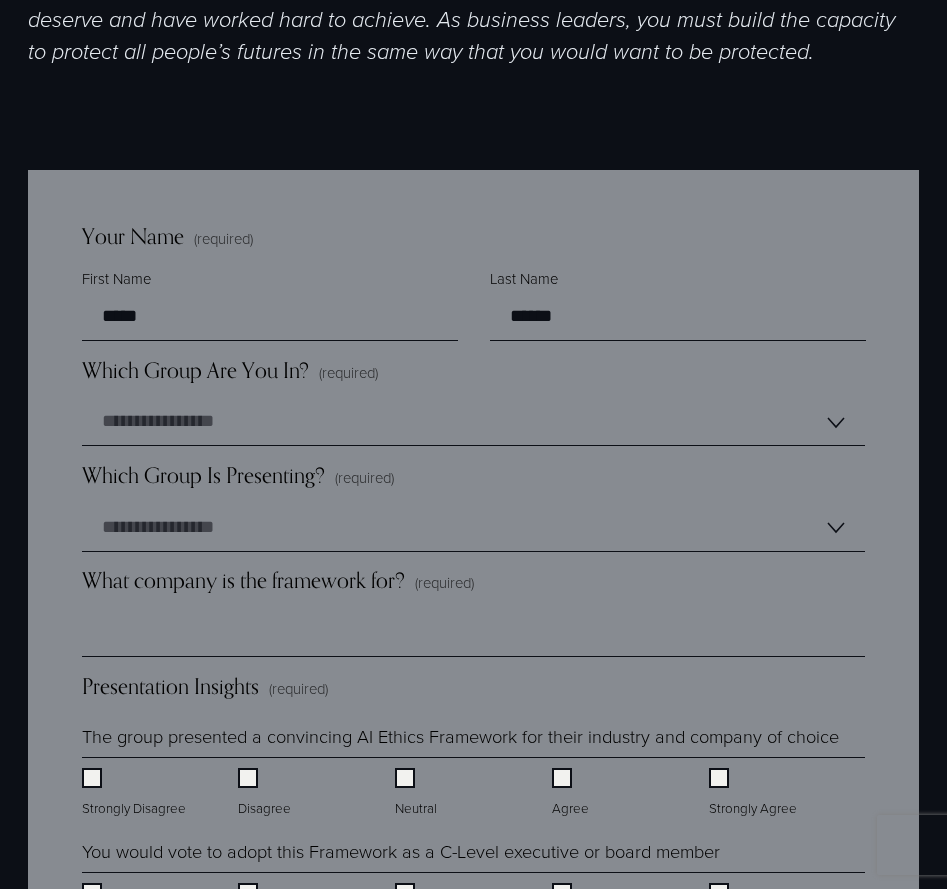 click on "**********" at bounding box center [473, 2771] 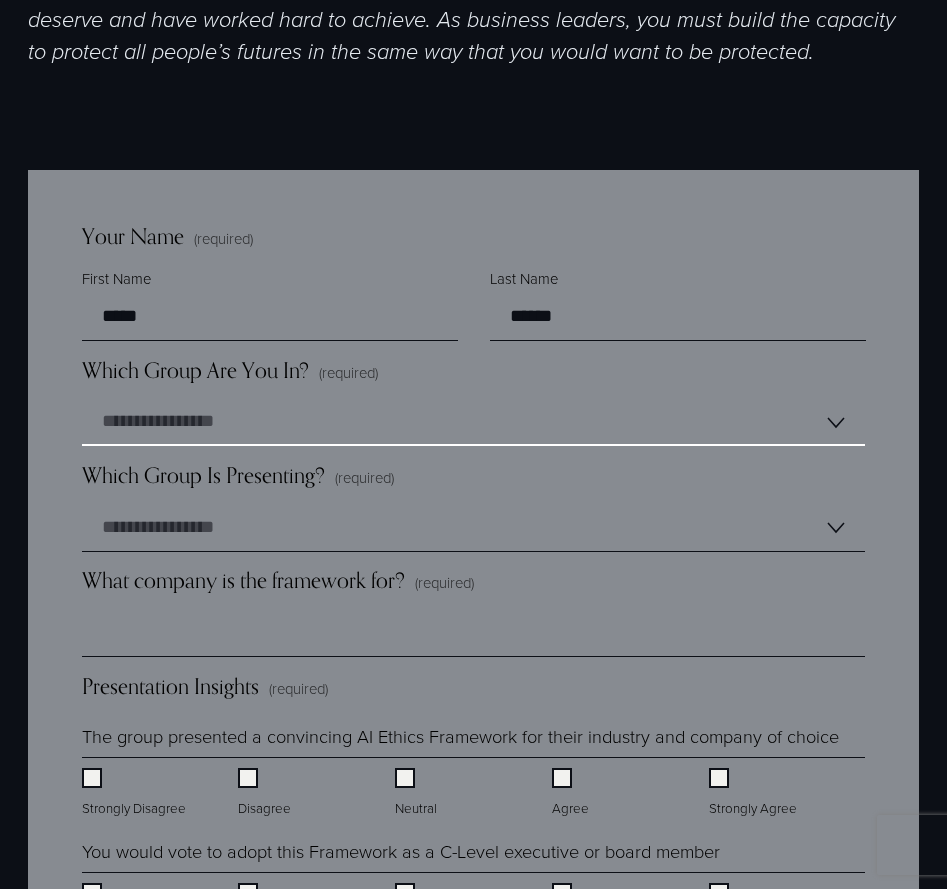 click on "**********" at bounding box center [473, 422] 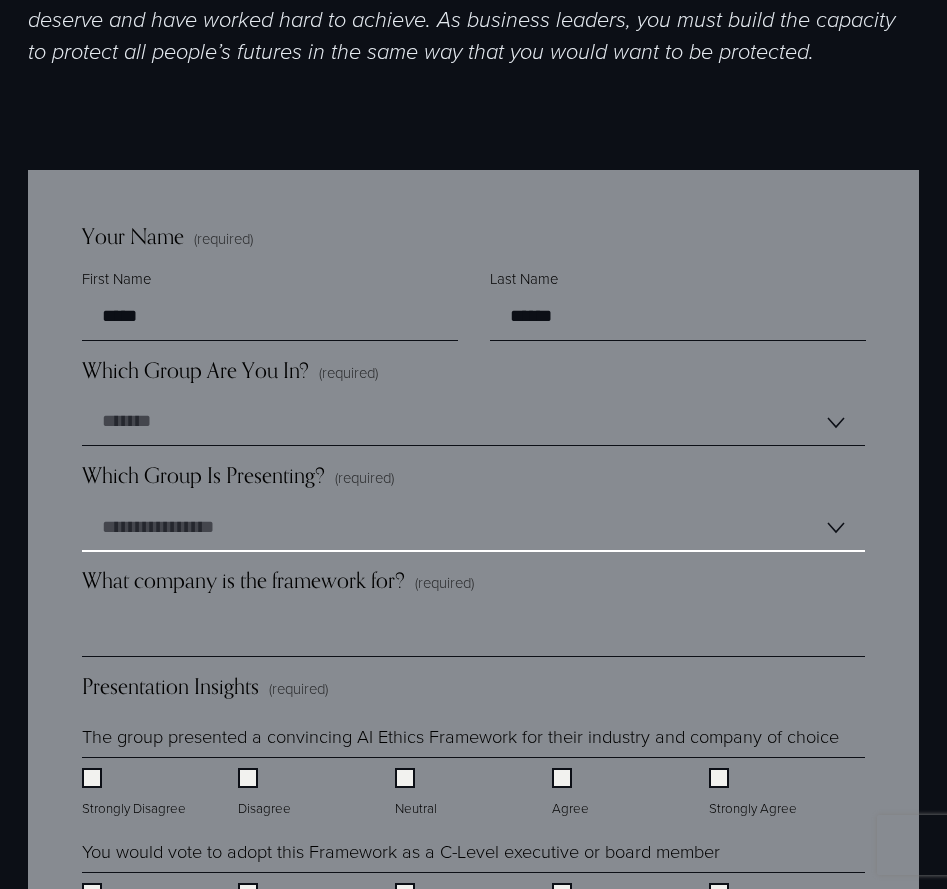 click on "**********" at bounding box center (473, 528) 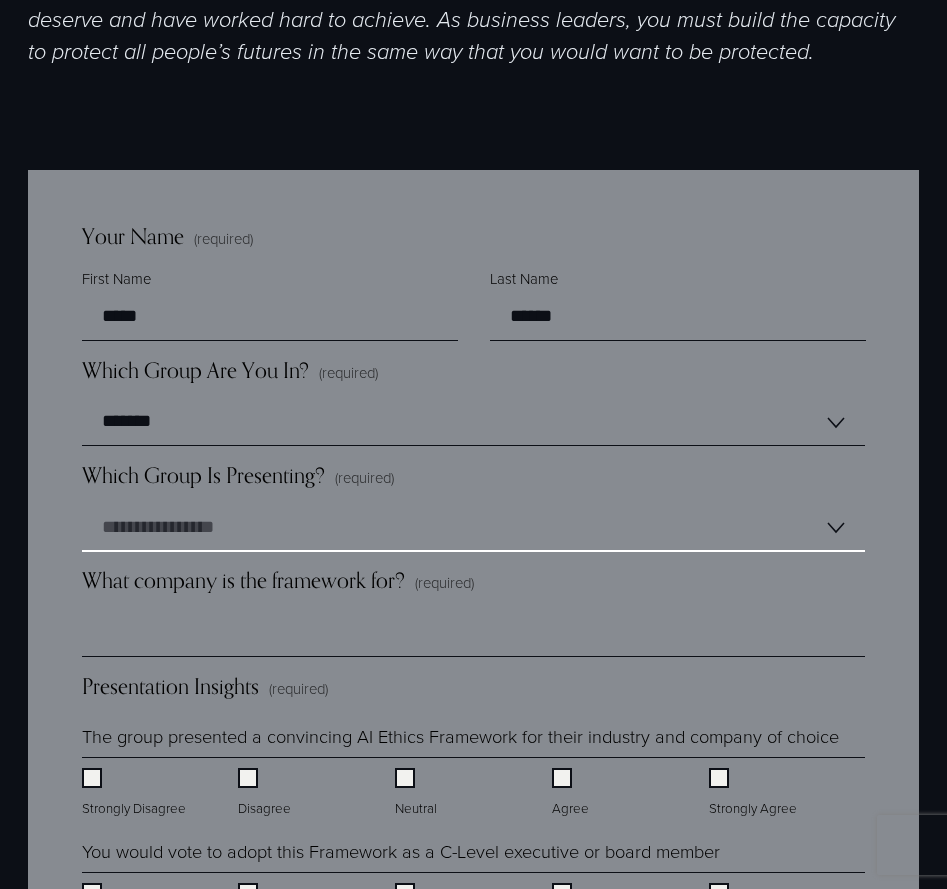 select on "*******" 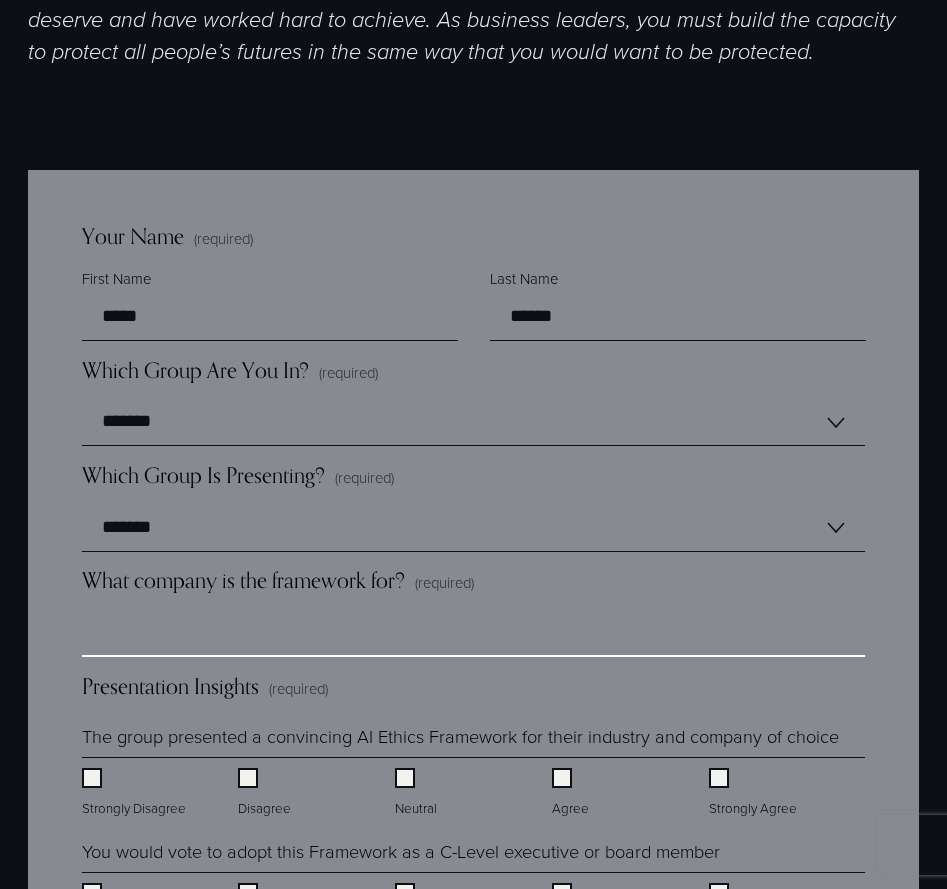 click on "What company is the framework for? (required)" at bounding box center (473, 633) 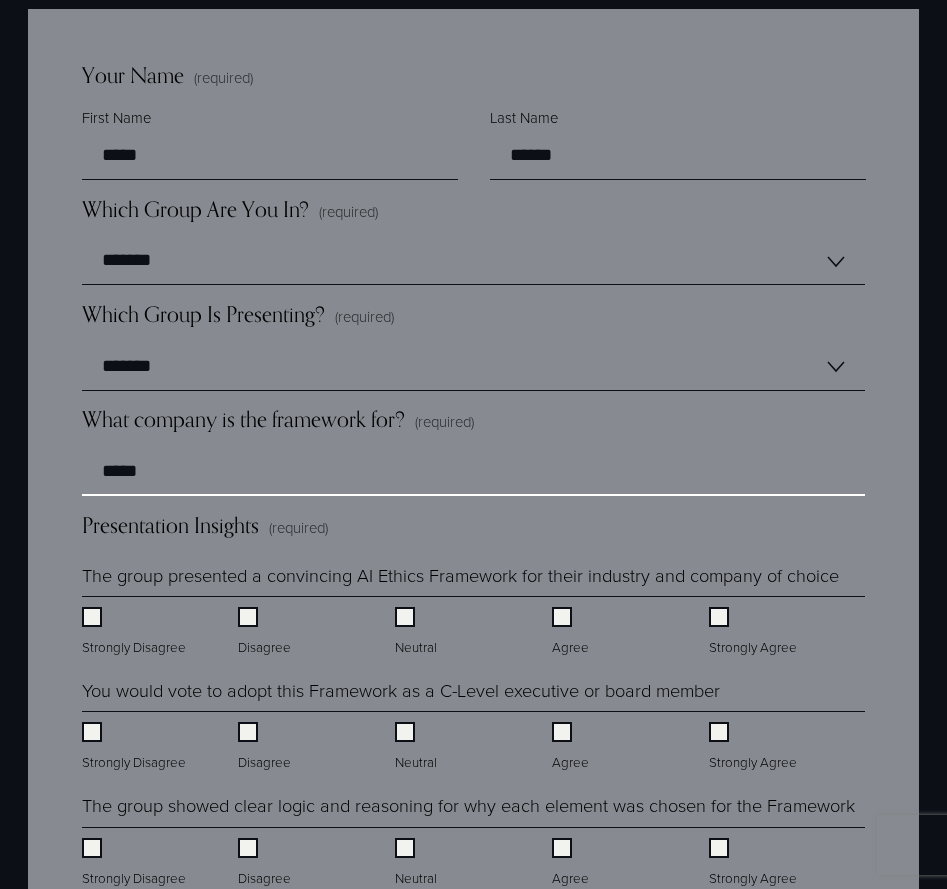 scroll, scrollTop: 1506, scrollLeft: 0, axis: vertical 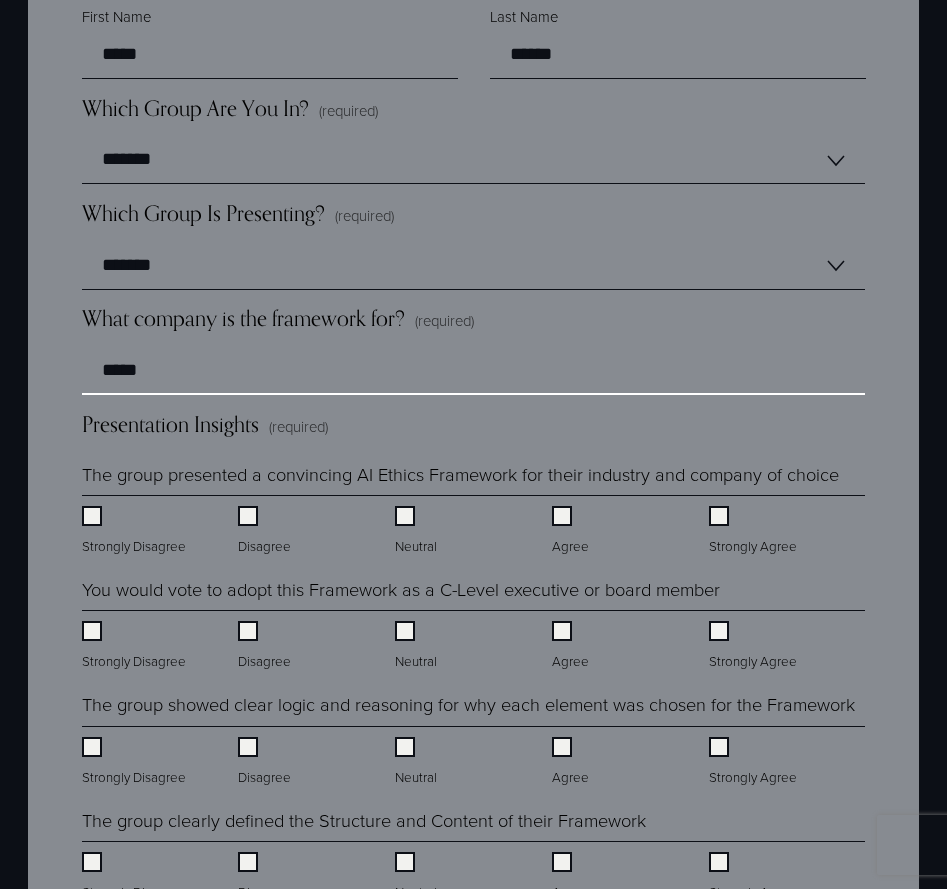 type on "*****" 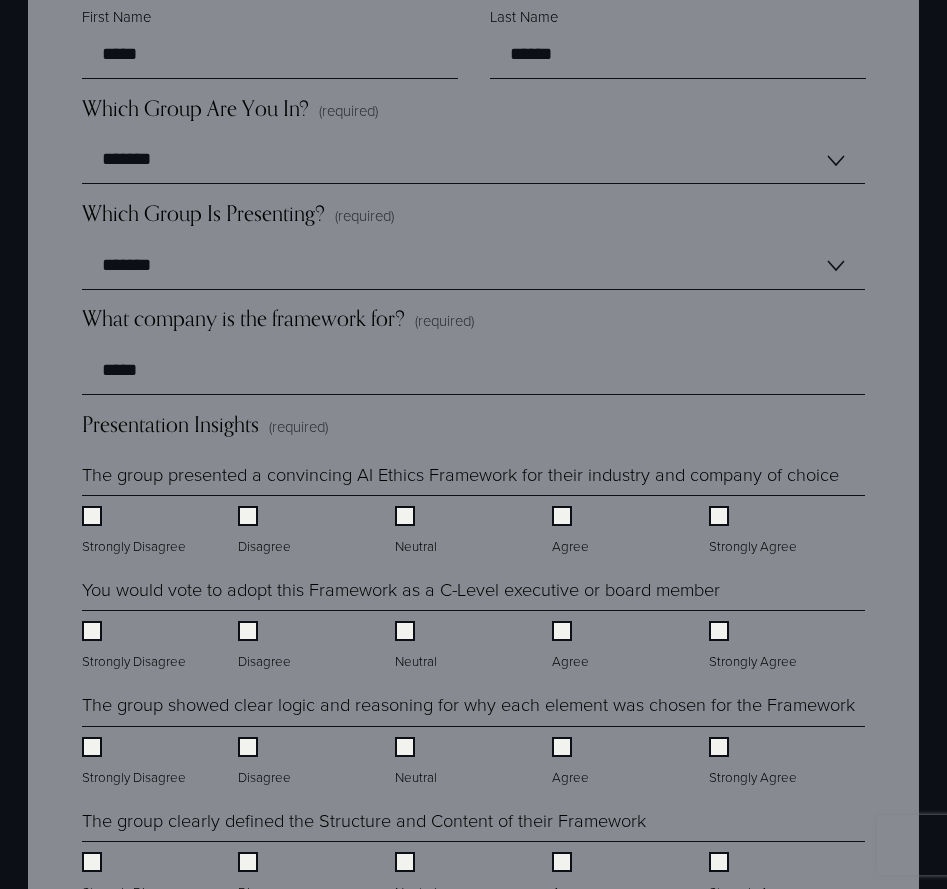 click on "What company is the framework for? (required)" at bounding box center [473, 326] 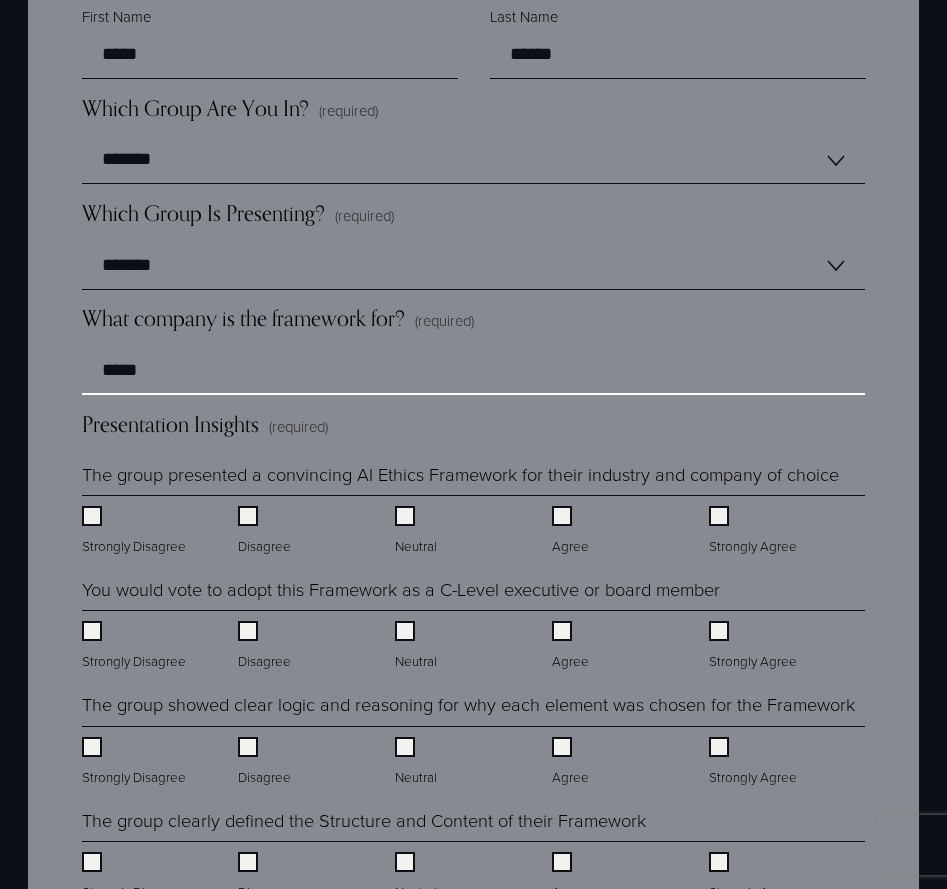 click on "*****" at bounding box center (473, 371) 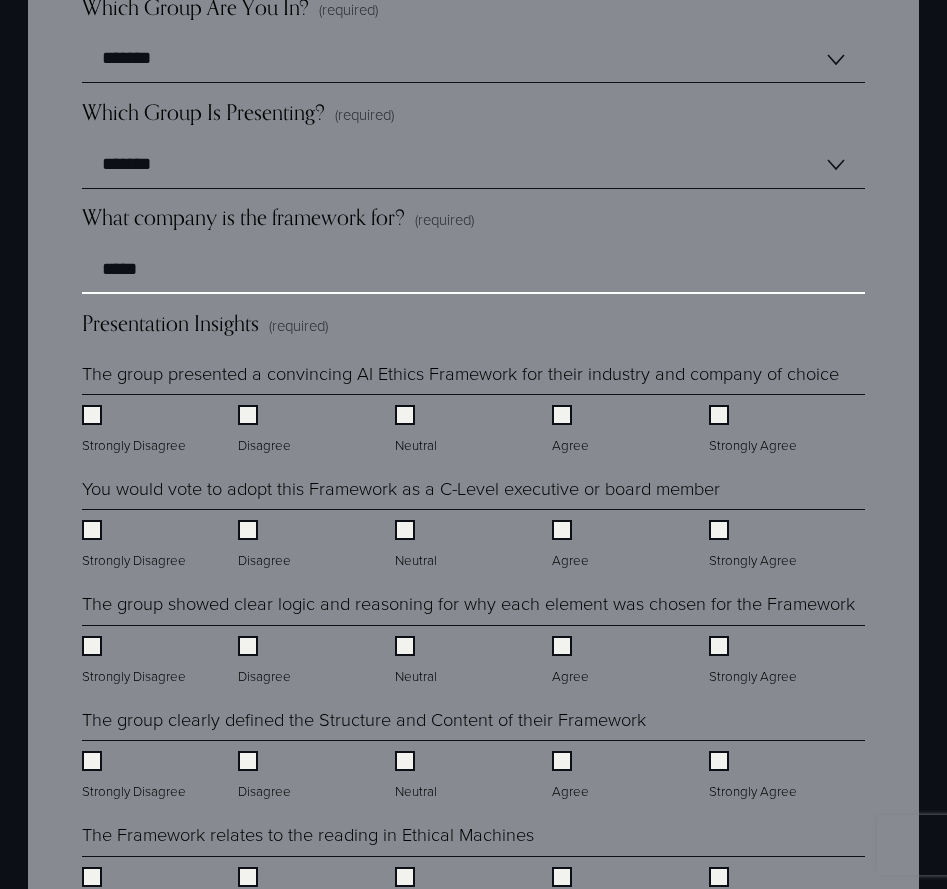 scroll, scrollTop: 1613, scrollLeft: 0, axis: vertical 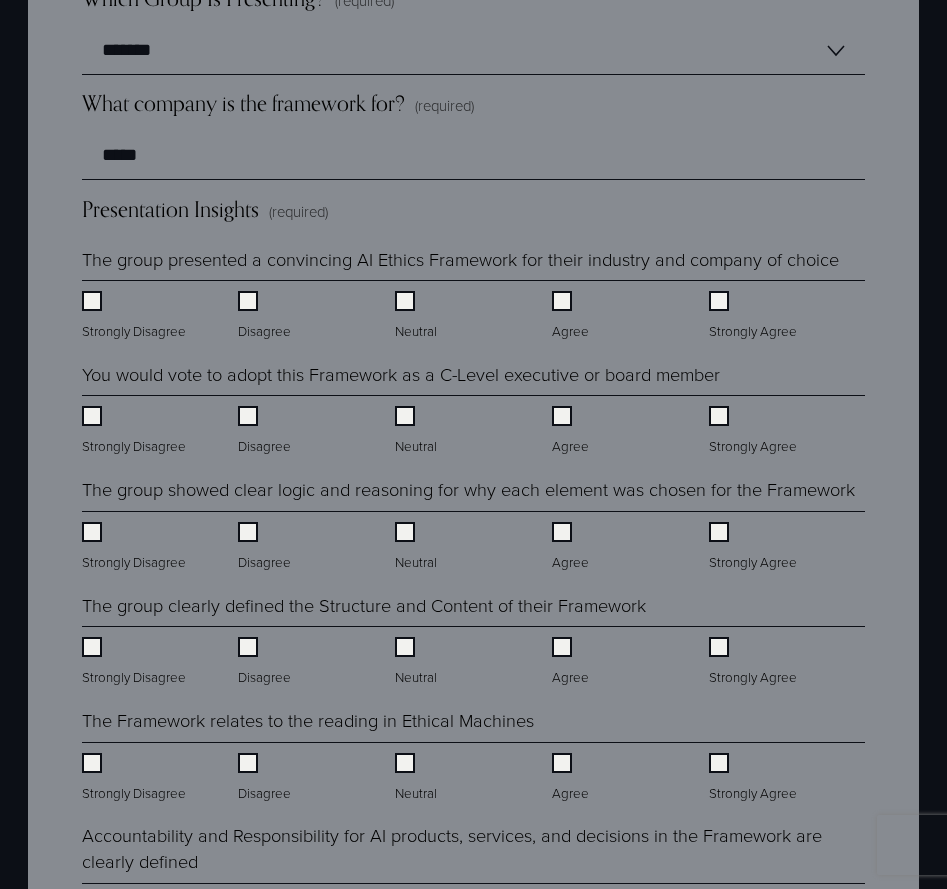 click on "Agree" at bounding box center (572, 431) 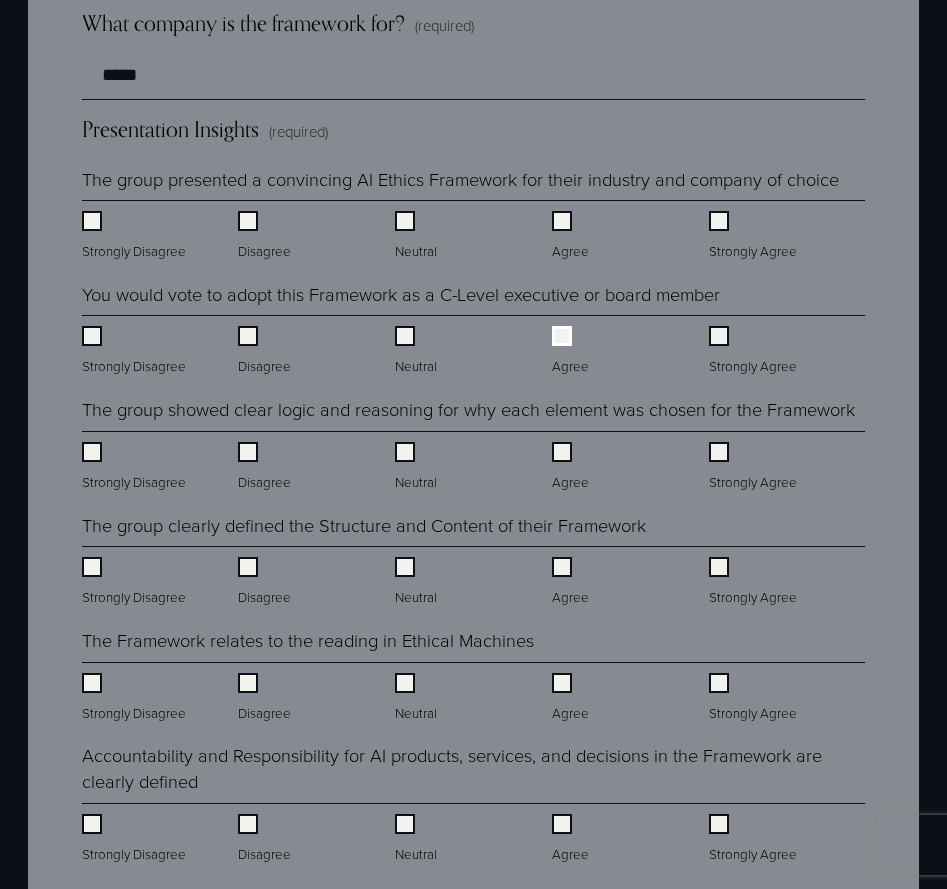 scroll, scrollTop: 1805, scrollLeft: 0, axis: vertical 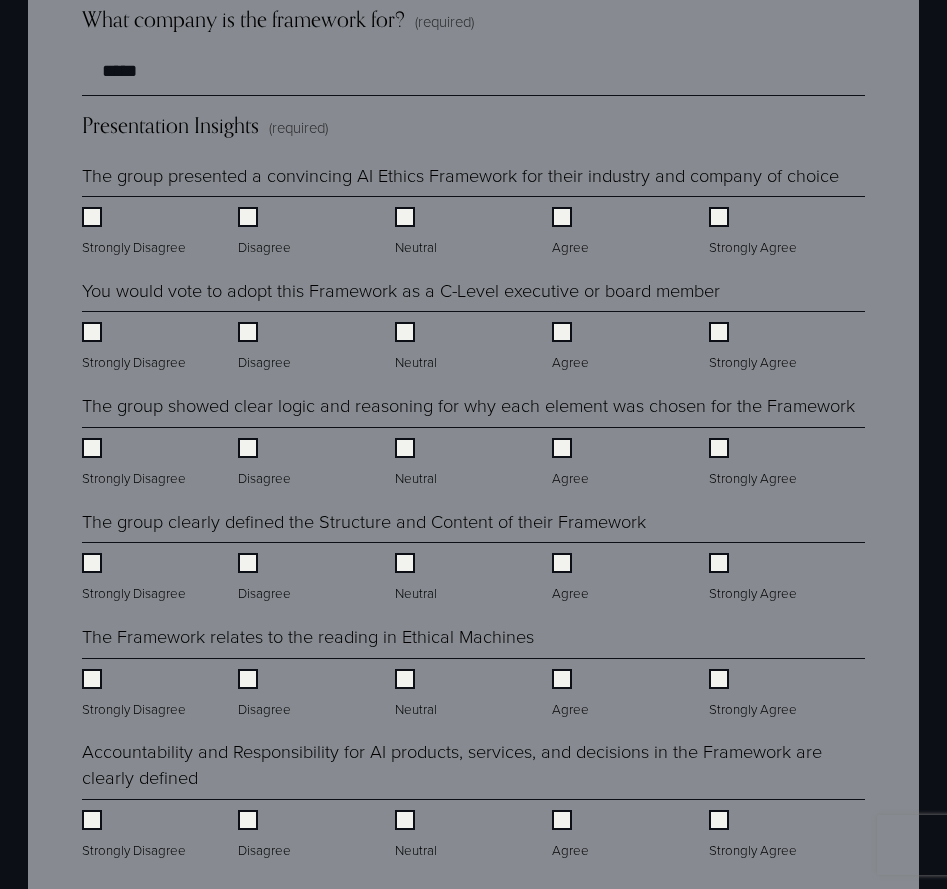 click on "Agree" at bounding box center (572, 463) 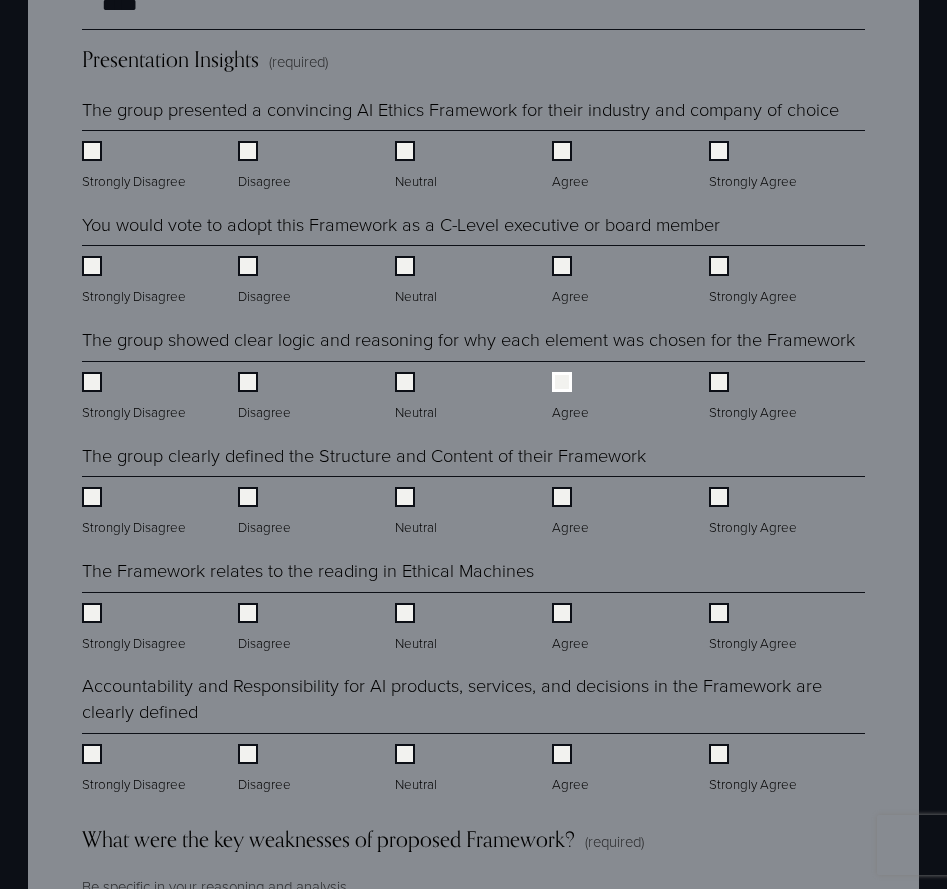scroll, scrollTop: 1874, scrollLeft: 0, axis: vertical 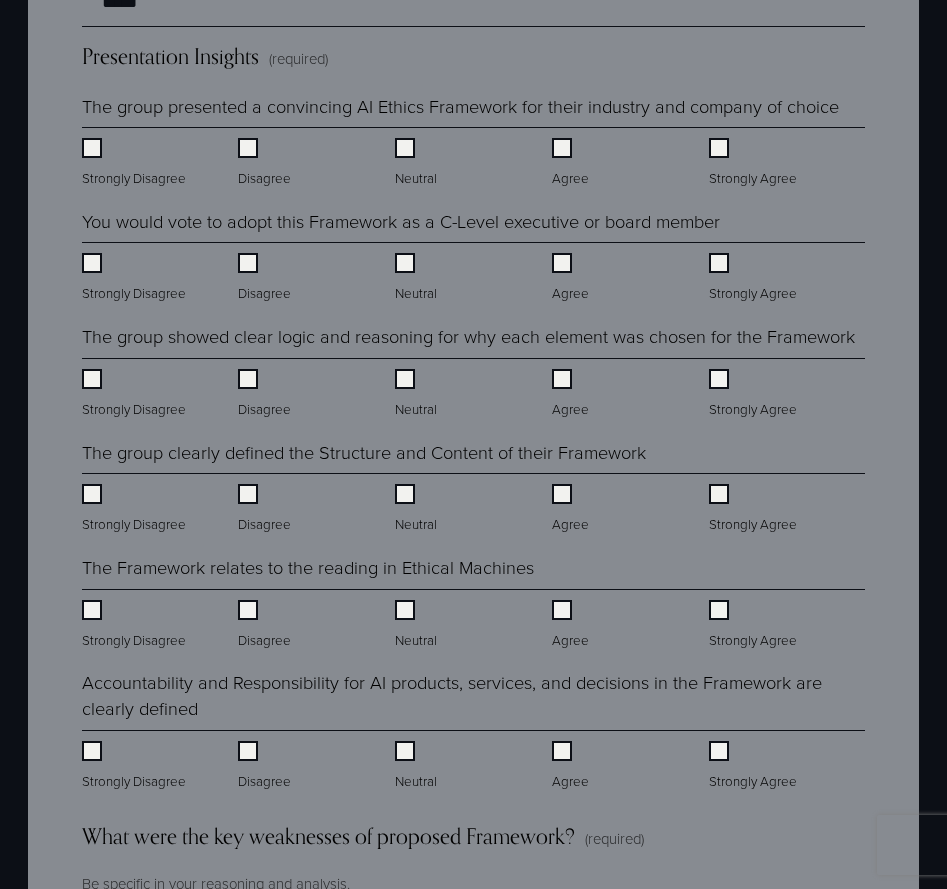 click on "Neutral" at bounding box center (473, 504) 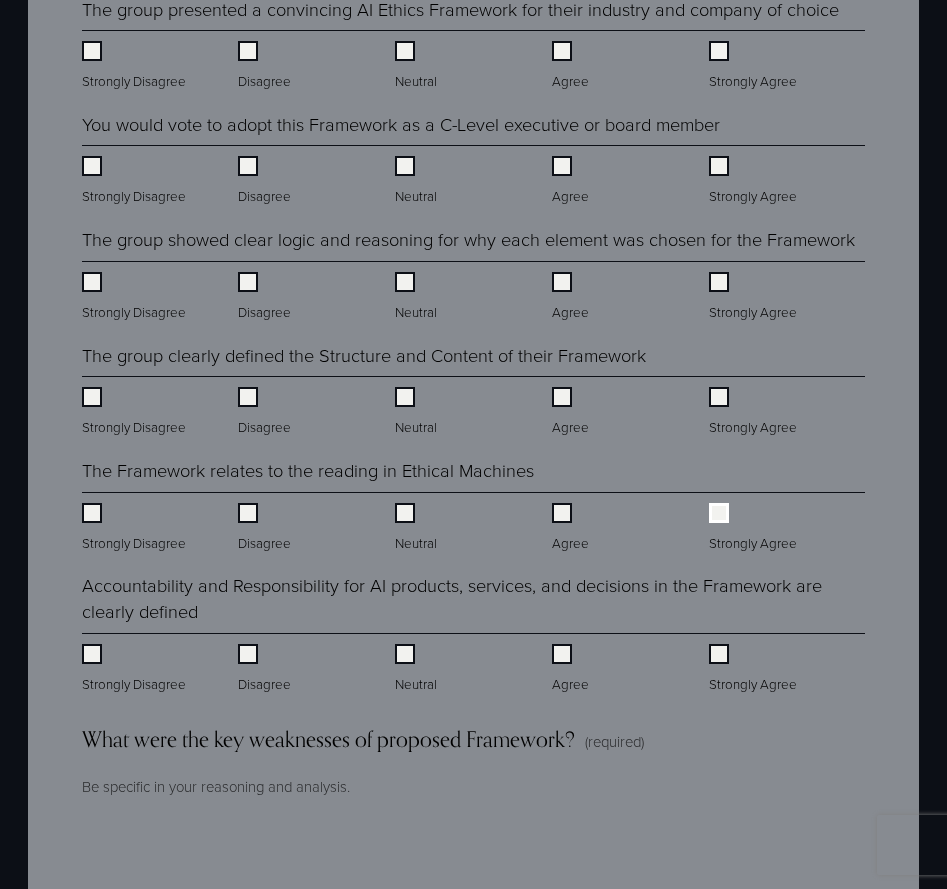 scroll, scrollTop: 1976, scrollLeft: 0, axis: vertical 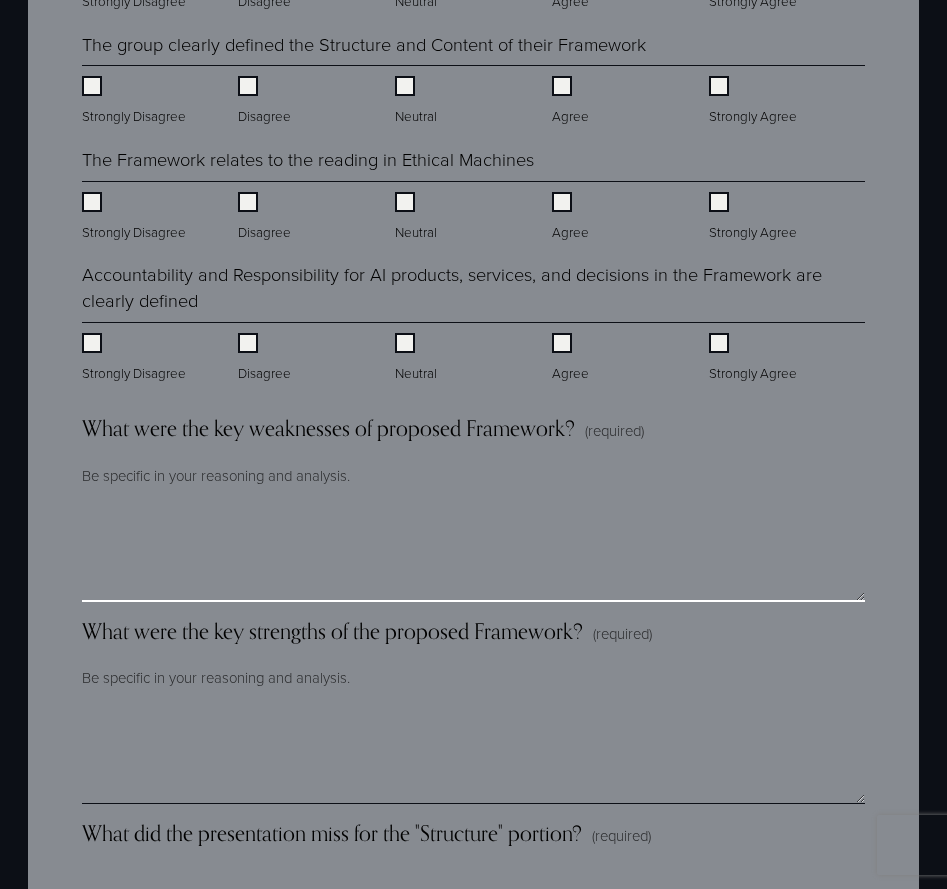 click on "What were the key weaknesses of proposed Framework? (required)" at bounding box center (473, 552) 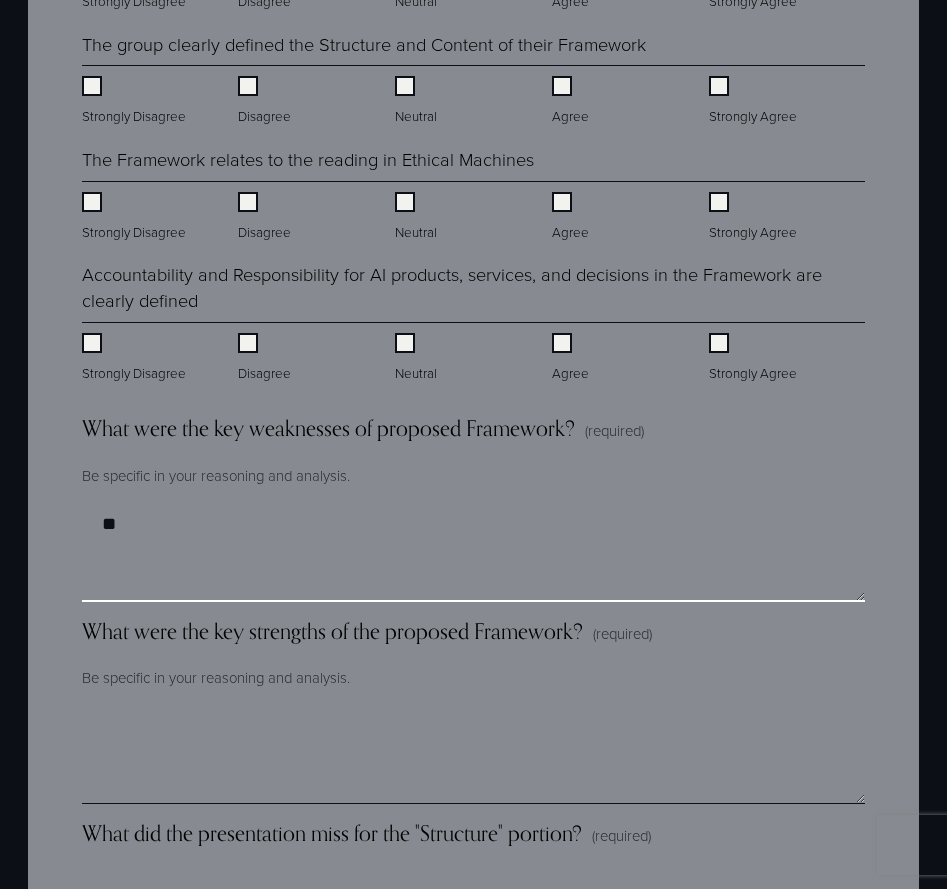 type on "*" 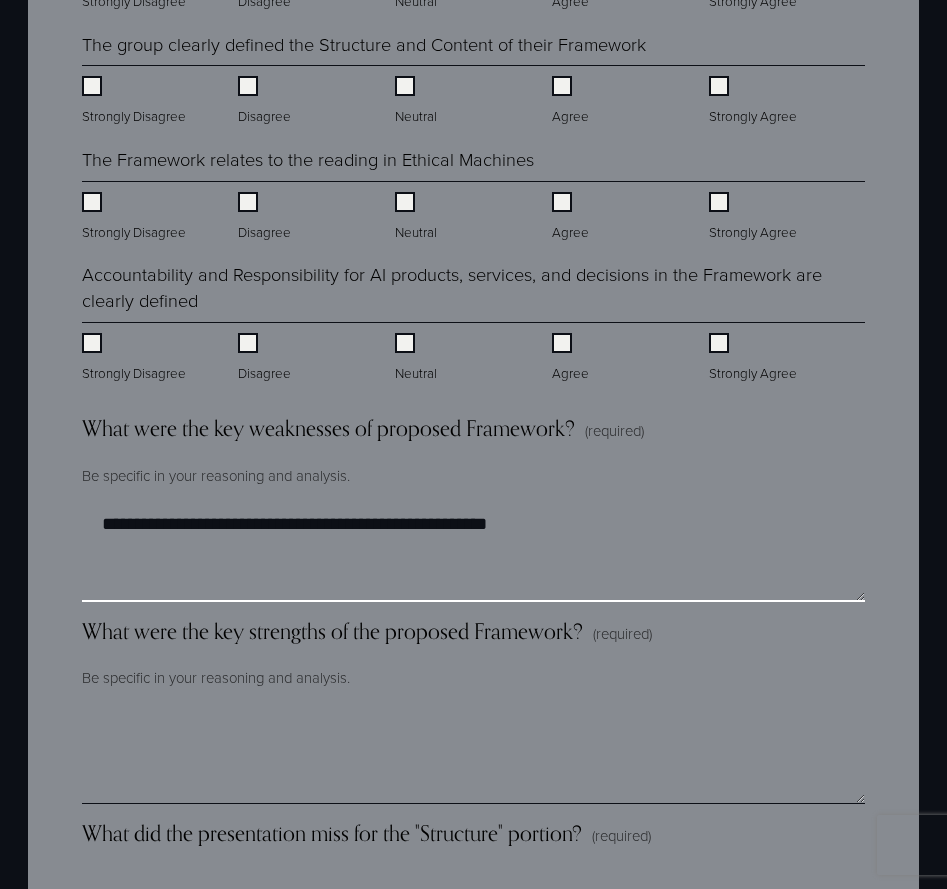 click on "**********" at bounding box center (473, 552) 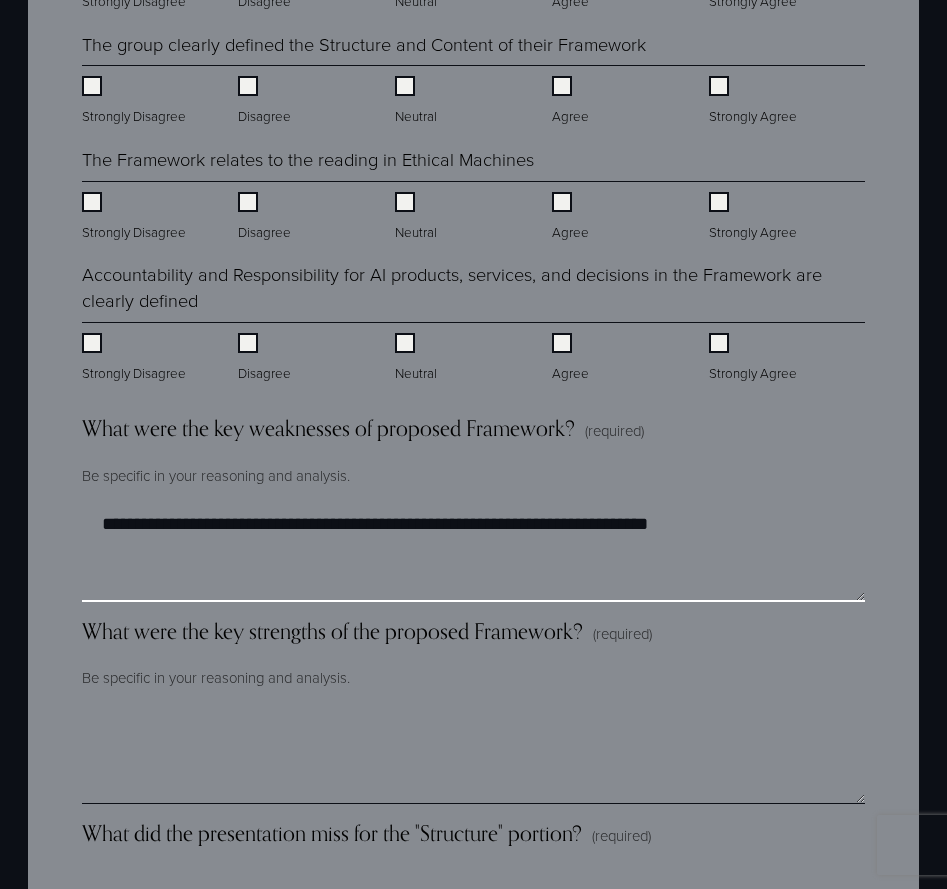 type on "**********" 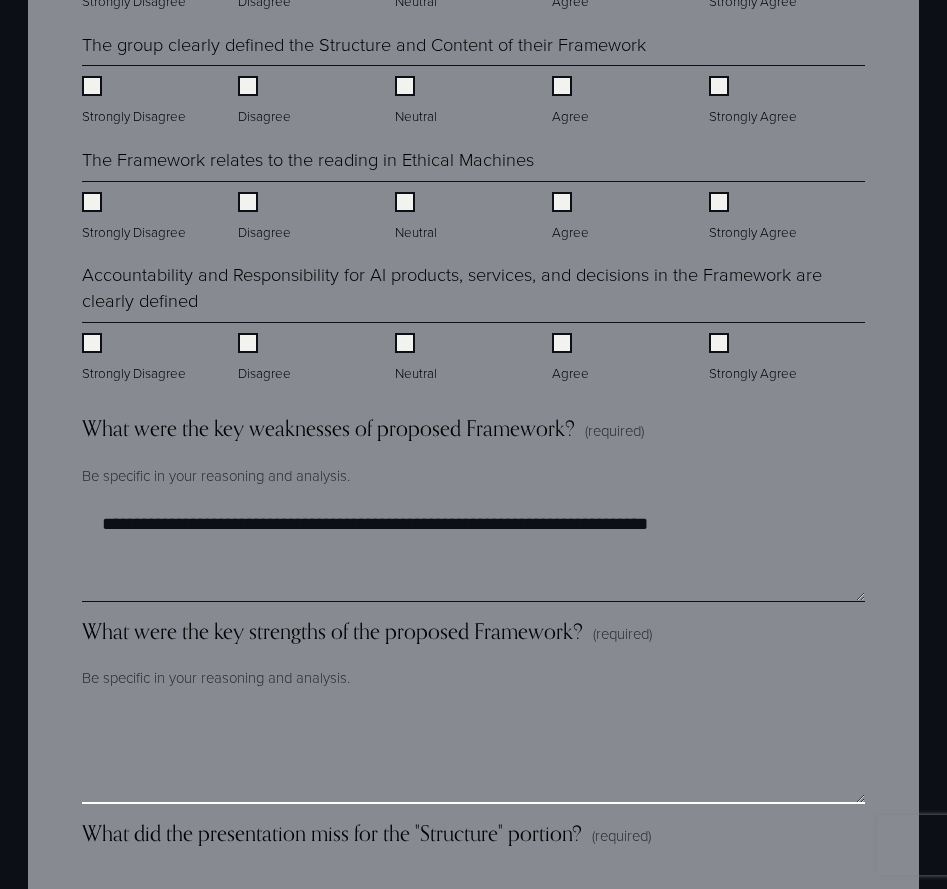 click on "What were the key strengths of the proposed Framework? (required)" at bounding box center (473, 754) 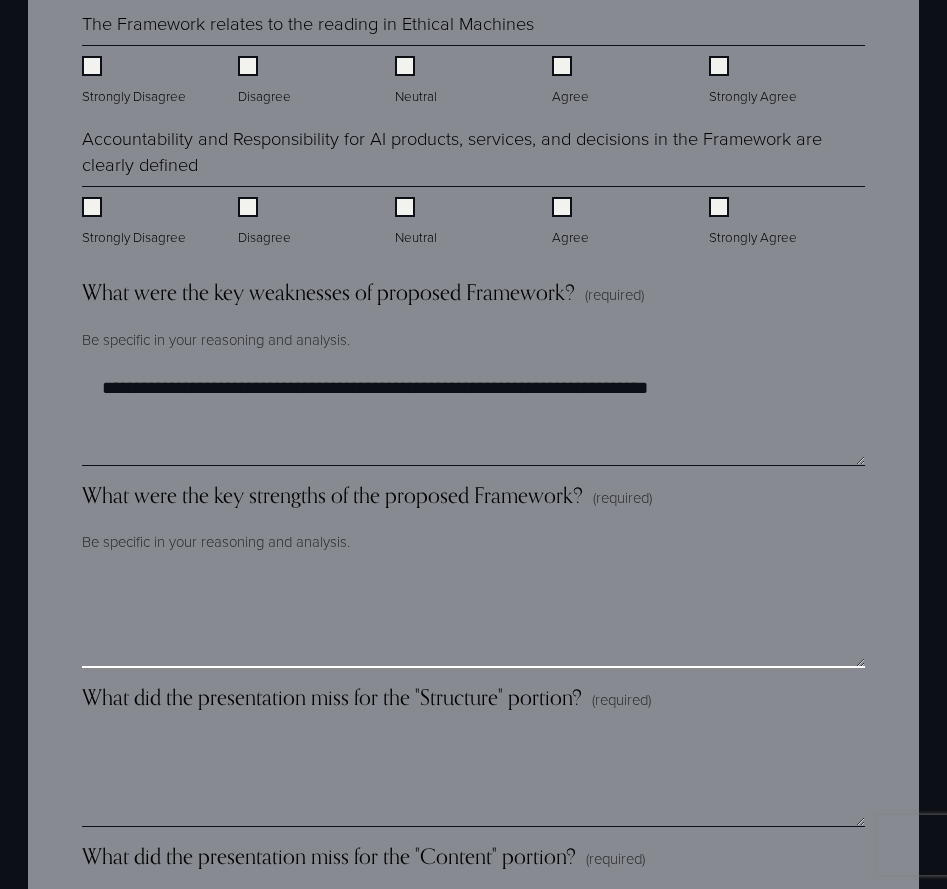 scroll, scrollTop: 2437, scrollLeft: 0, axis: vertical 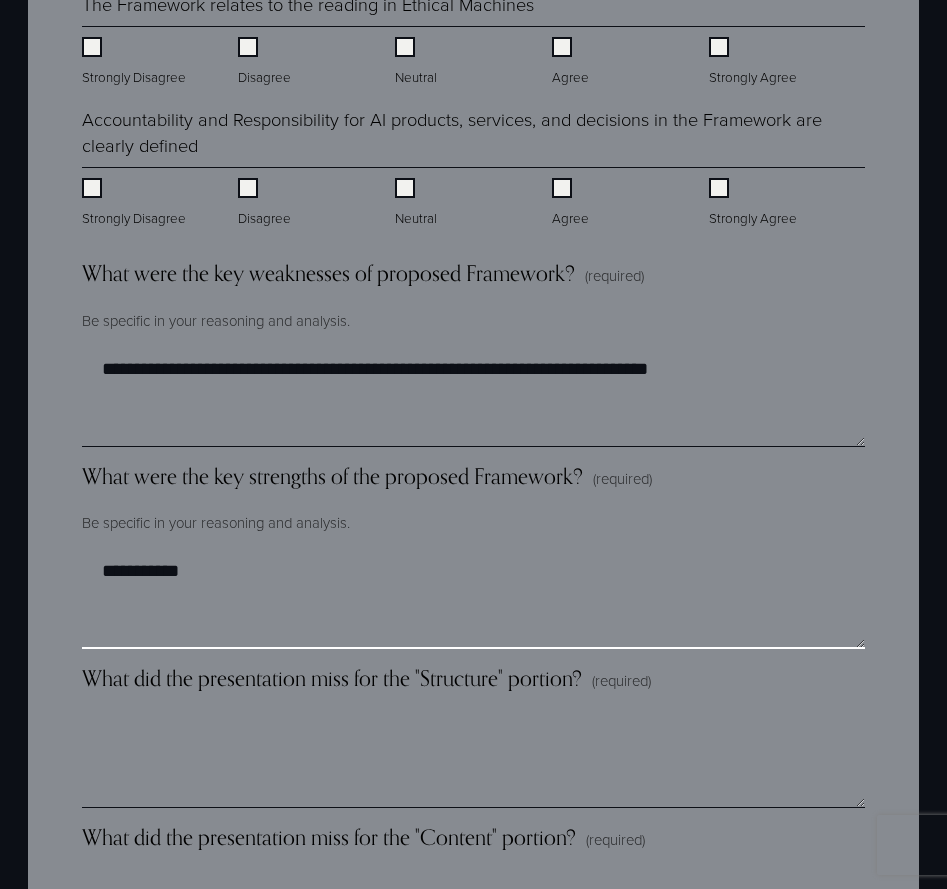type on "**********" 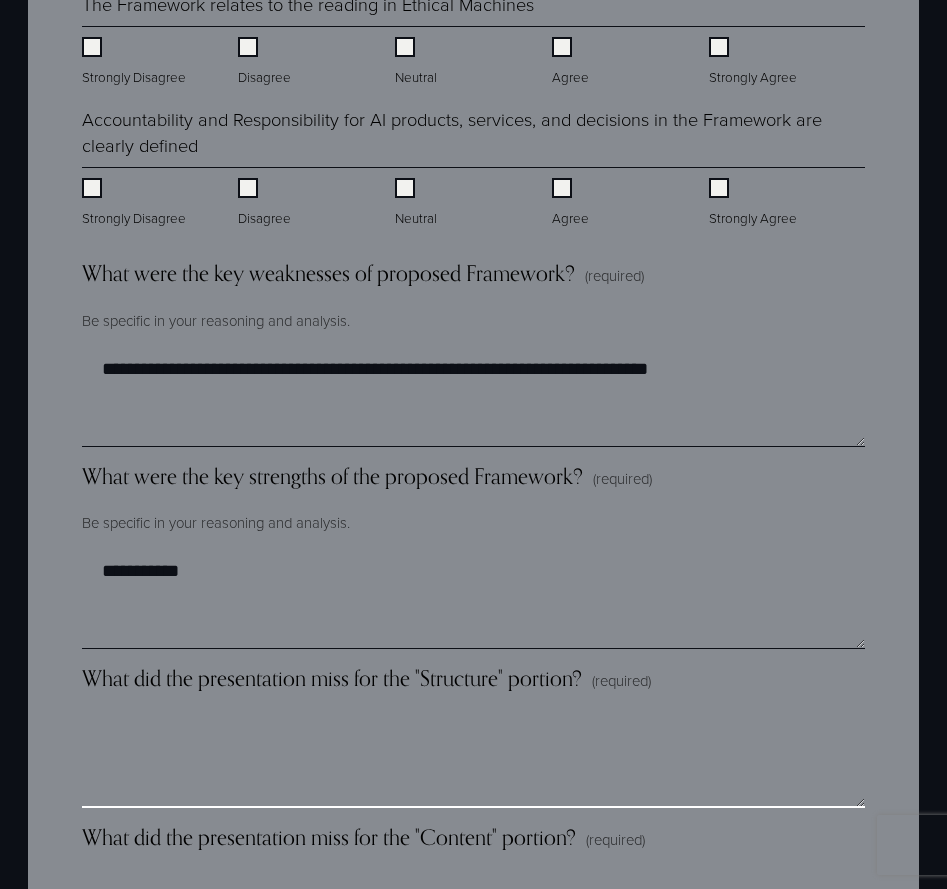 click on "What did the presentation miss for the "Structure" portion? (required)" at bounding box center [473, 758] 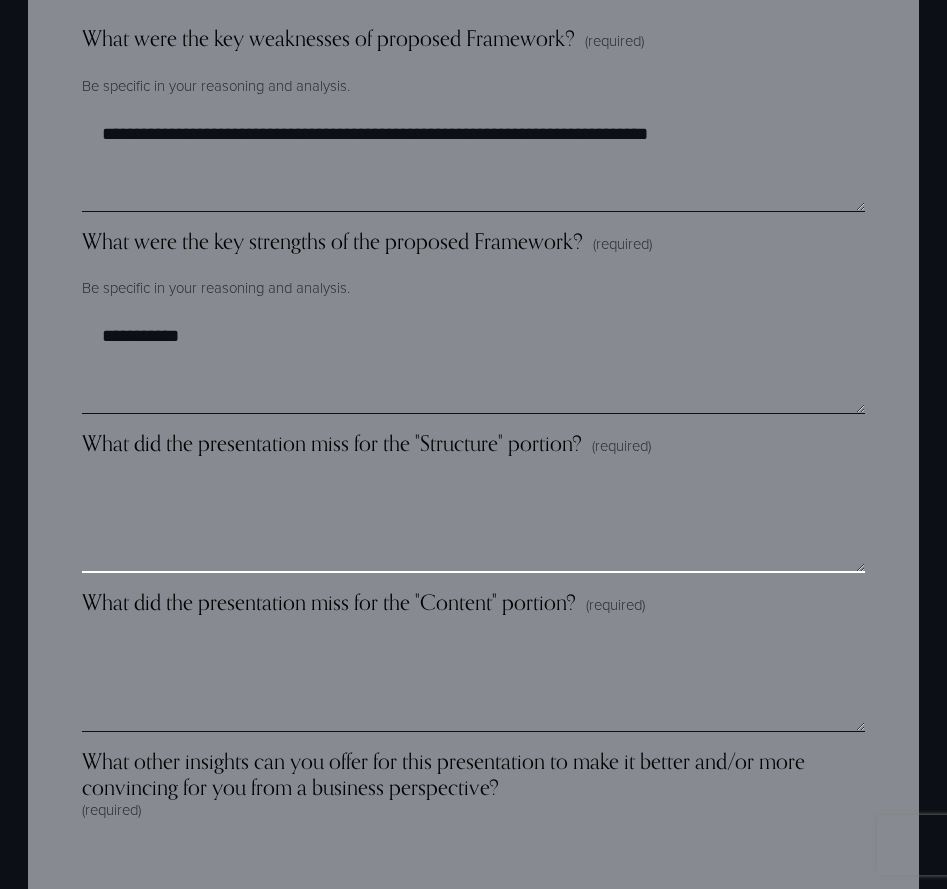 scroll, scrollTop: 2674, scrollLeft: 0, axis: vertical 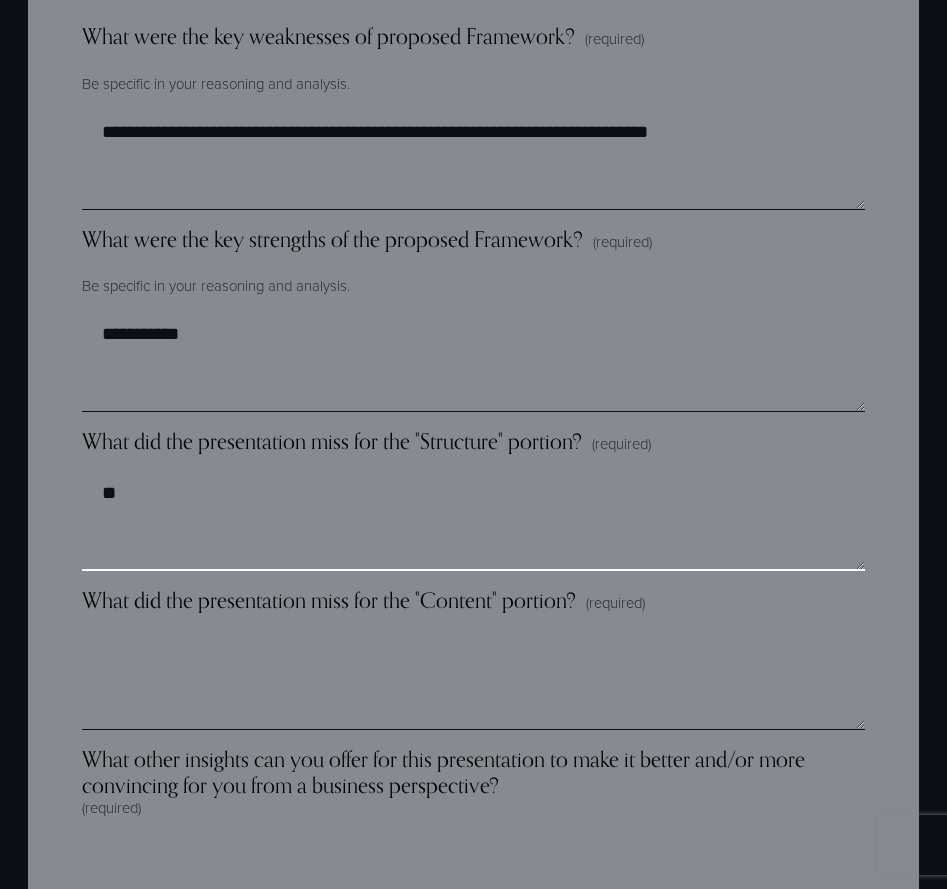 type on "*" 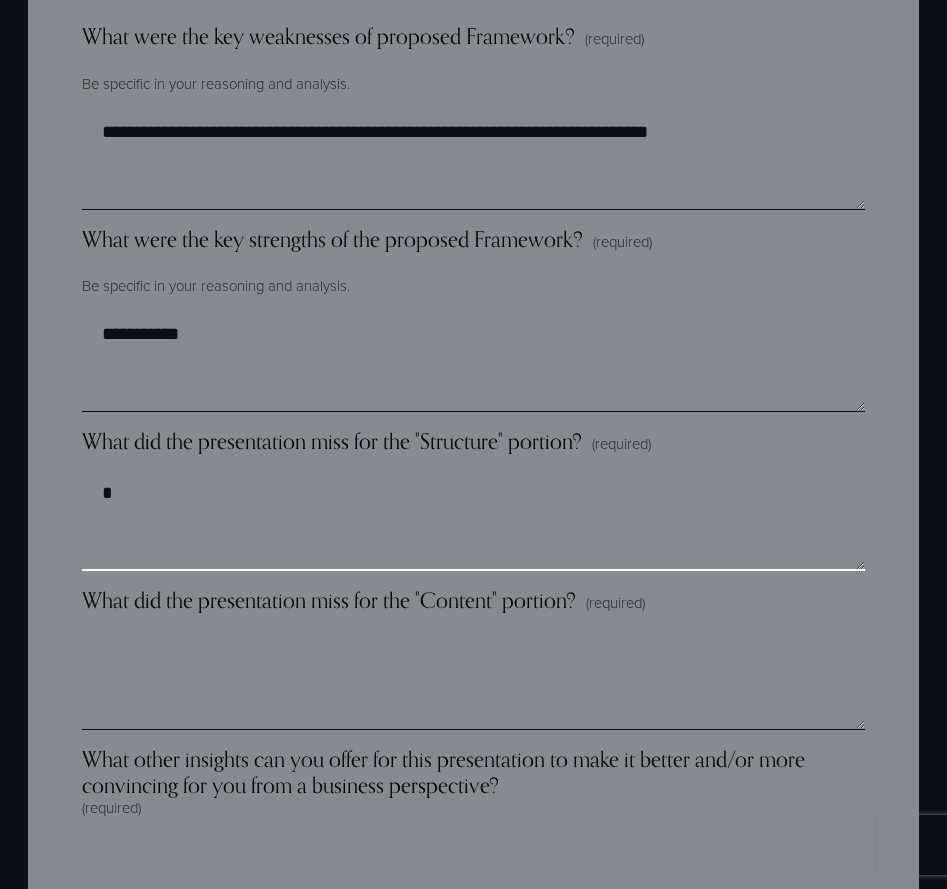 type 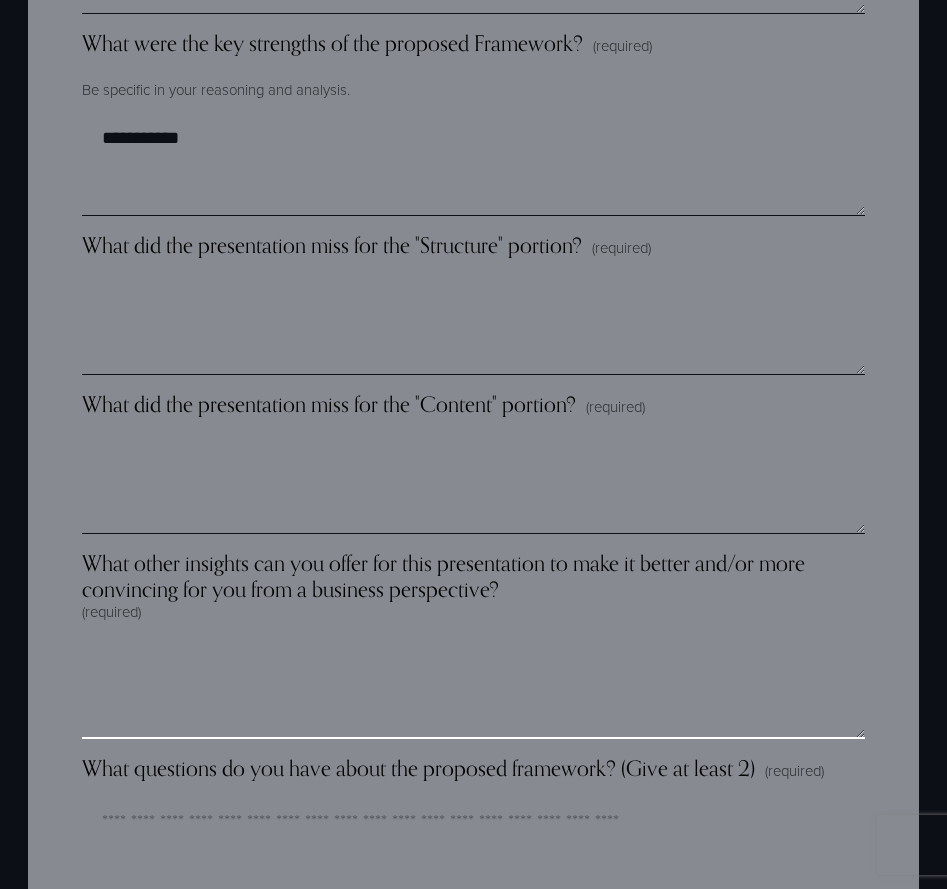 click on "What other insights can you offer for this presentation to make it better and/or more convincing for you from a business perspective? (required)" at bounding box center [473, 689] 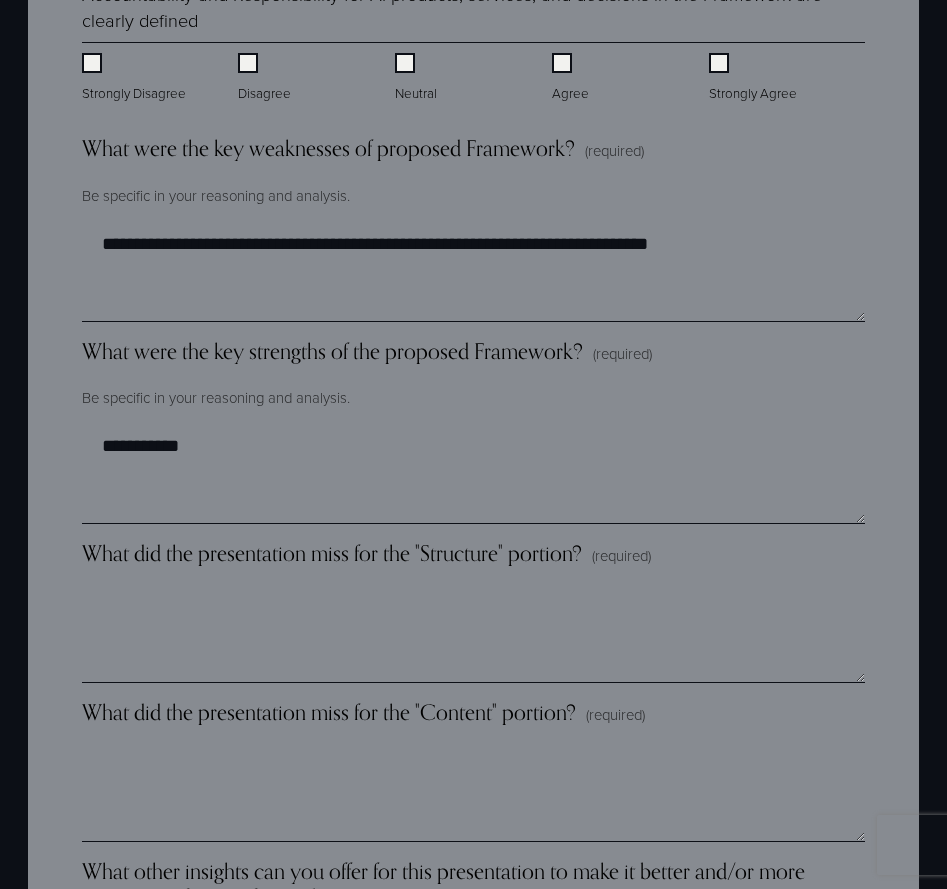 scroll, scrollTop: 2560, scrollLeft: 0, axis: vertical 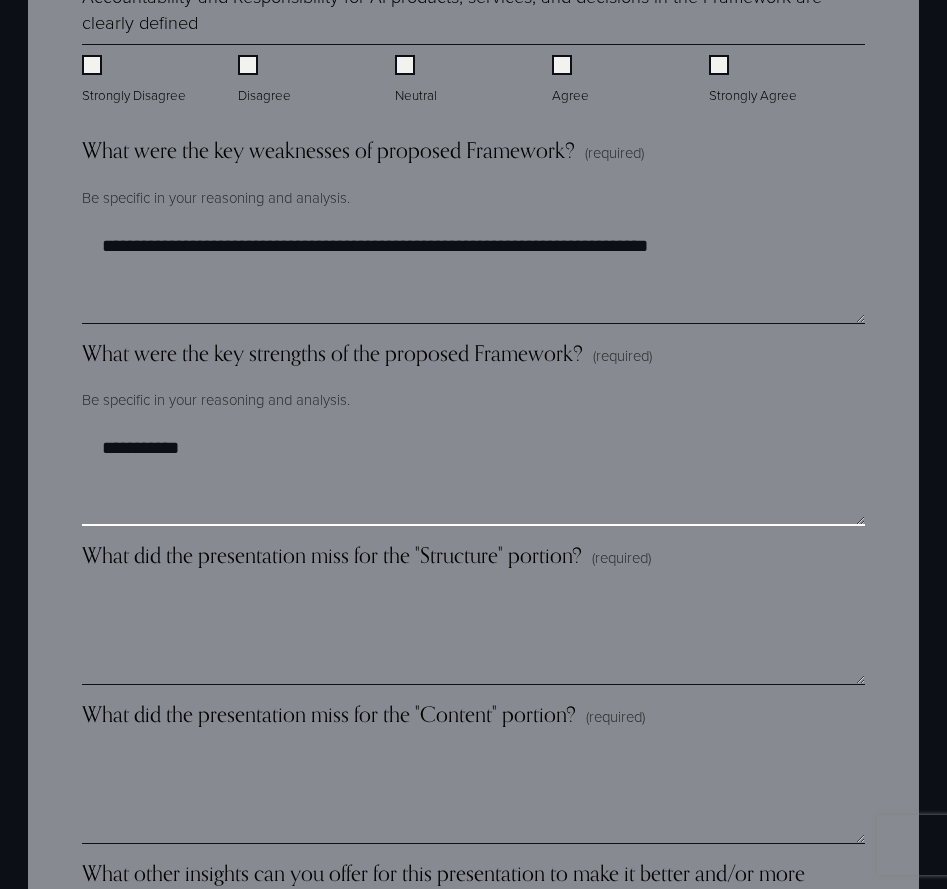 click on "**********" at bounding box center (473, 476) 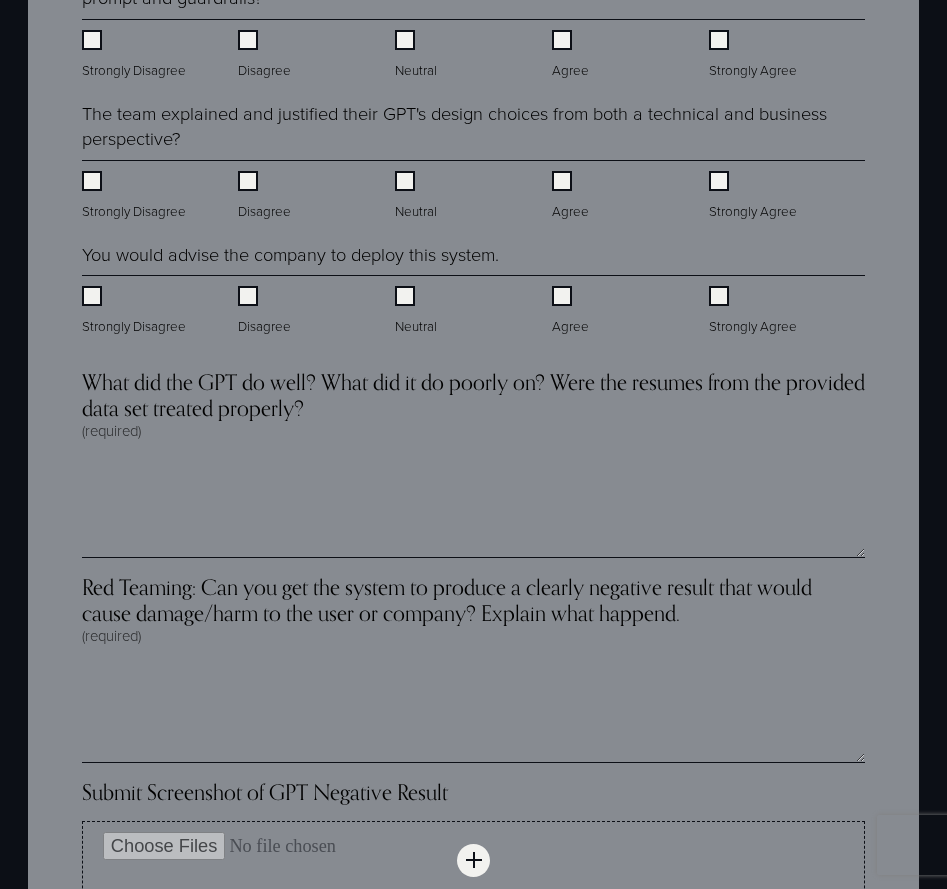 scroll, scrollTop: 4411, scrollLeft: 0, axis: vertical 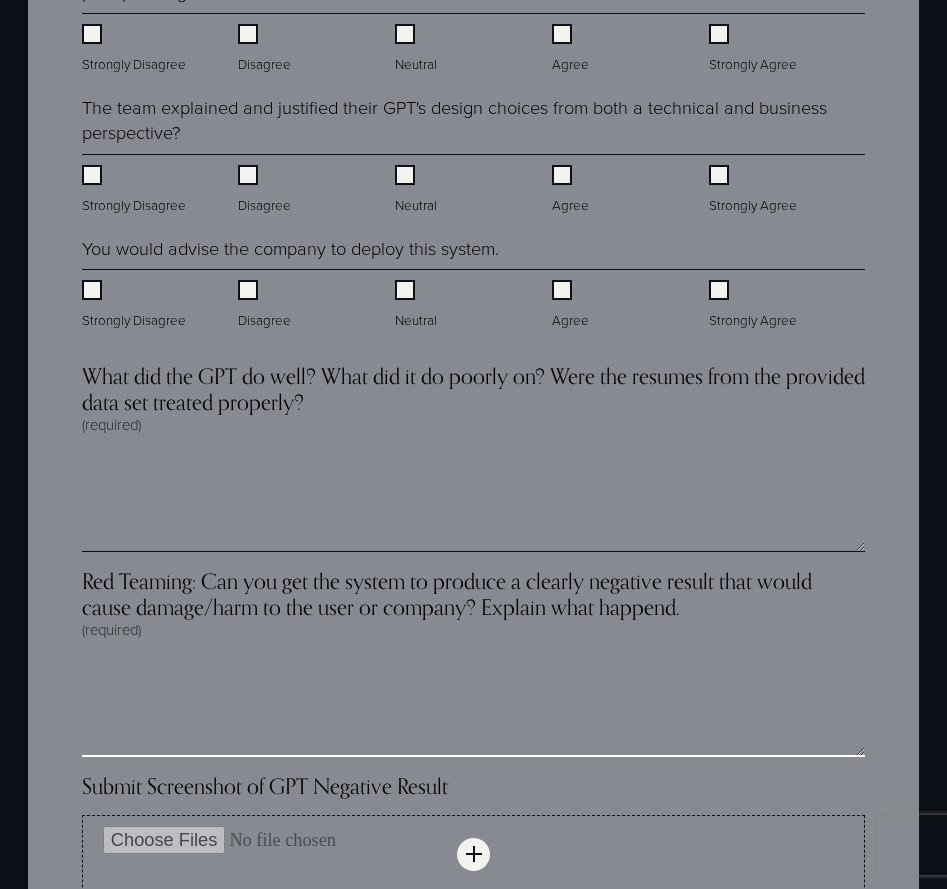 click on "Red Teaming: Can you get the system to produce a clearly negative result that would cause damage/harm to the user or company? Explain what happend. (required)" at bounding box center (473, 707) 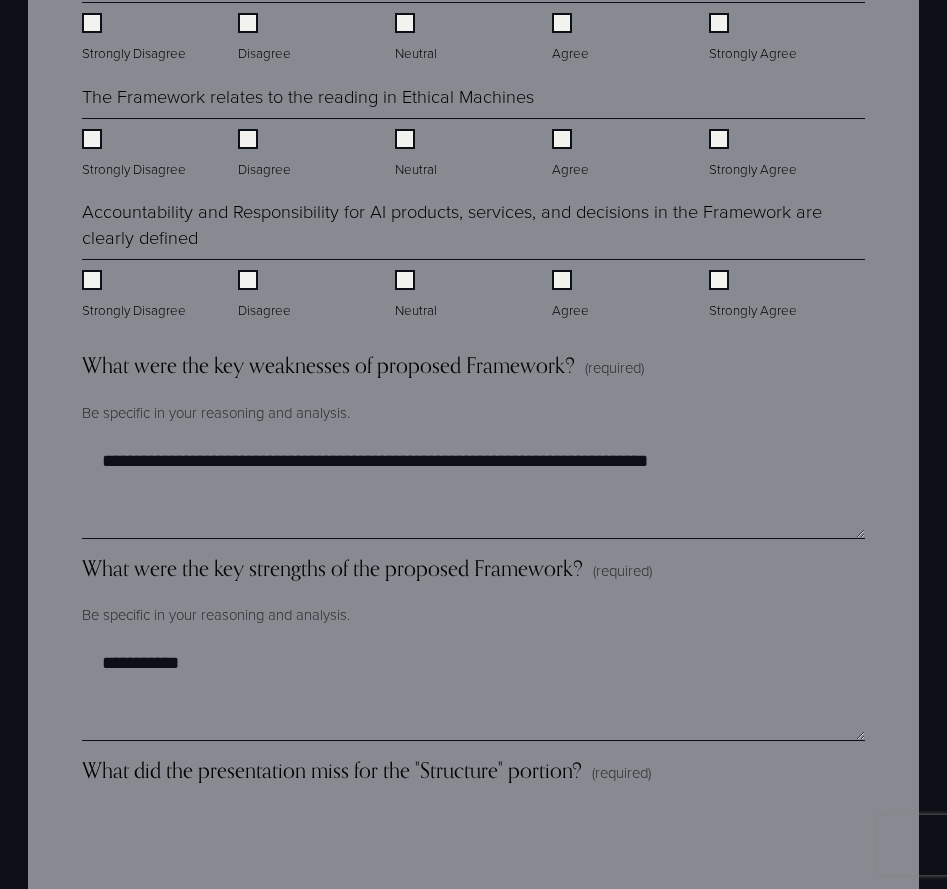 scroll, scrollTop: 2346, scrollLeft: 0, axis: vertical 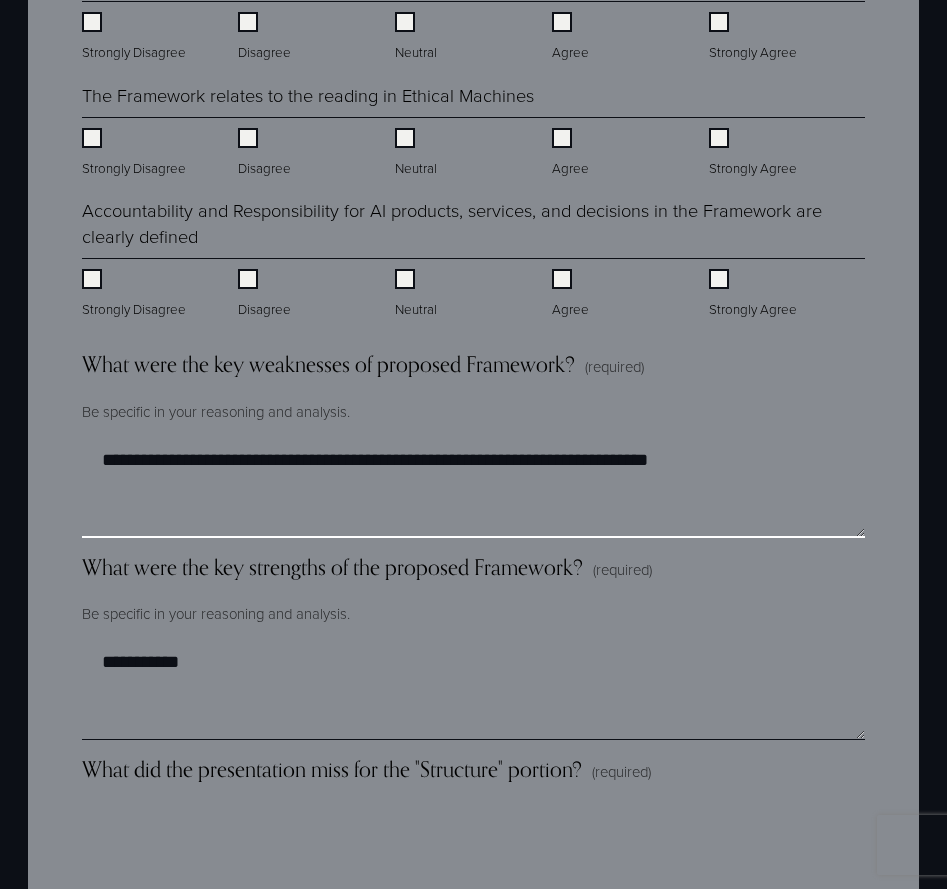 click on "**********" at bounding box center (473, 488) 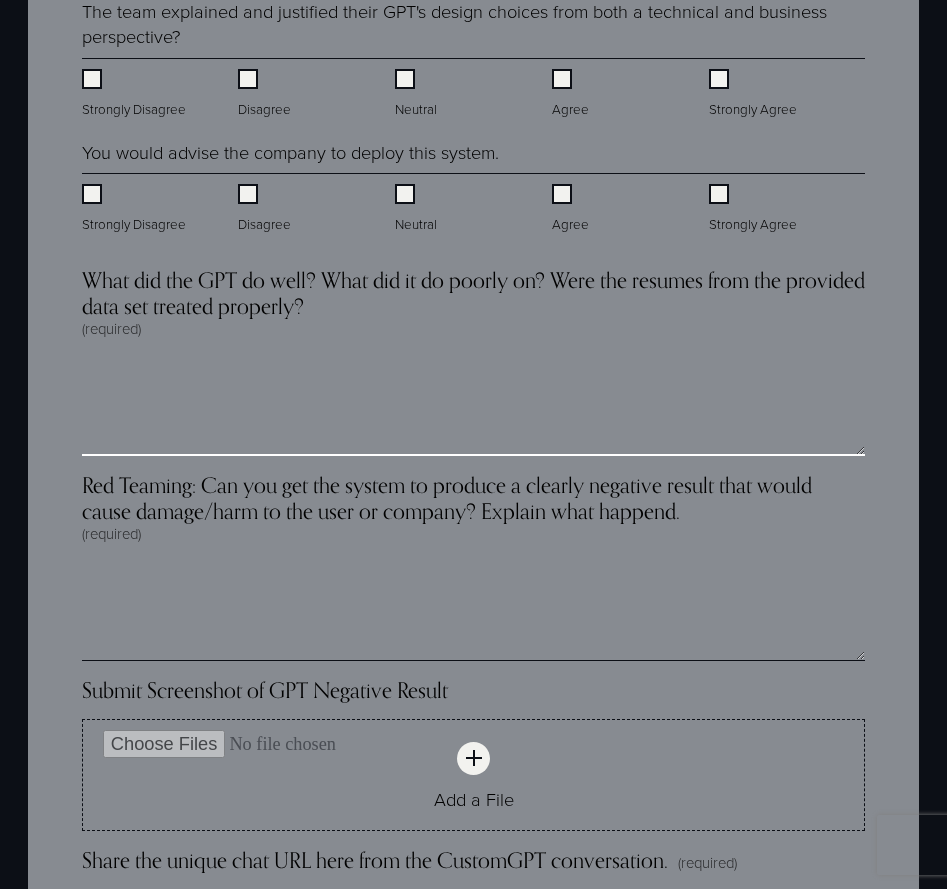 click on "What did the GPT do well? What did it do poorly on? Were the resumes from the provided data set treated properly? (required)" at bounding box center (473, 406) 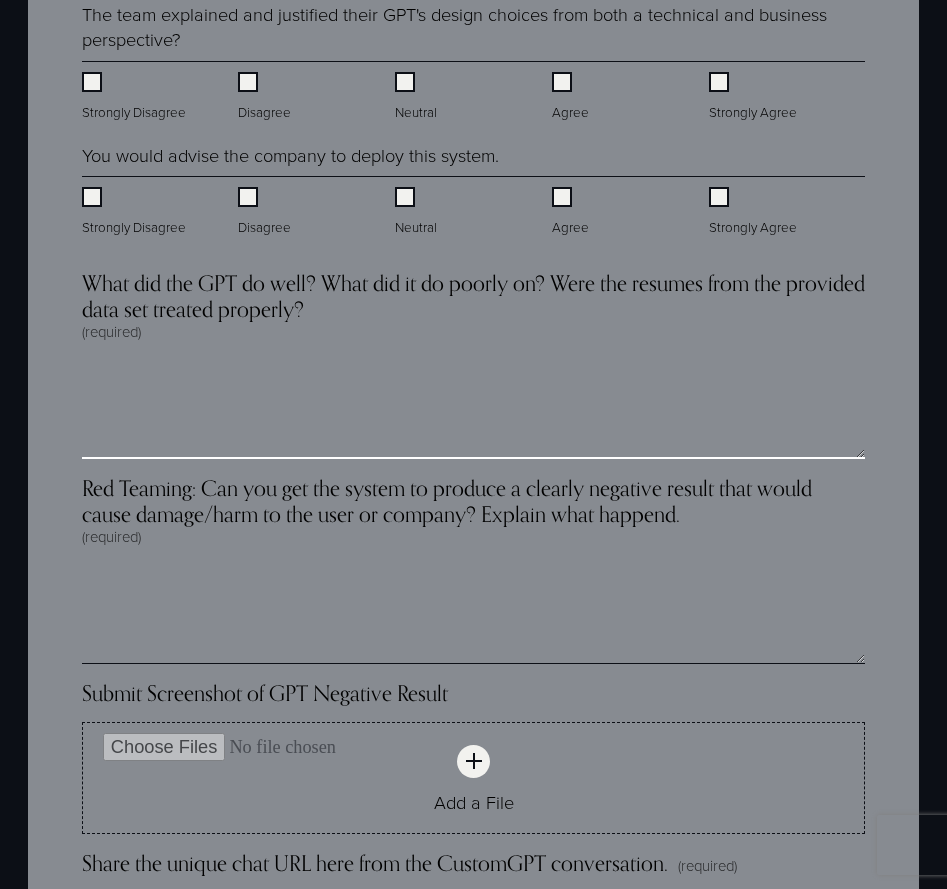 scroll, scrollTop: 4503, scrollLeft: 0, axis: vertical 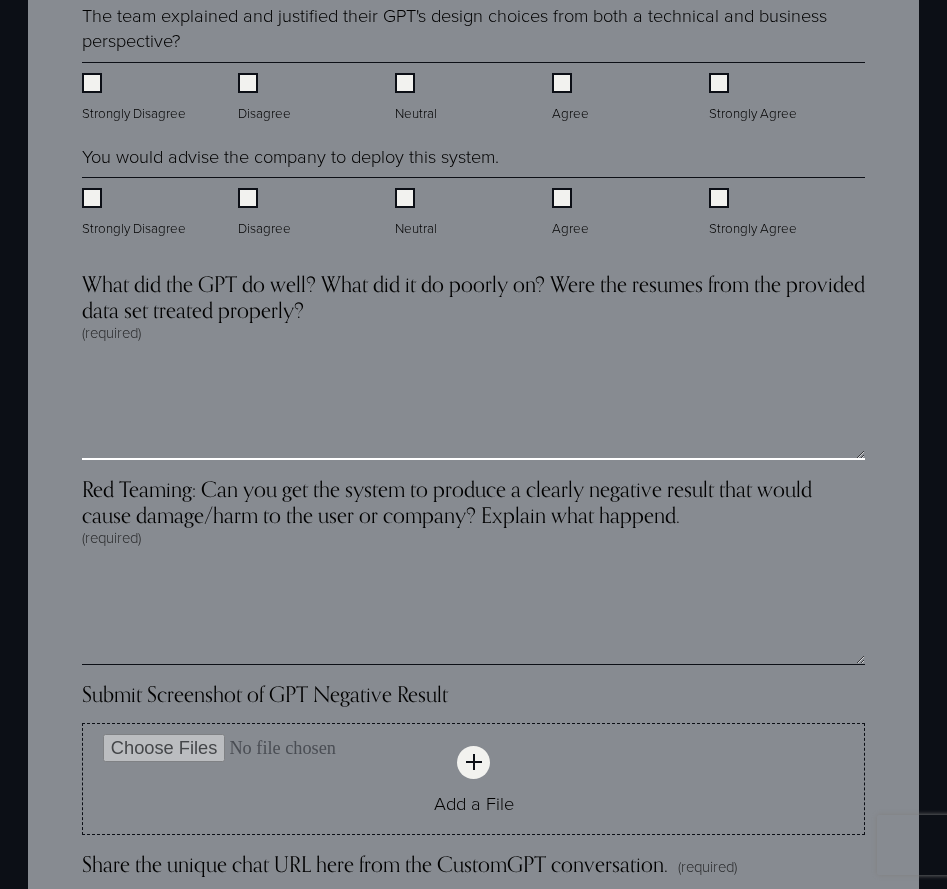 paste on "**********" 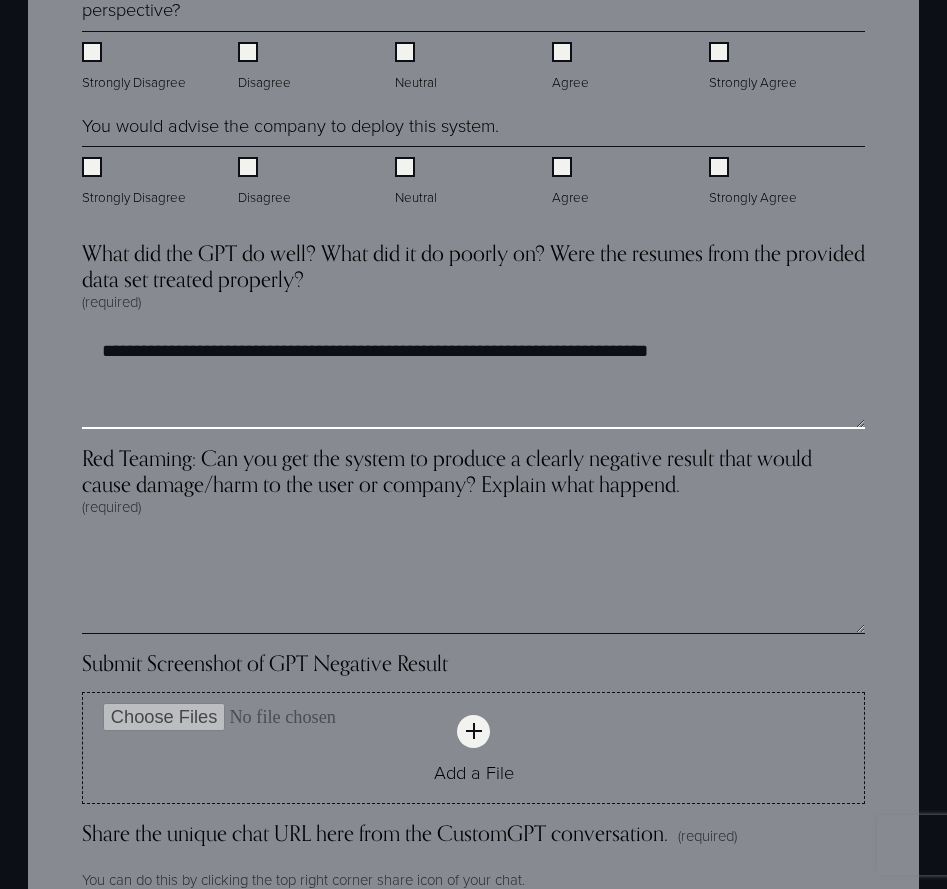 scroll, scrollTop: 4535, scrollLeft: 0, axis: vertical 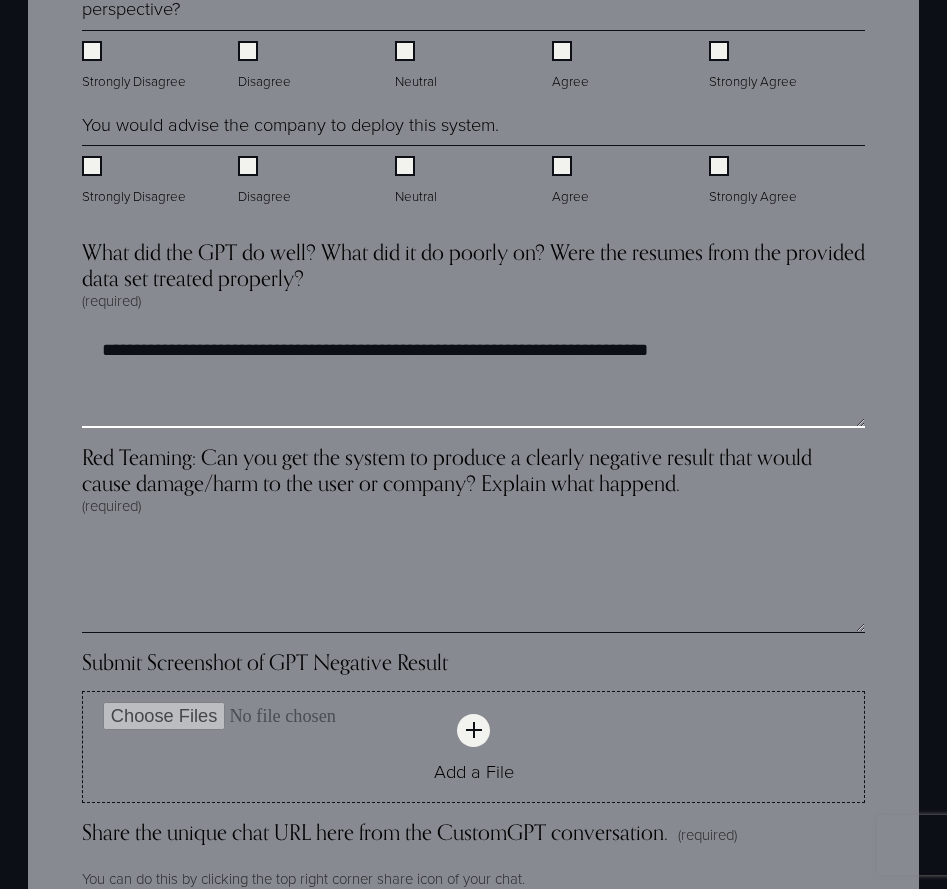 type on "**********" 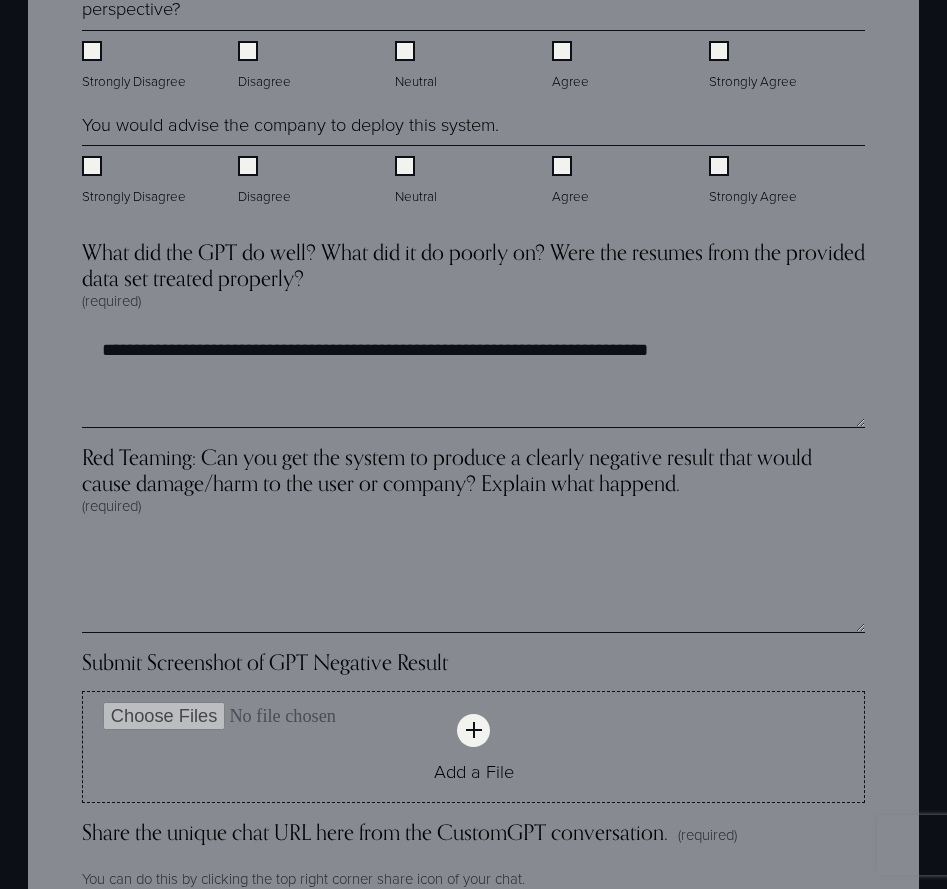 click on "Red Teaming: Can you get the system to produce a clearly negative result that would cause damage/harm to the user or company? Explain what happend. (required)" at bounding box center (473, 488) 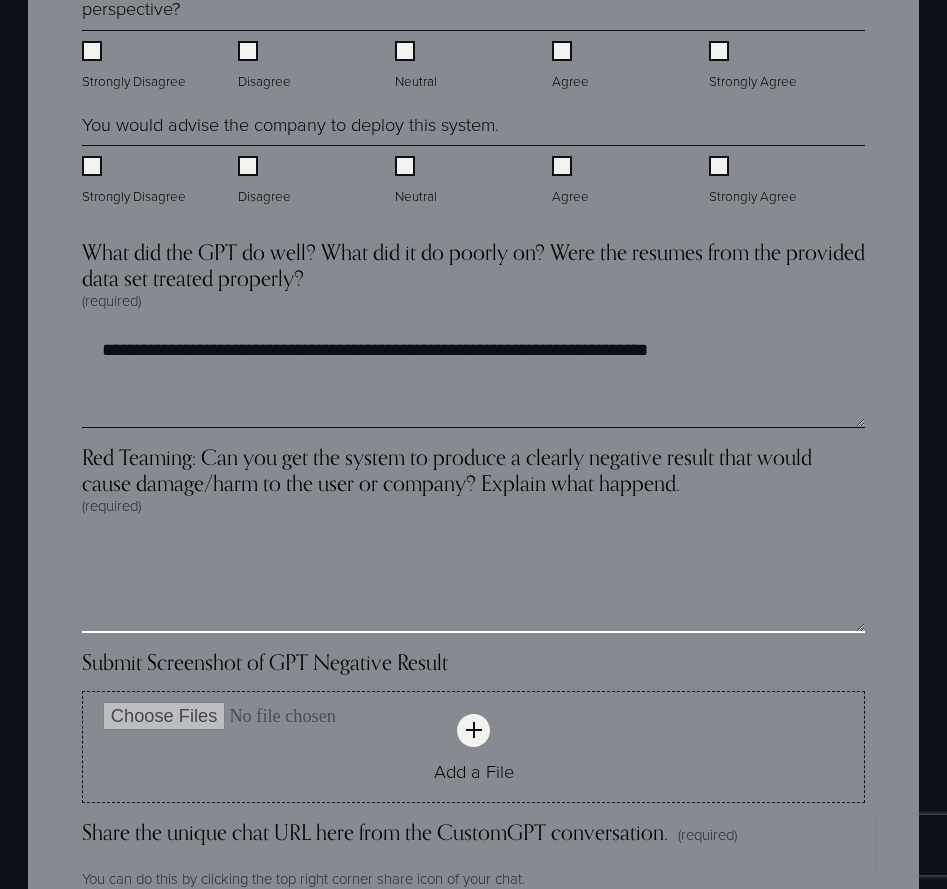 click on "Red Teaming: Can you get the system to produce a clearly negative result that would cause damage/harm to the user or company? Explain what happend. (required)" at bounding box center [473, 583] 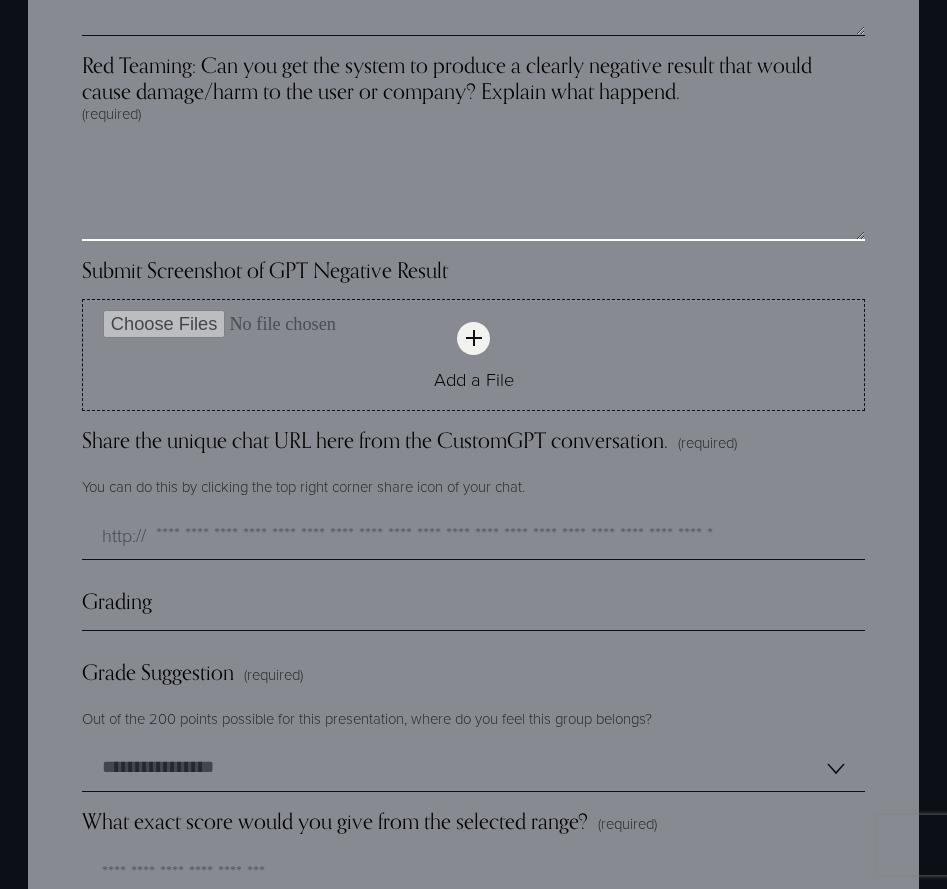 scroll, scrollTop: 4936, scrollLeft: 0, axis: vertical 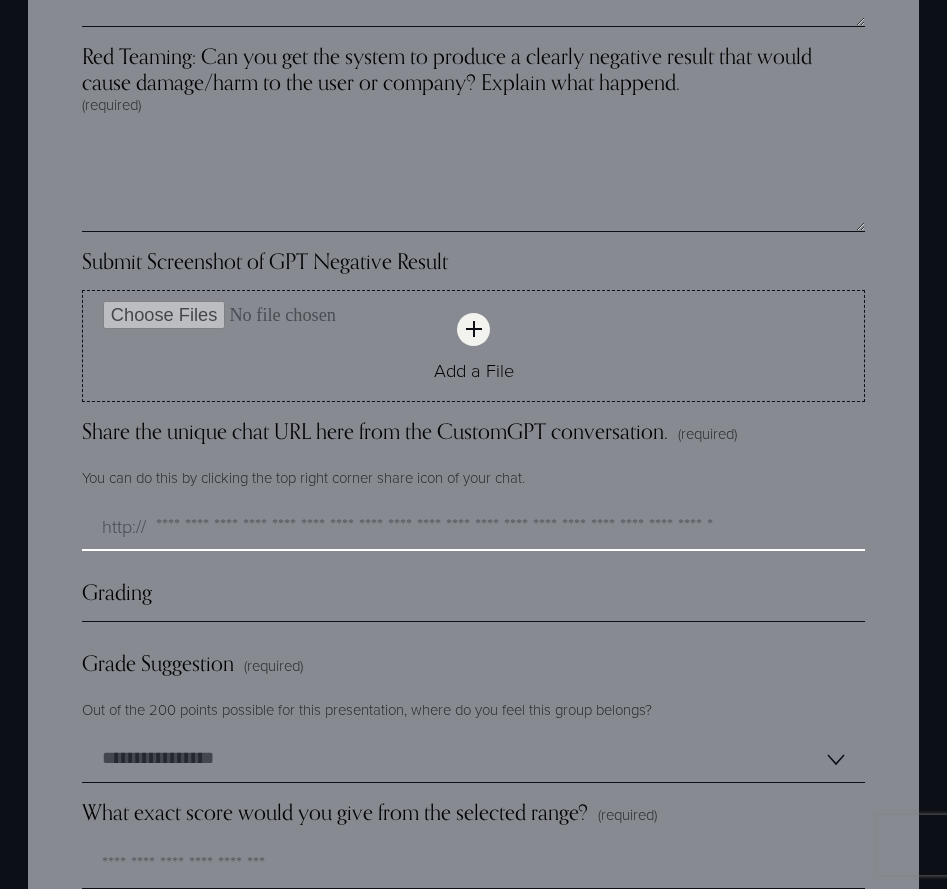 click on "Share the unique chat URL here from the CustomGPT conversation. (required)" at bounding box center (473, 527) 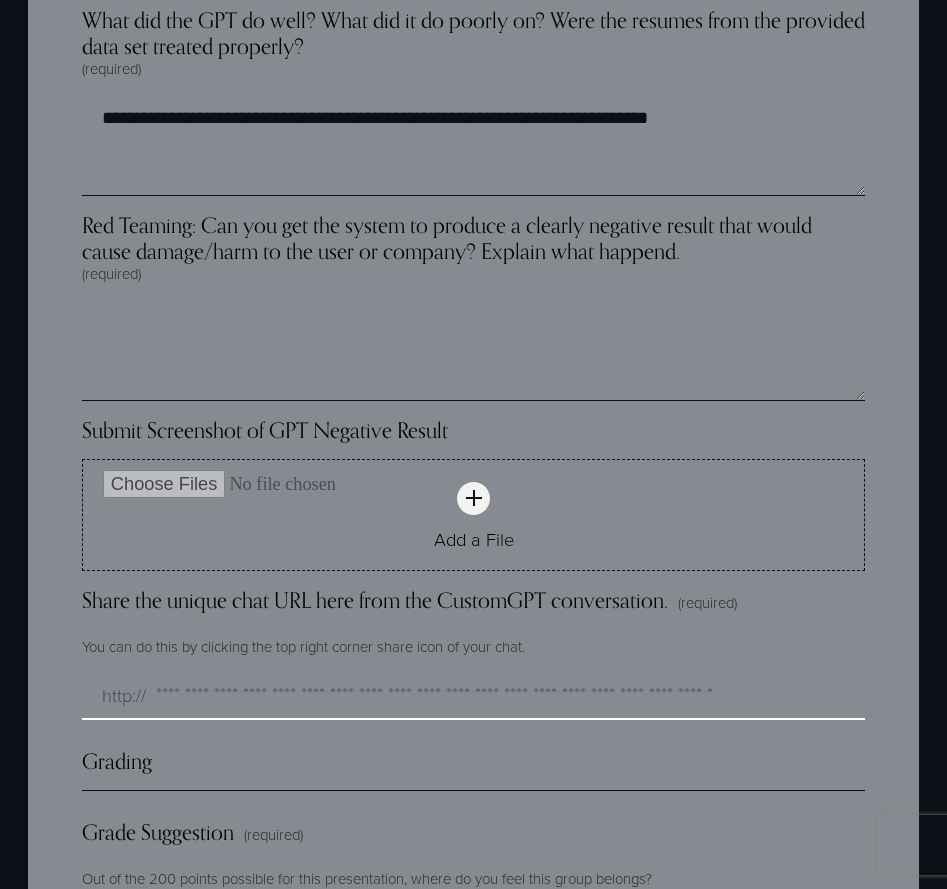 scroll, scrollTop: 4762, scrollLeft: 0, axis: vertical 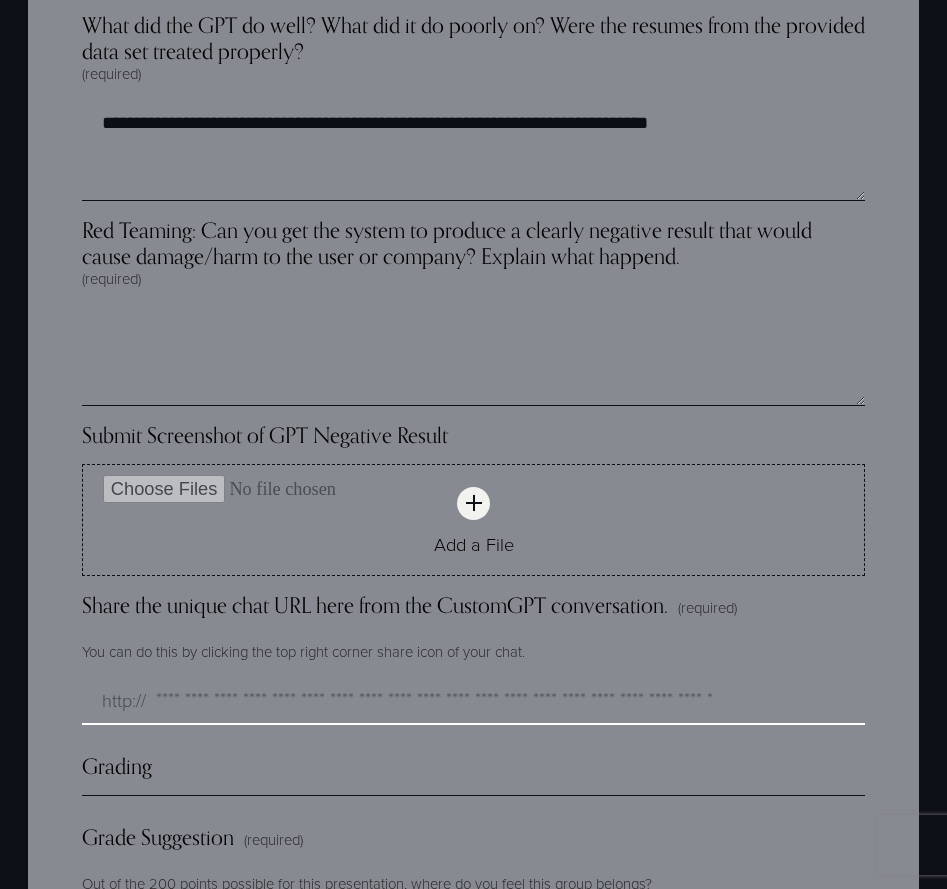 paste on "**********" 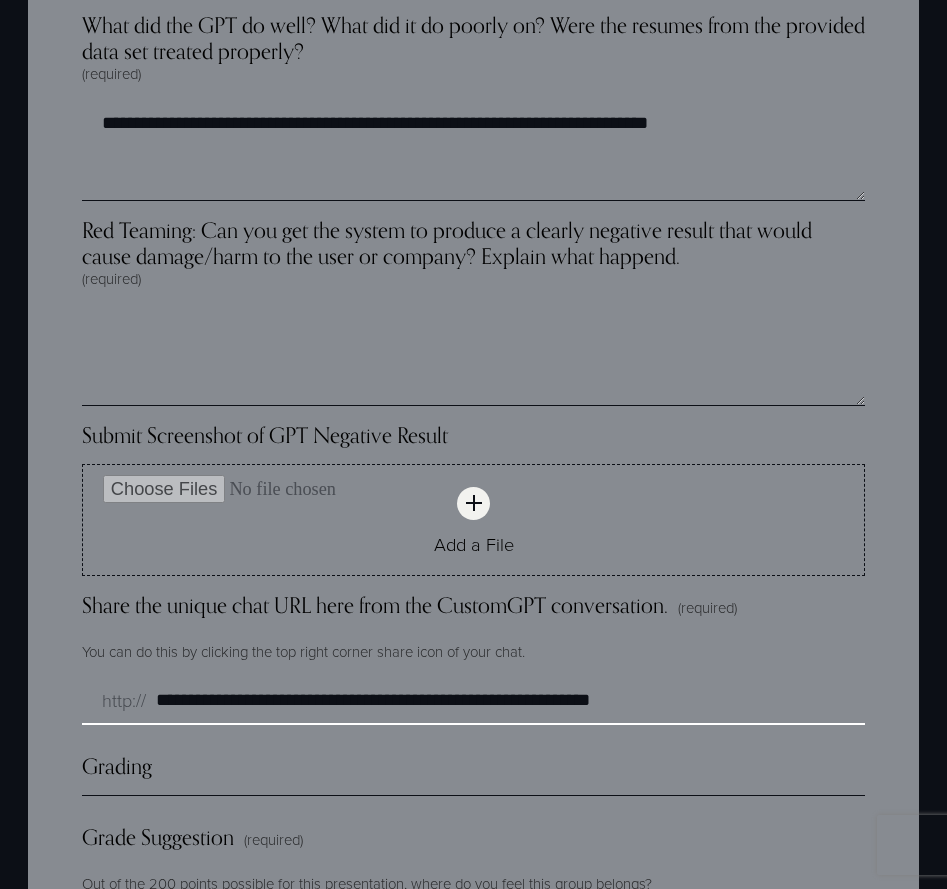 type on "**********" 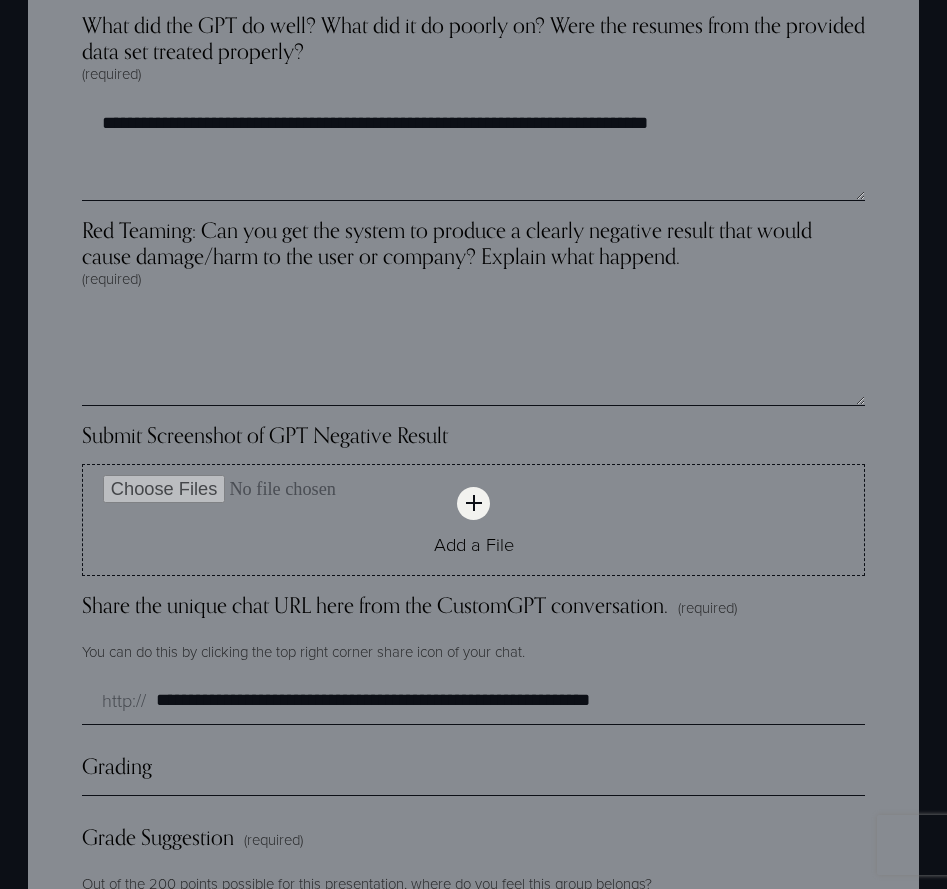 click on "You can do this by clicking the top right corner share icon of your chat." at bounding box center [473, 653] 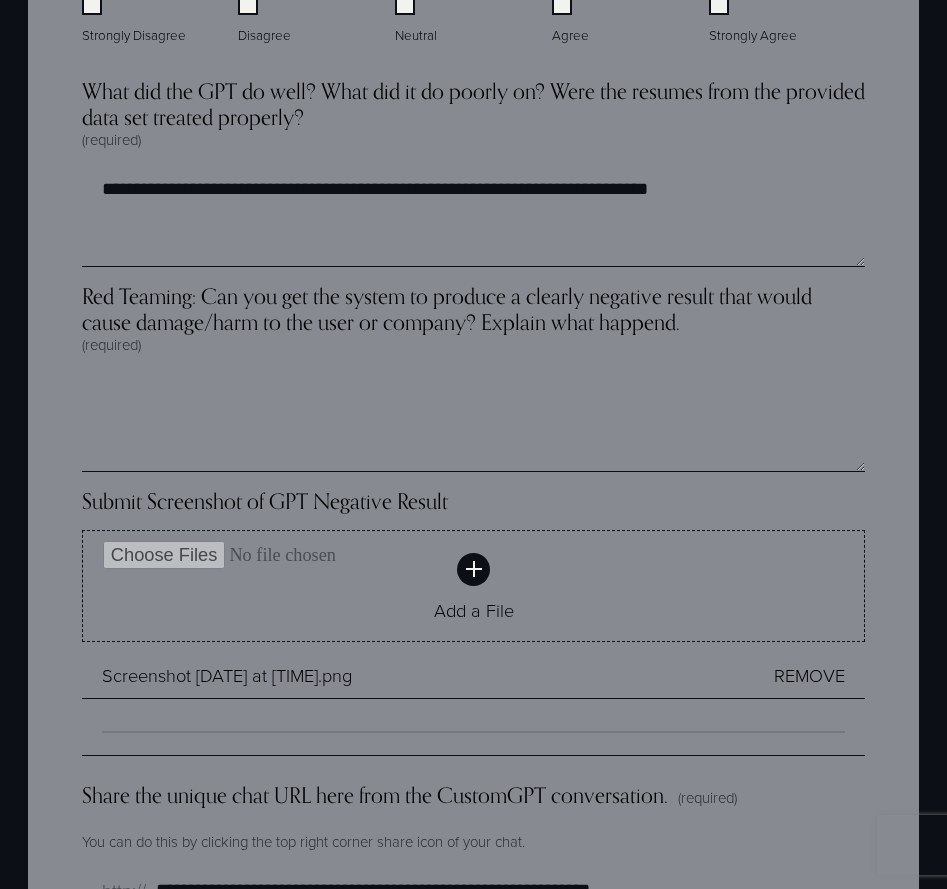 scroll, scrollTop: 4667, scrollLeft: 0, axis: vertical 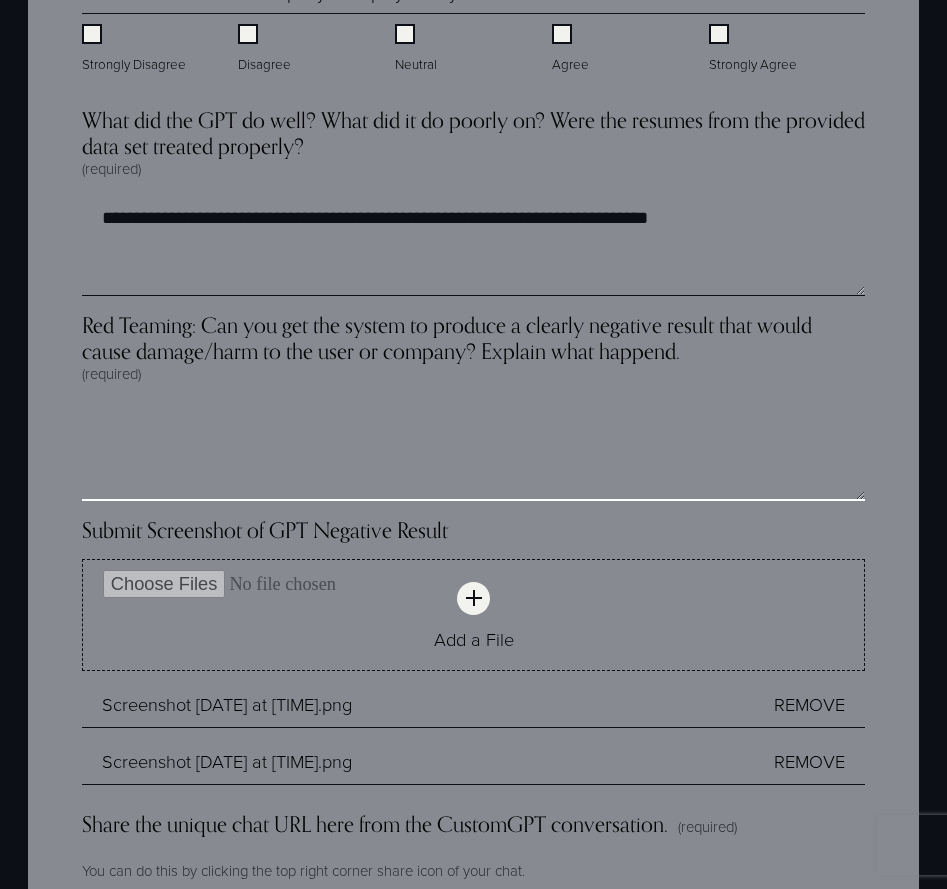 click on "Red Teaming: Can you get the system to produce a clearly negative result that would cause damage/harm to the user or company? Explain what happend. (required)" at bounding box center [473, 451] 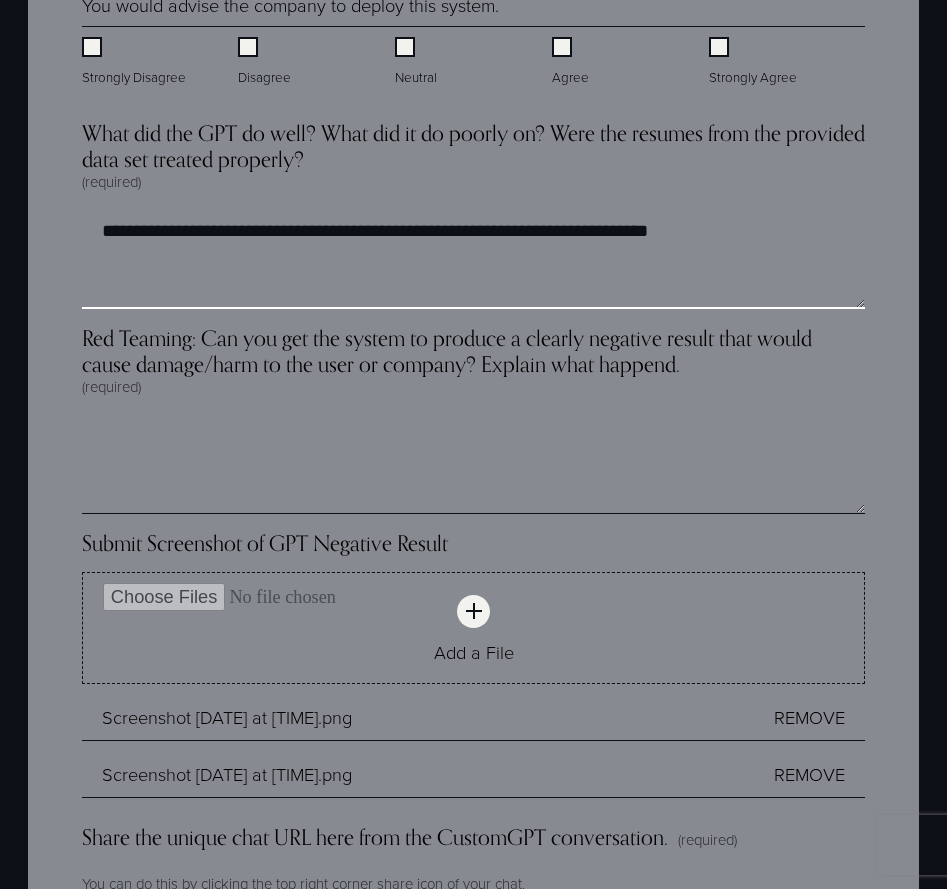click on "**********" at bounding box center [473, 259] 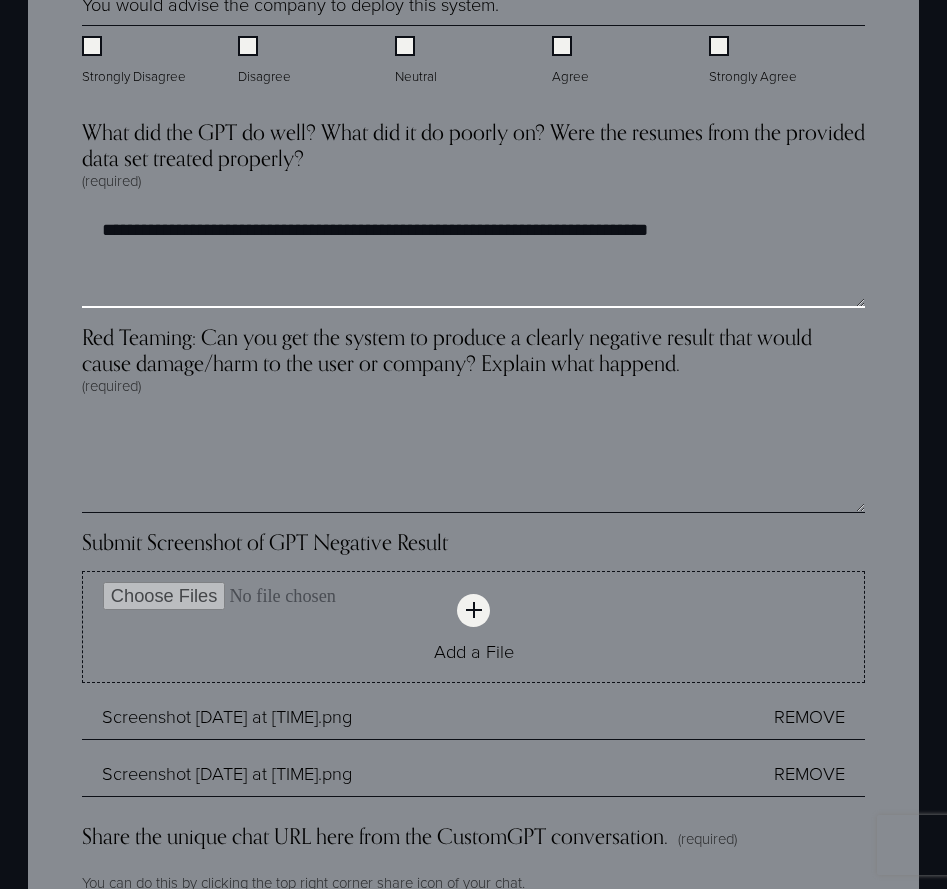 click on "**********" at bounding box center [473, 258] 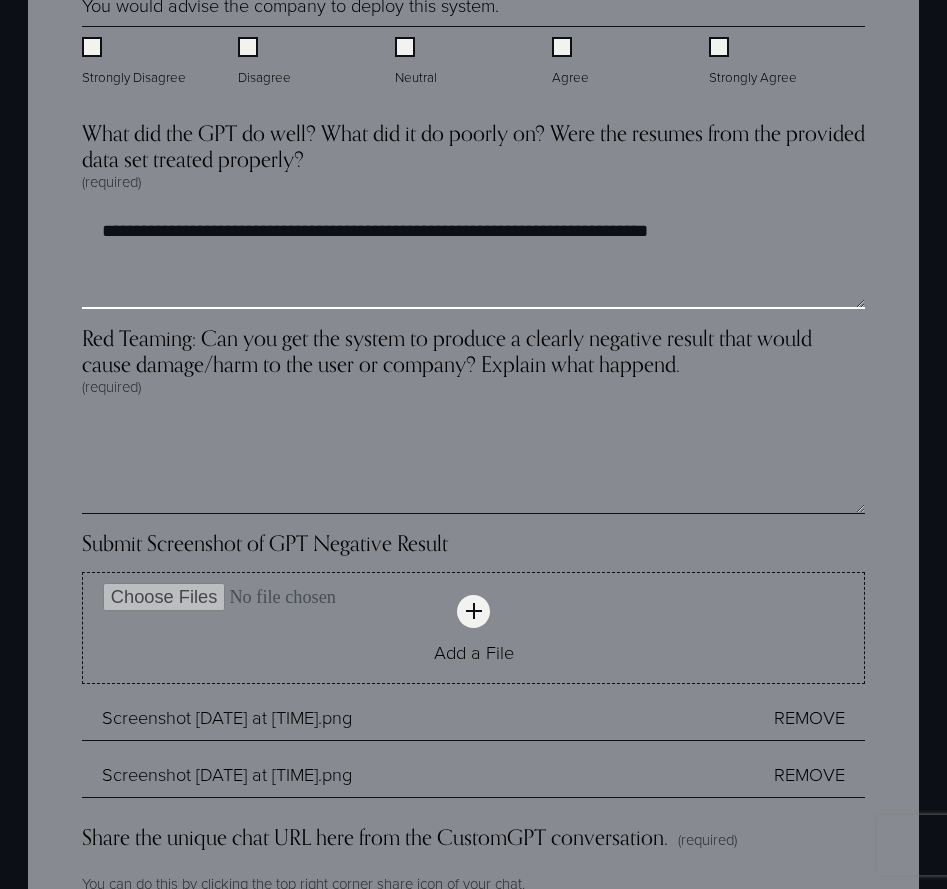 click on "**********" at bounding box center [473, 259] 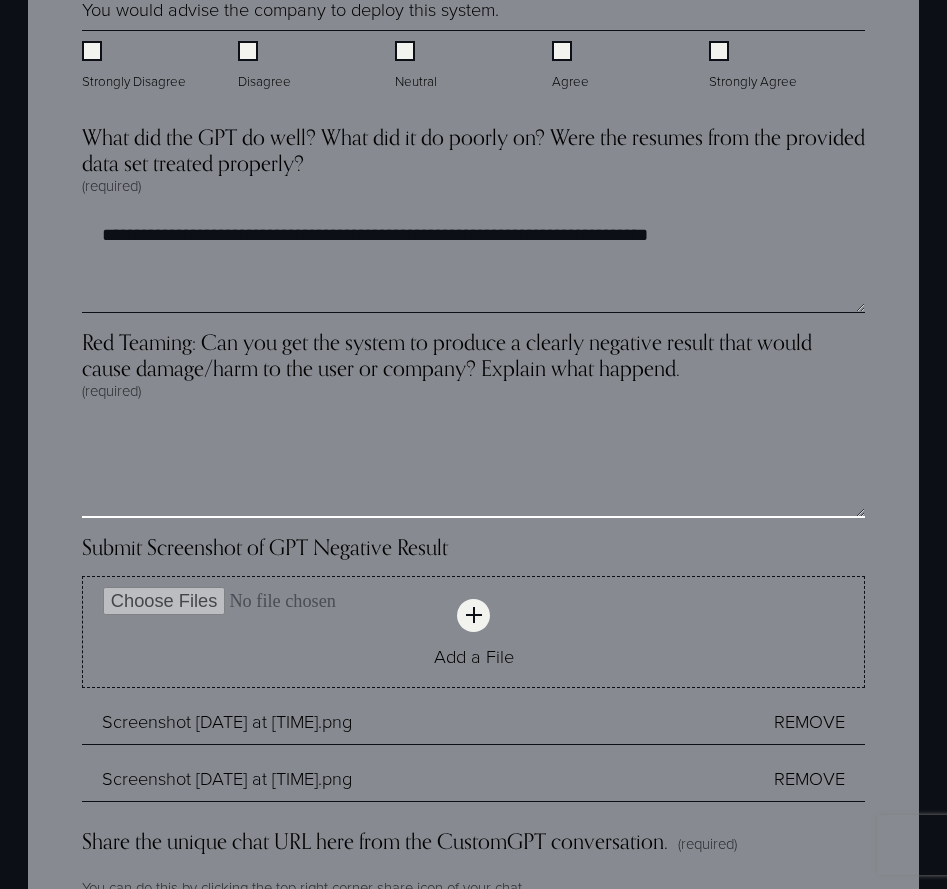 click on "Red Teaming: Can you get the system to produce a clearly negative result that would cause damage/harm to the user or company? Explain what happend. (required)" at bounding box center [473, 468] 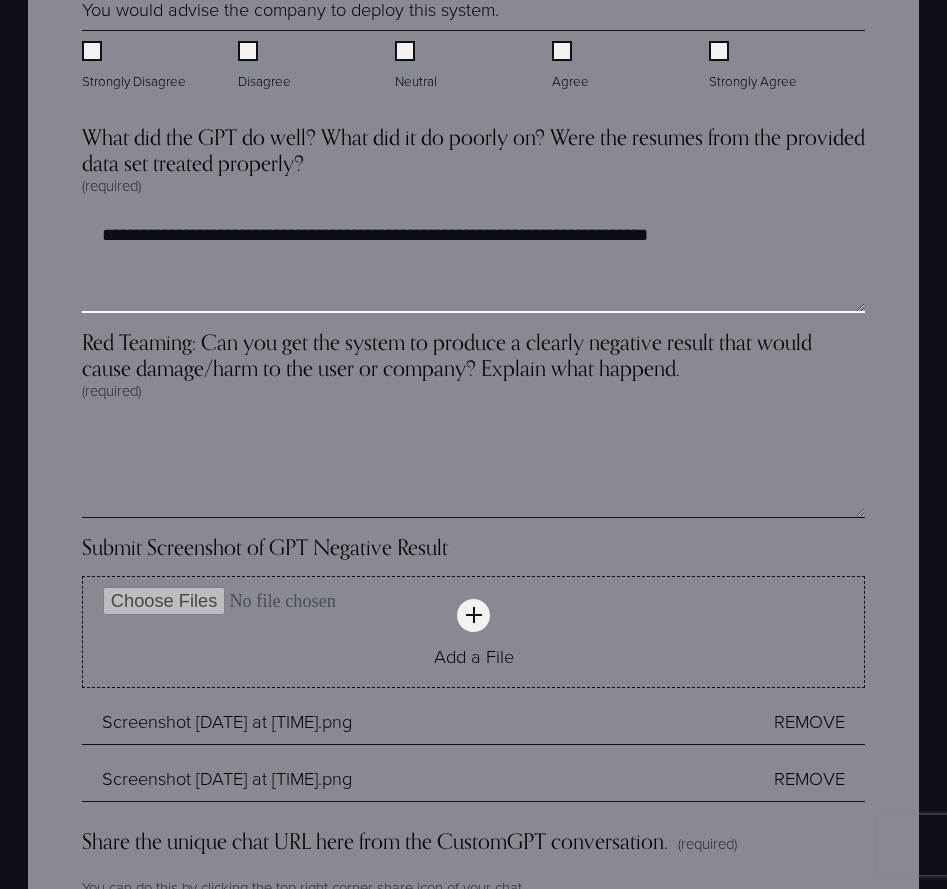 click on "**********" at bounding box center (473, 263) 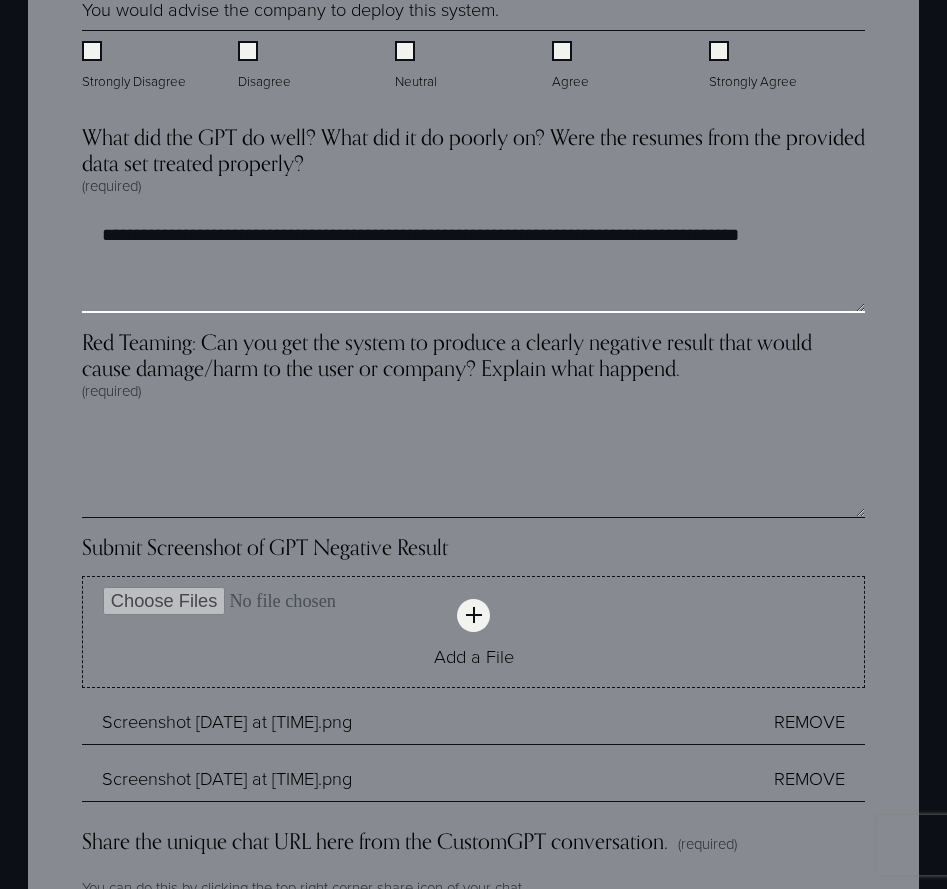 type on "**********" 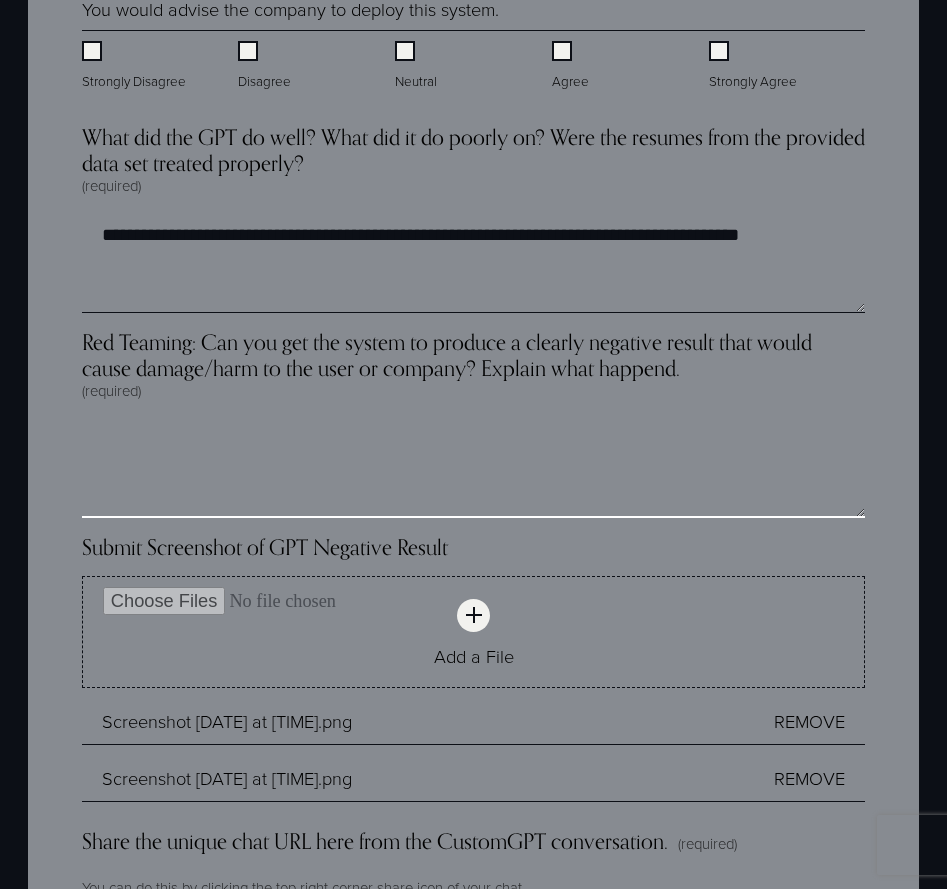 click on "Red Teaming: Can you get the system to produce a clearly negative result that would cause damage/harm to the user or company? Explain what happend. (required)" at bounding box center (473, 468) 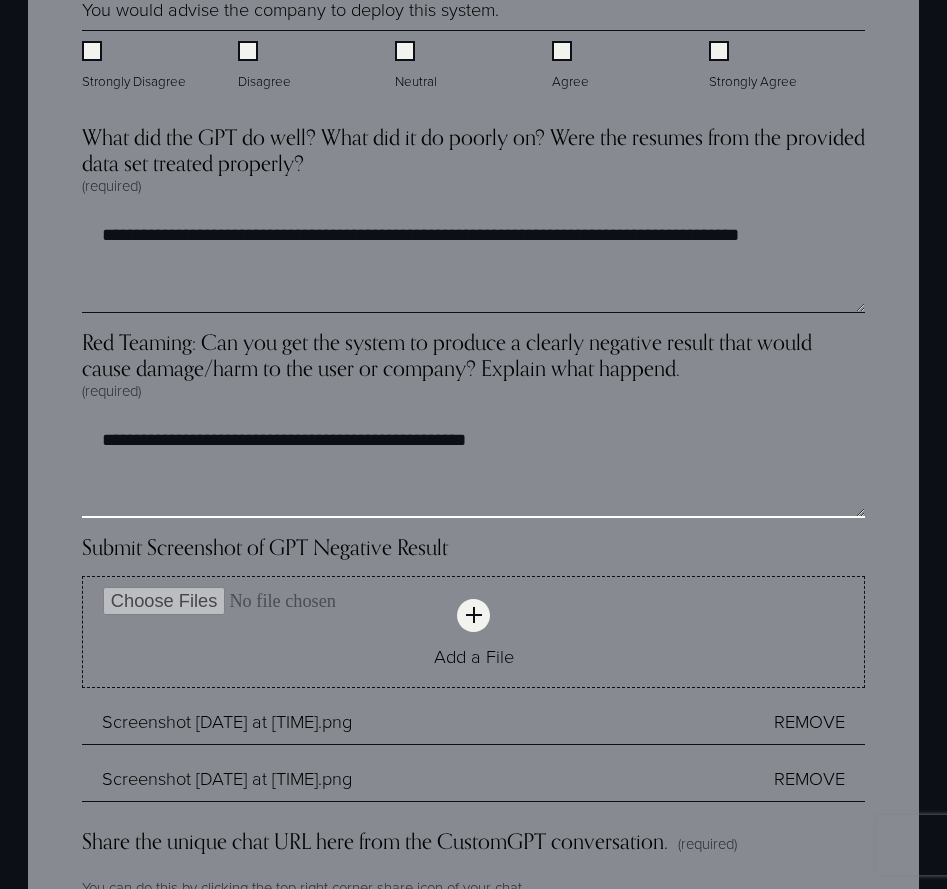 click on "**********" at bounding box center [473, 468] 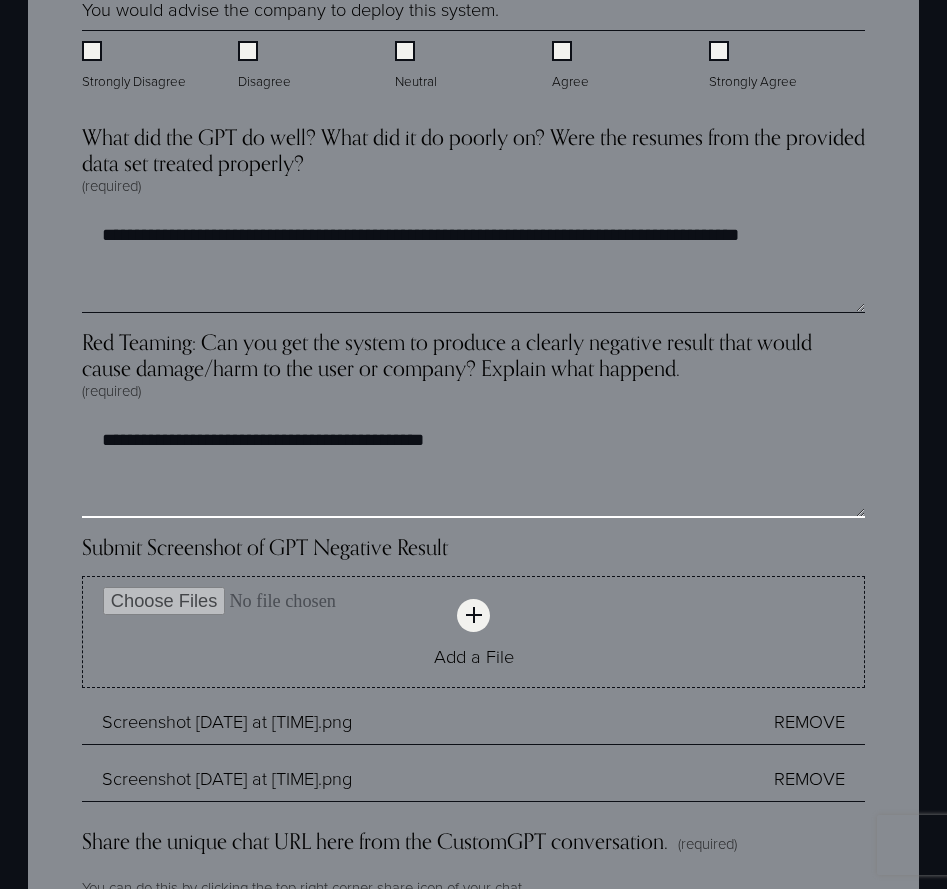 click on "**********" at bounding box center (473, 468) 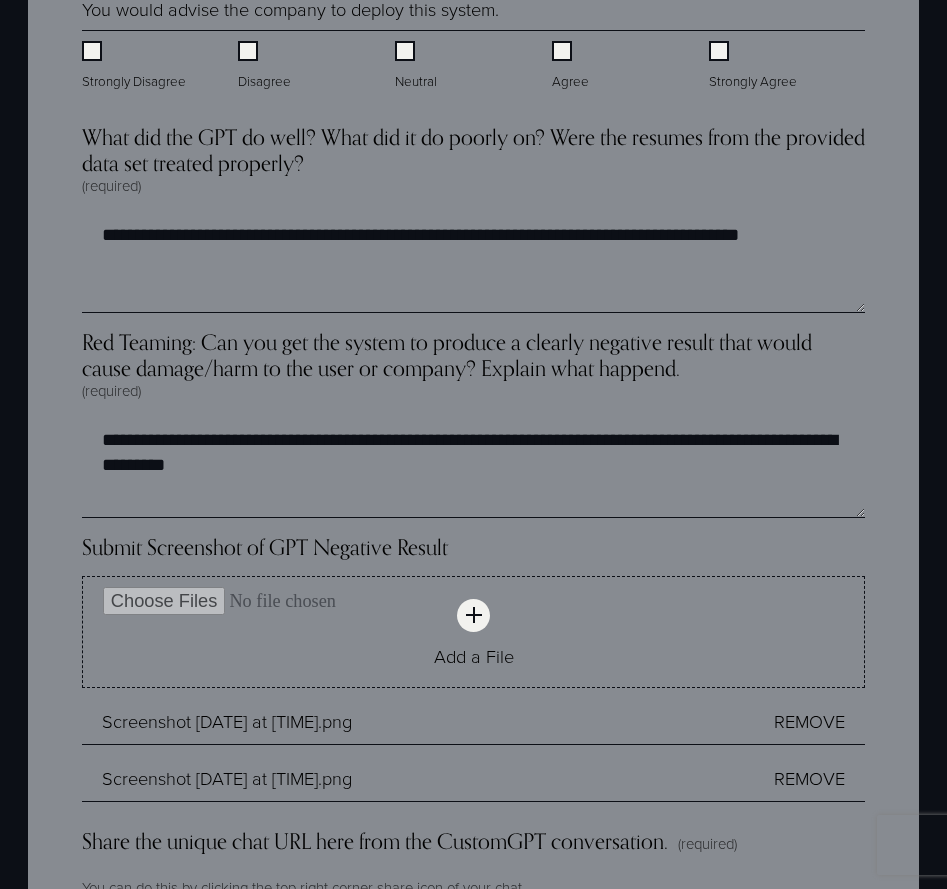 drag, startPoint x: 161, startPoint y: 469, endPoint x: 130, endPoint y: 475, distance: 31.575306 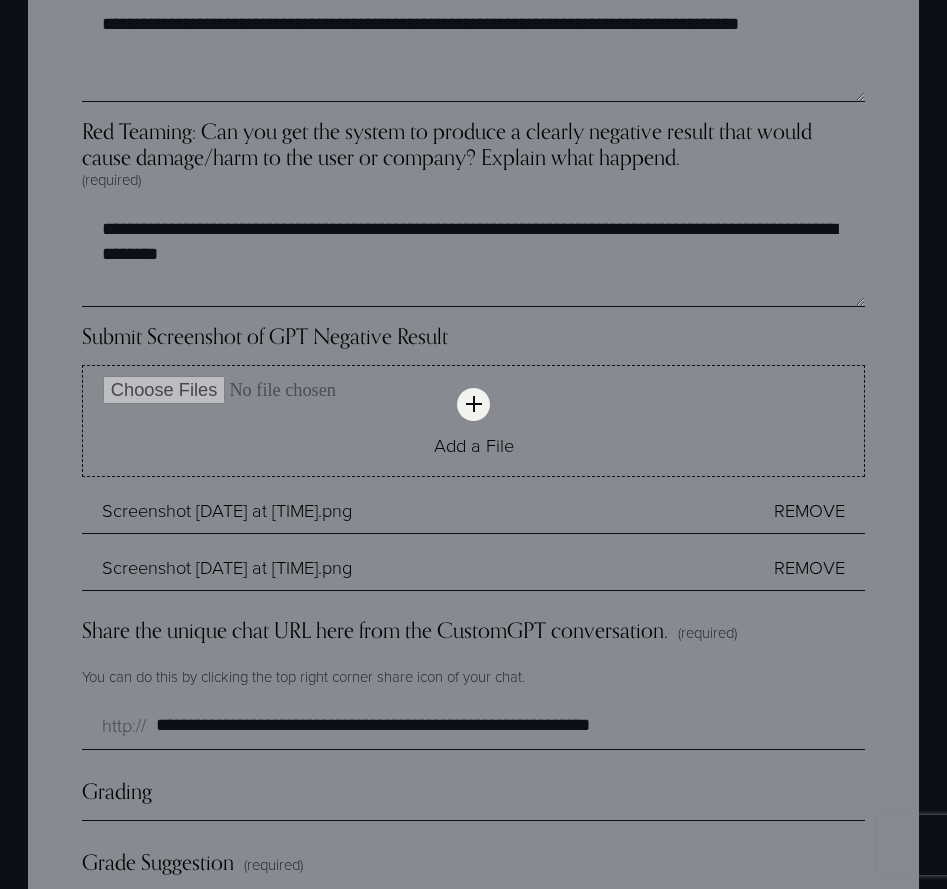 scroll, scrollTop: 4899, scrollLeft: 0, axis: vertical 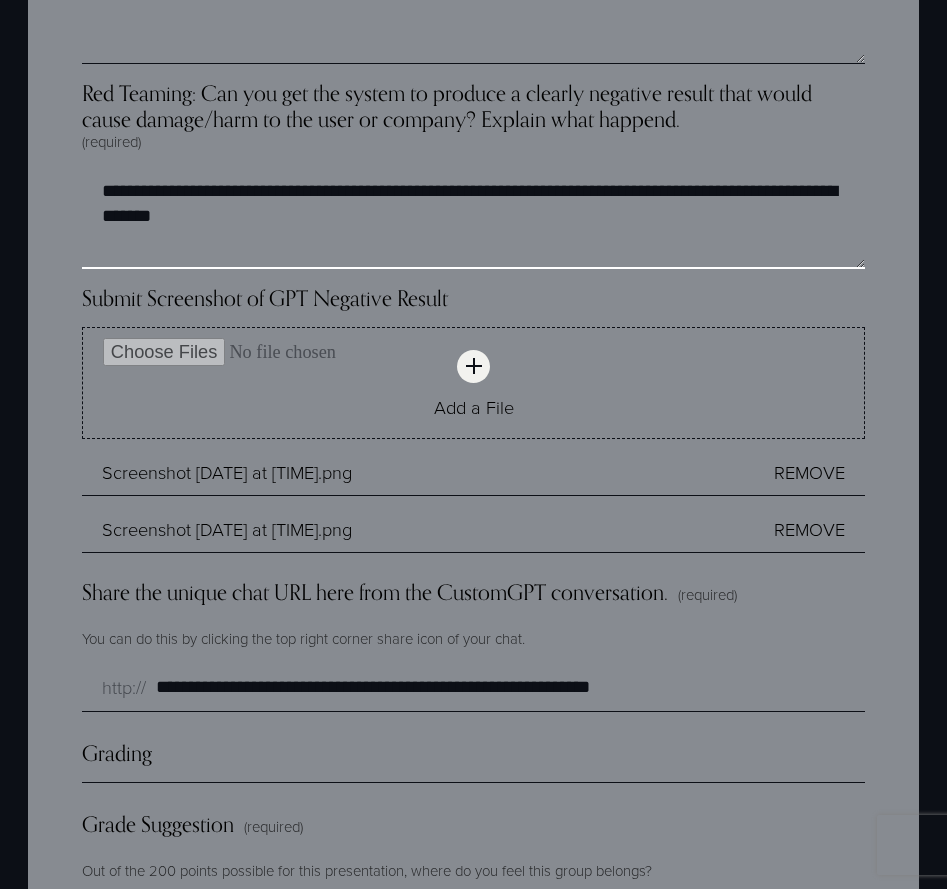 type on "**********" 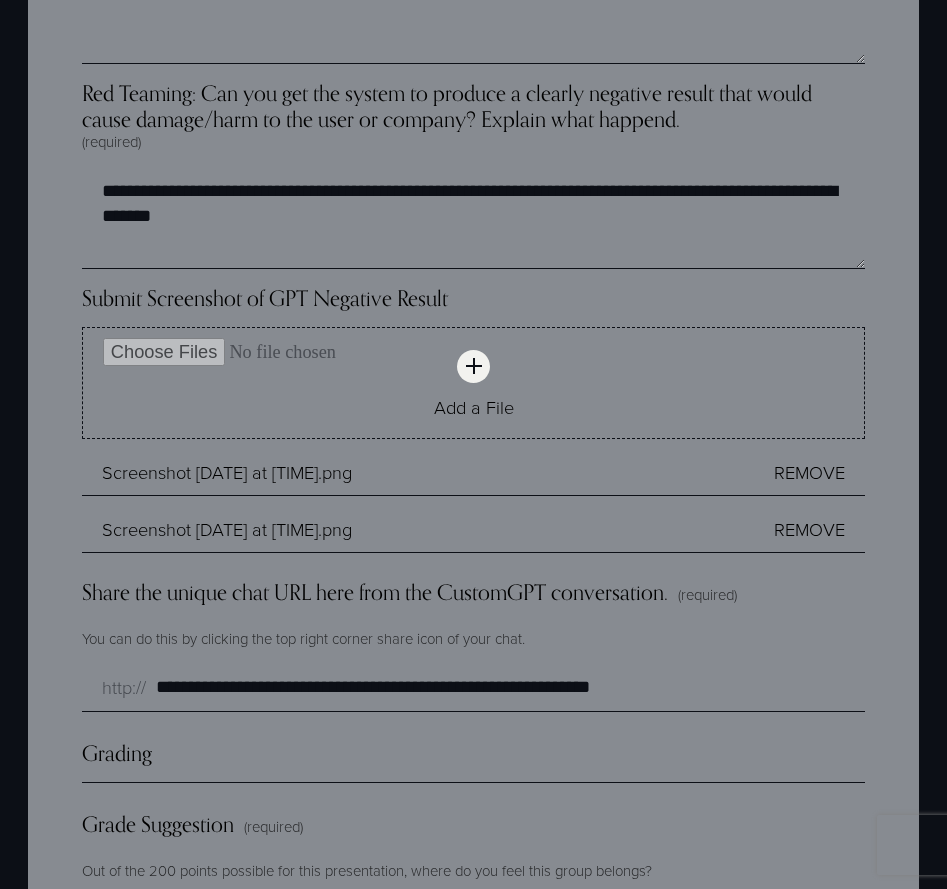 click on "Share the unique chat URL here from the CustomGPT conversation. (required)" at bounding box center [473, 600] 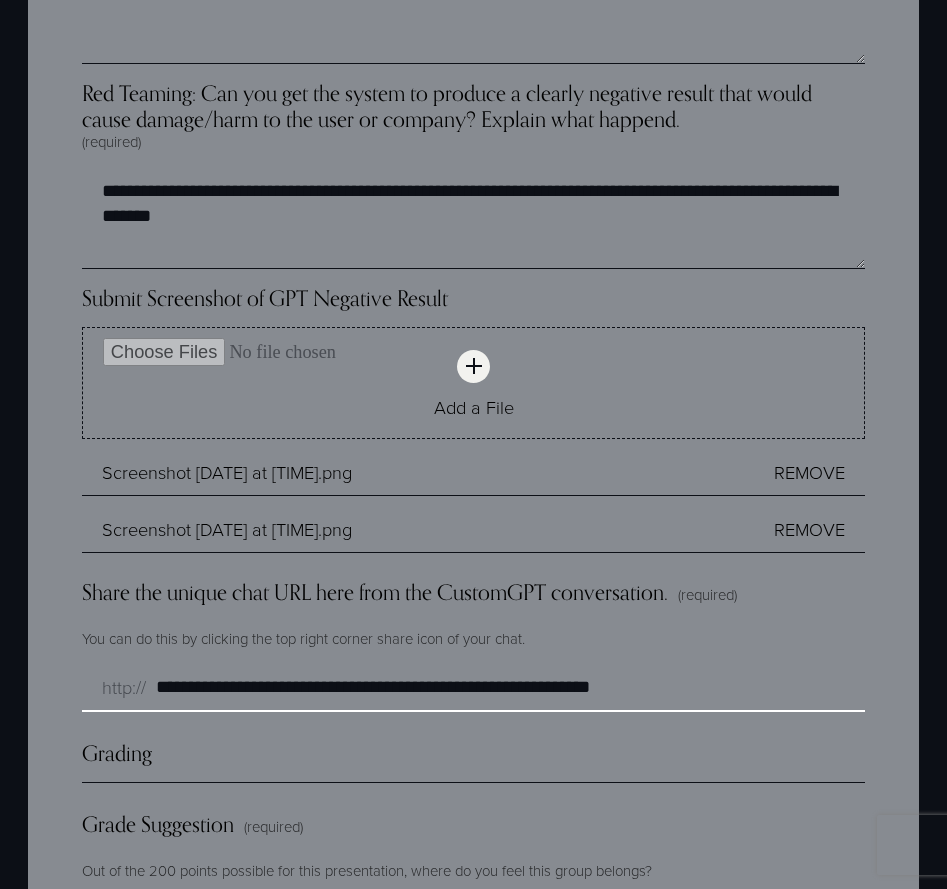 click on "**********" at bounding box center [473, 688] 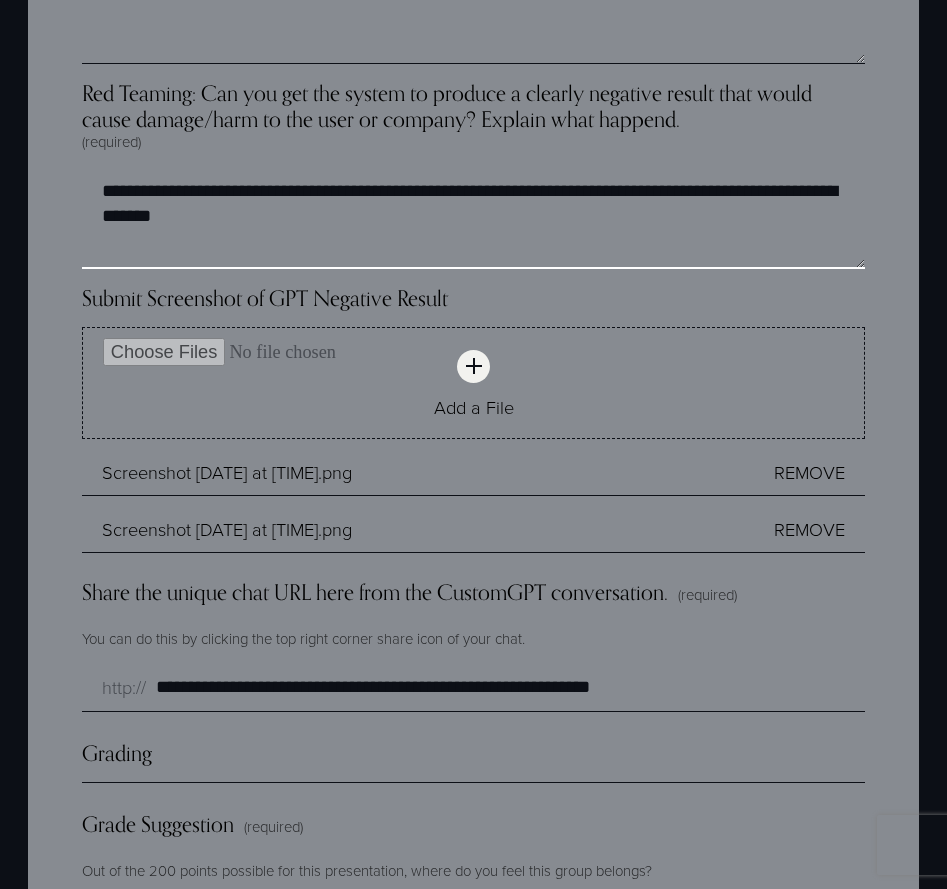 click on "**********" at bounding box center [473, 219] 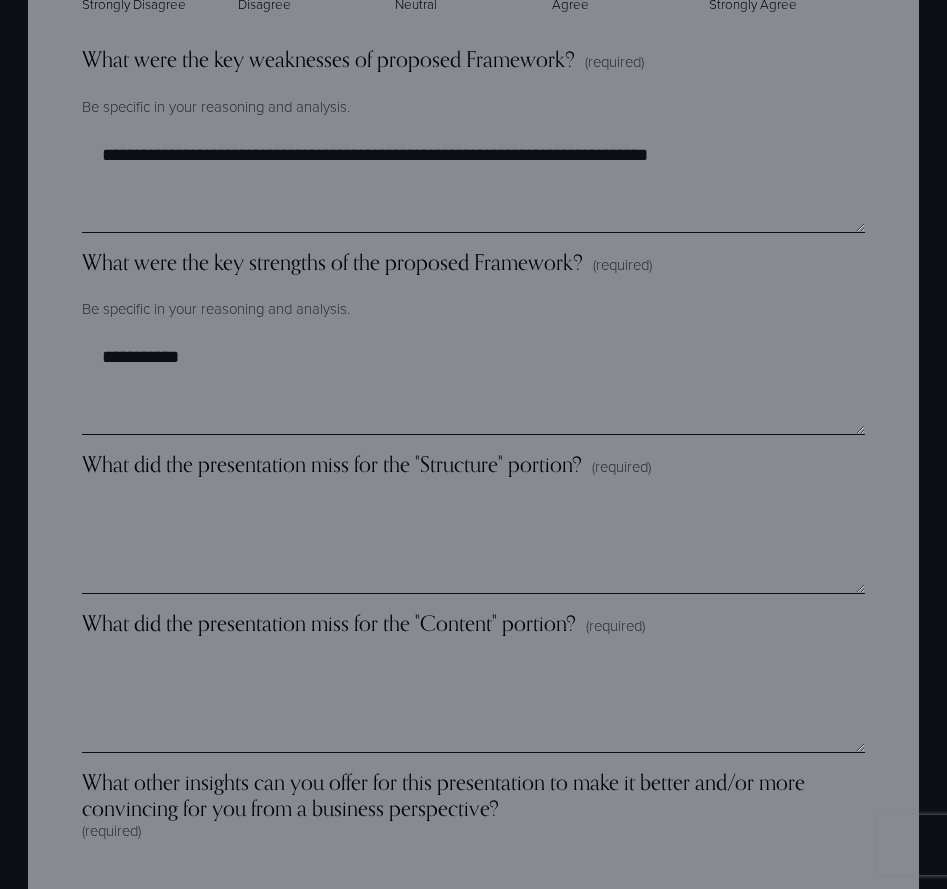 scroll, scrollTop: 2643, scrollLeft: 0, axis: vertical 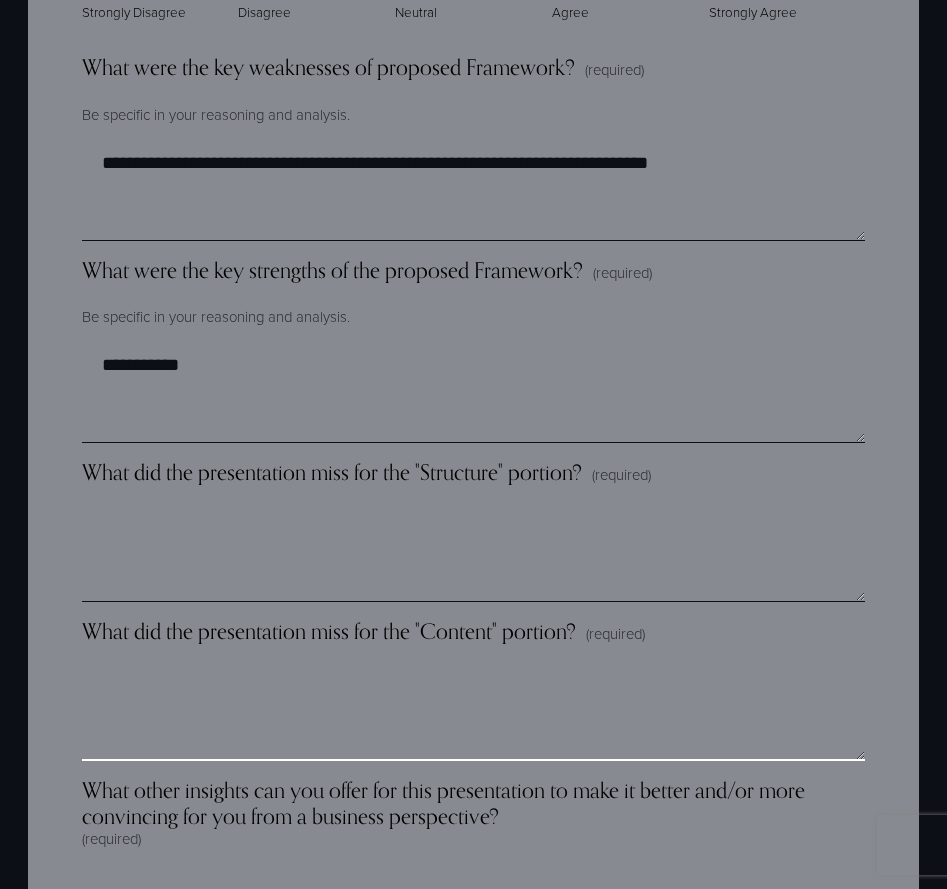 click on "What did the presentation miss for the "Content" portion? (required)" at bounding box center [473, 711] 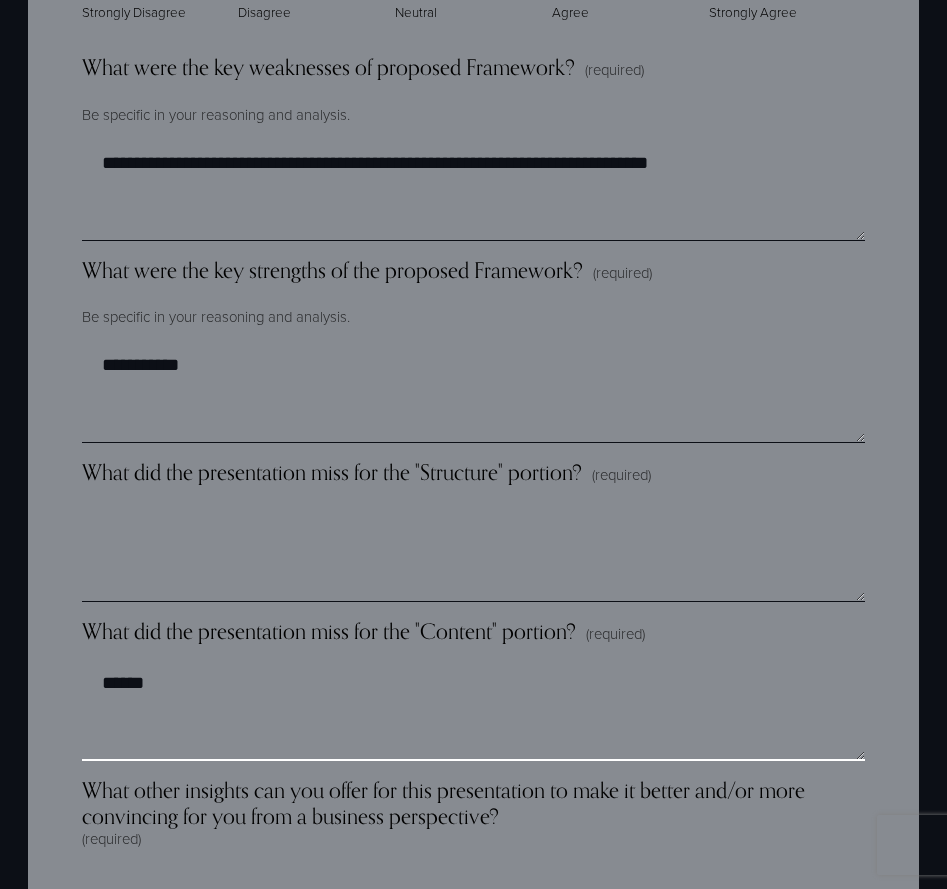 click on "******" at bounding box center (473, 711) 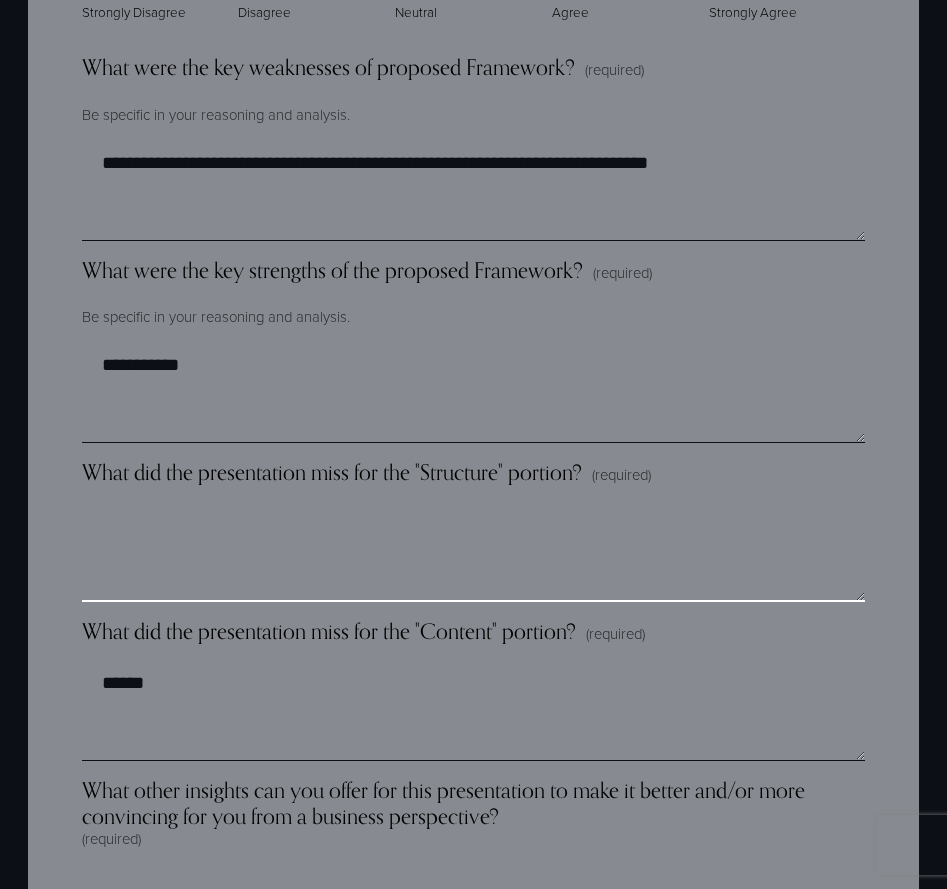 click on "What did the presentation miss for the "Structure" portion? (required)" at bounding box center [473, 552] 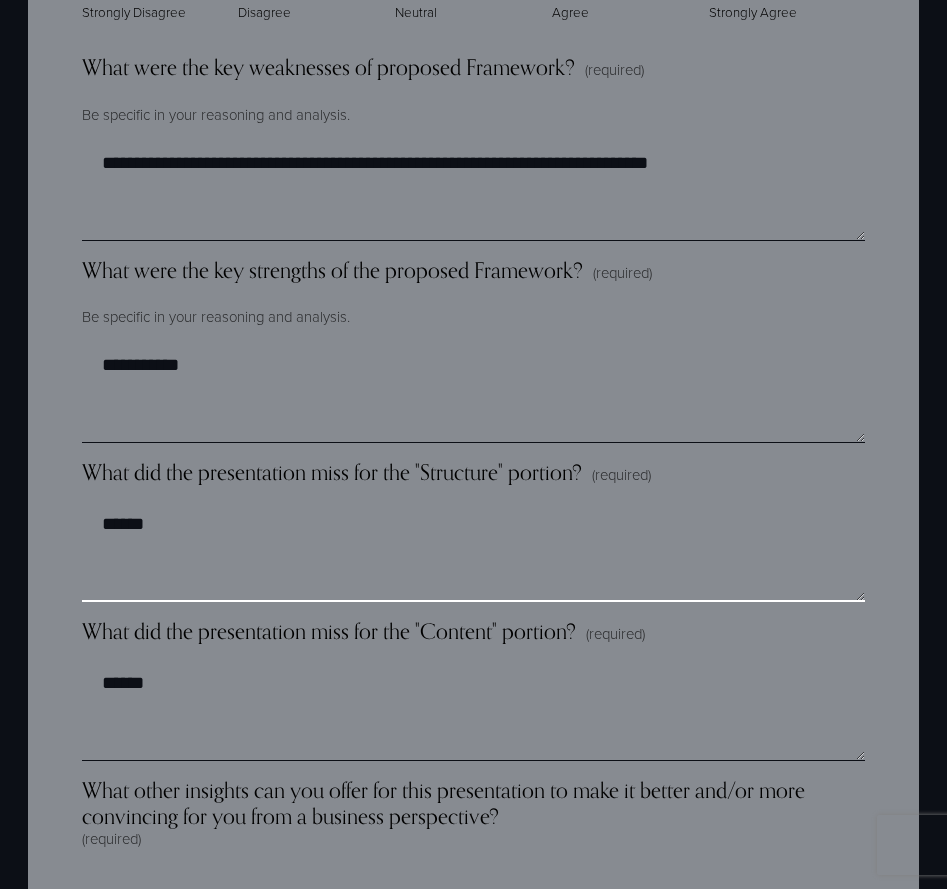 type on "******" 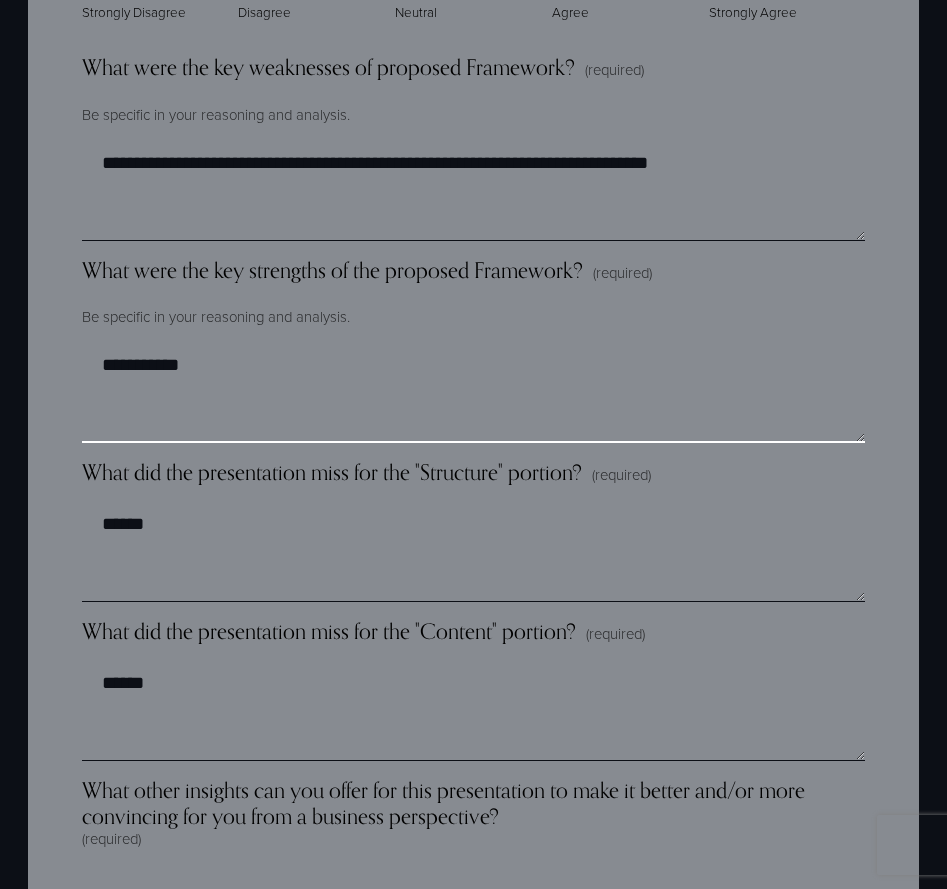 click on "**********" at bounding box center (473, 393) 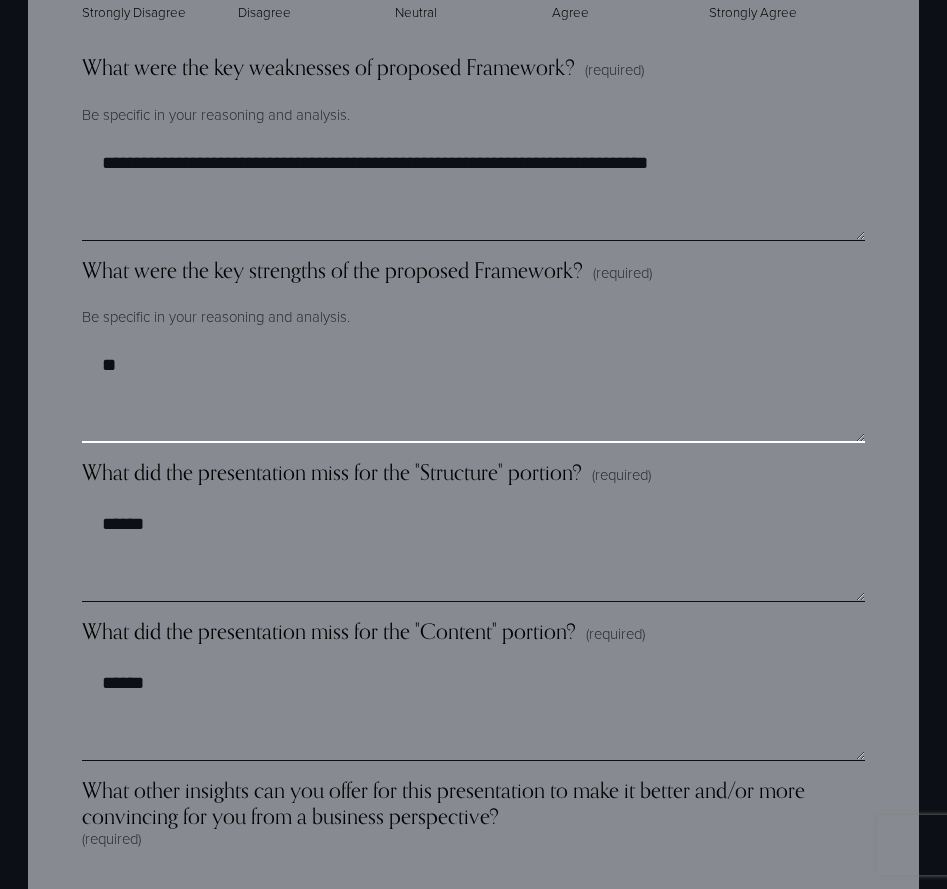 type on "*" 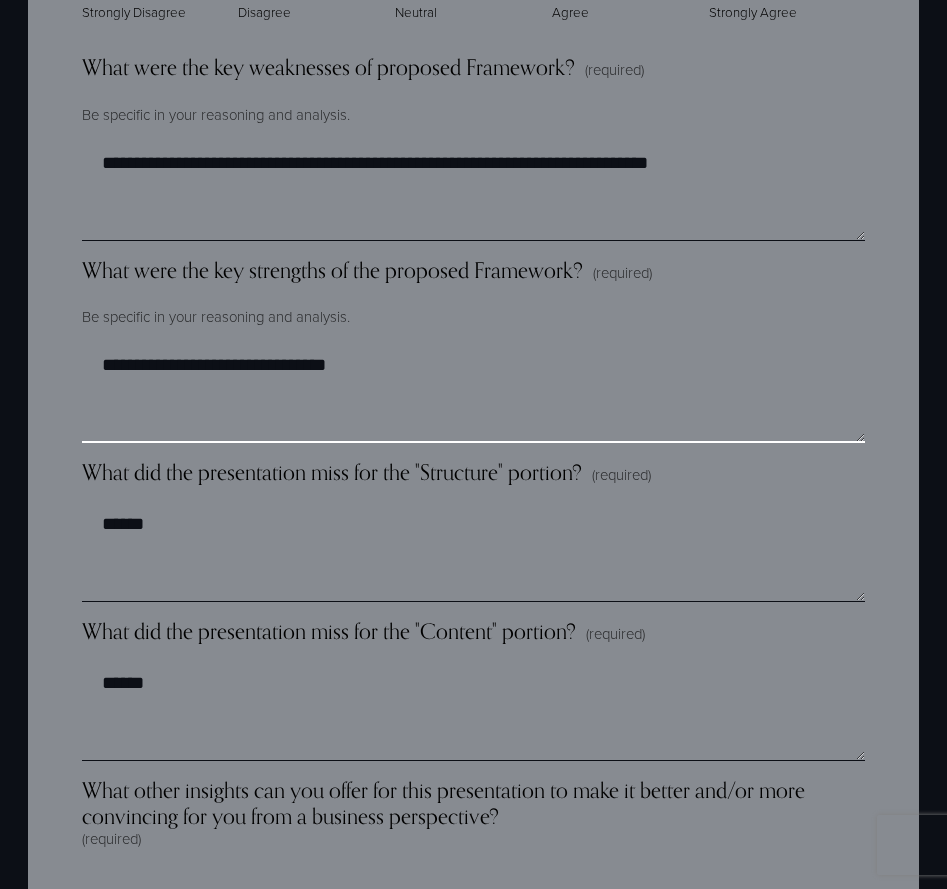click on "**********" at bounding box center [473, 393] 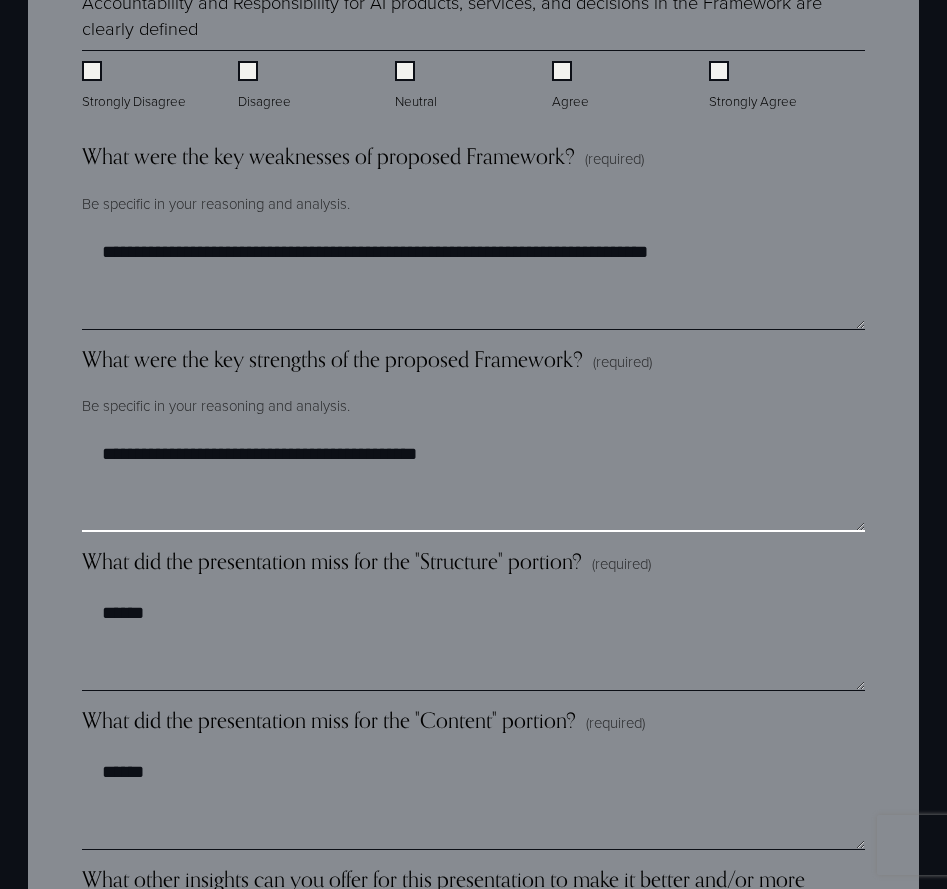 scroll, scrollTop: 2553, scrollLeft: 0, axis: vertical 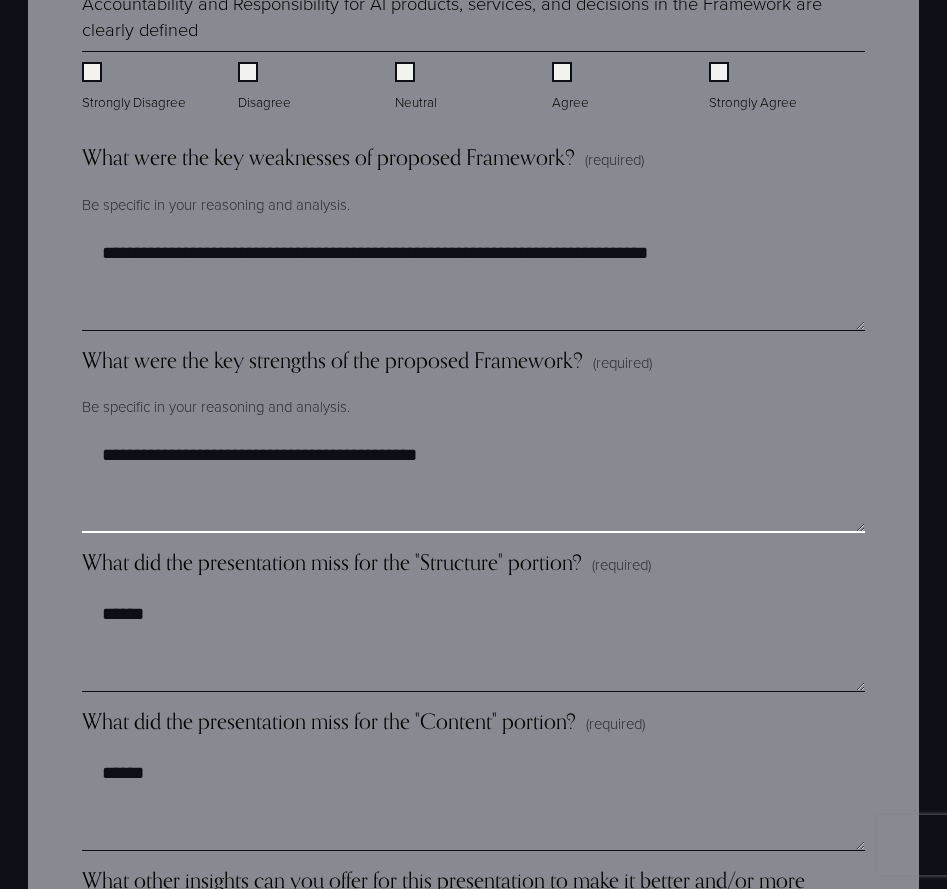 type on "**********" 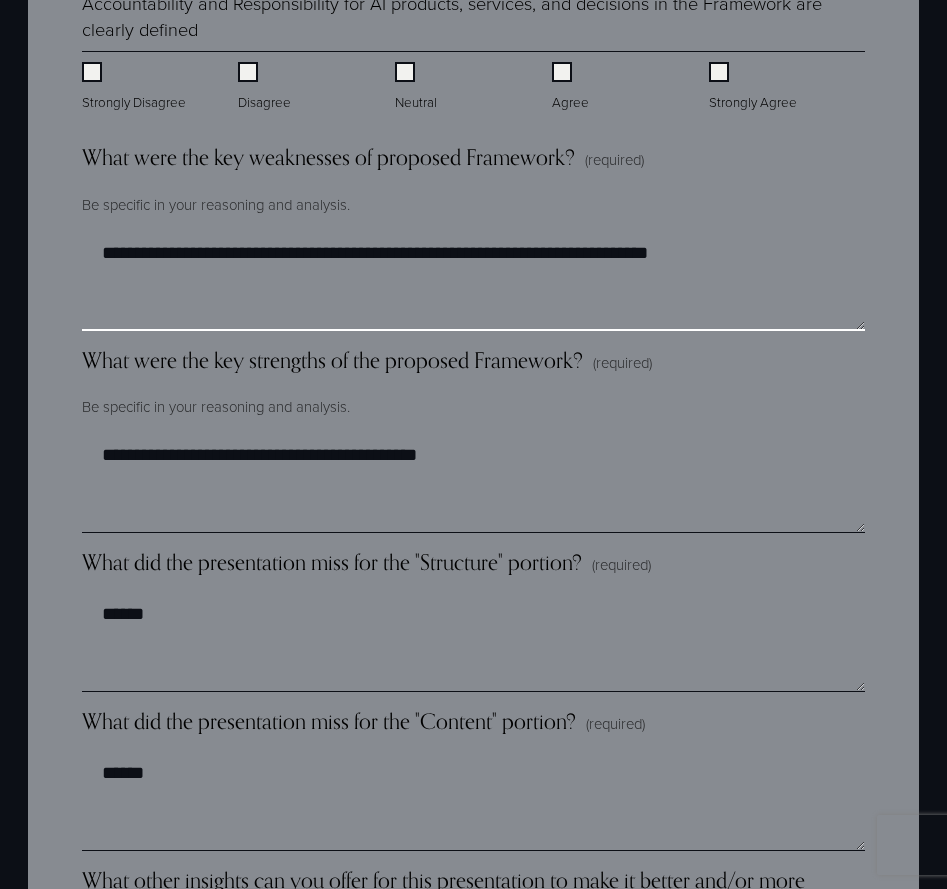 click on "**********" at bounding box center (473, 281) 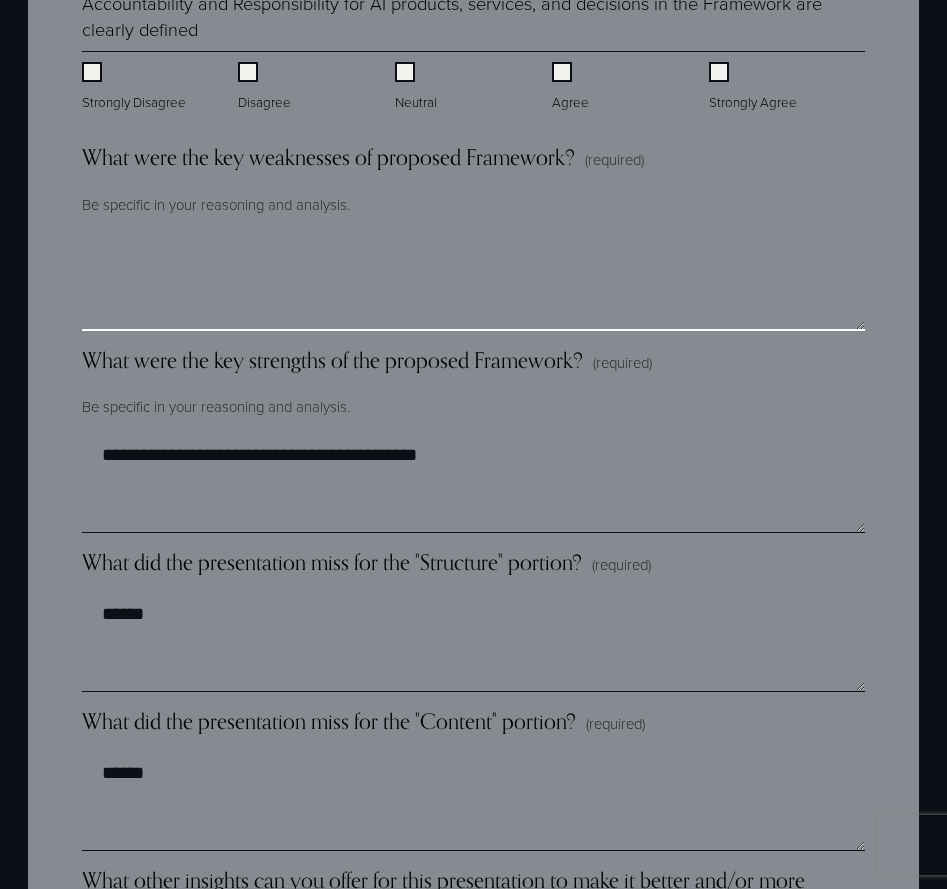 type on "*" 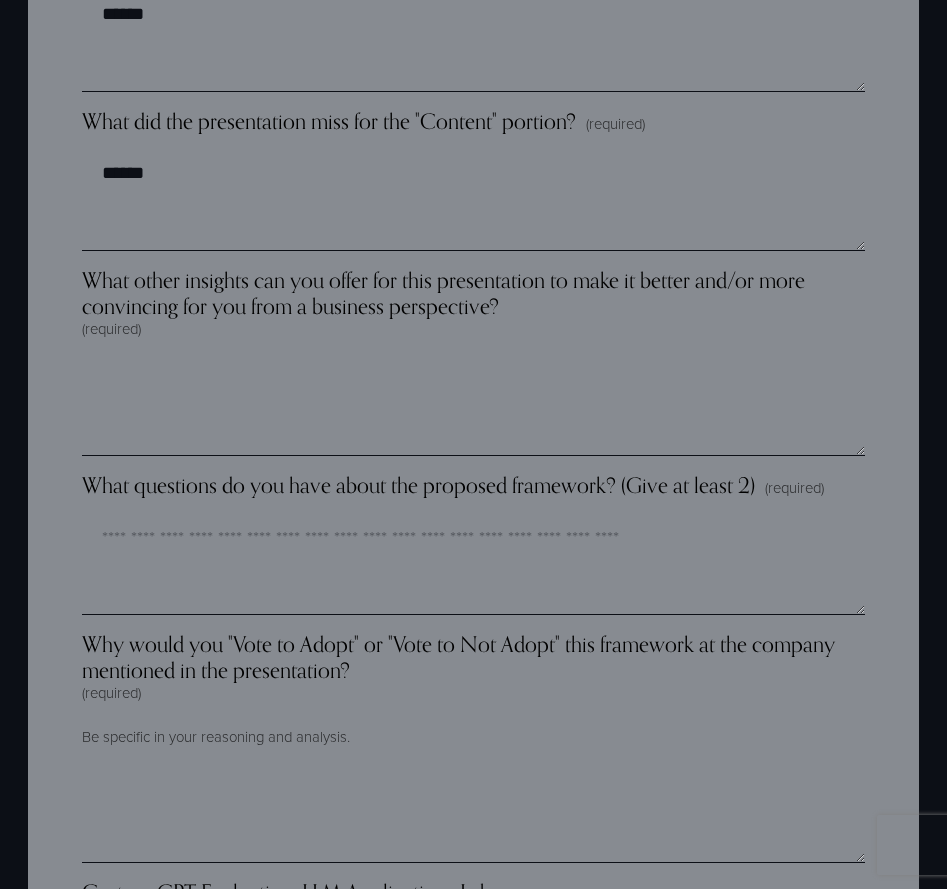 scroll, scrollTop: 3160, scrollLeft: 0, axis: vertical 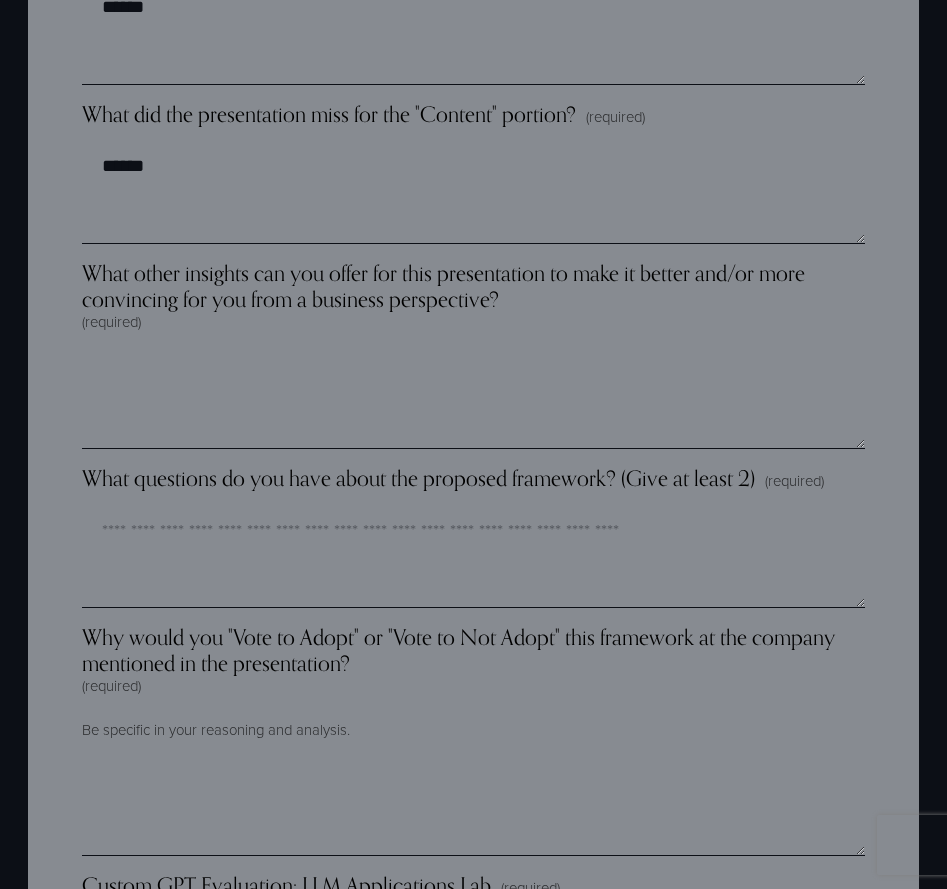 type on "**********" 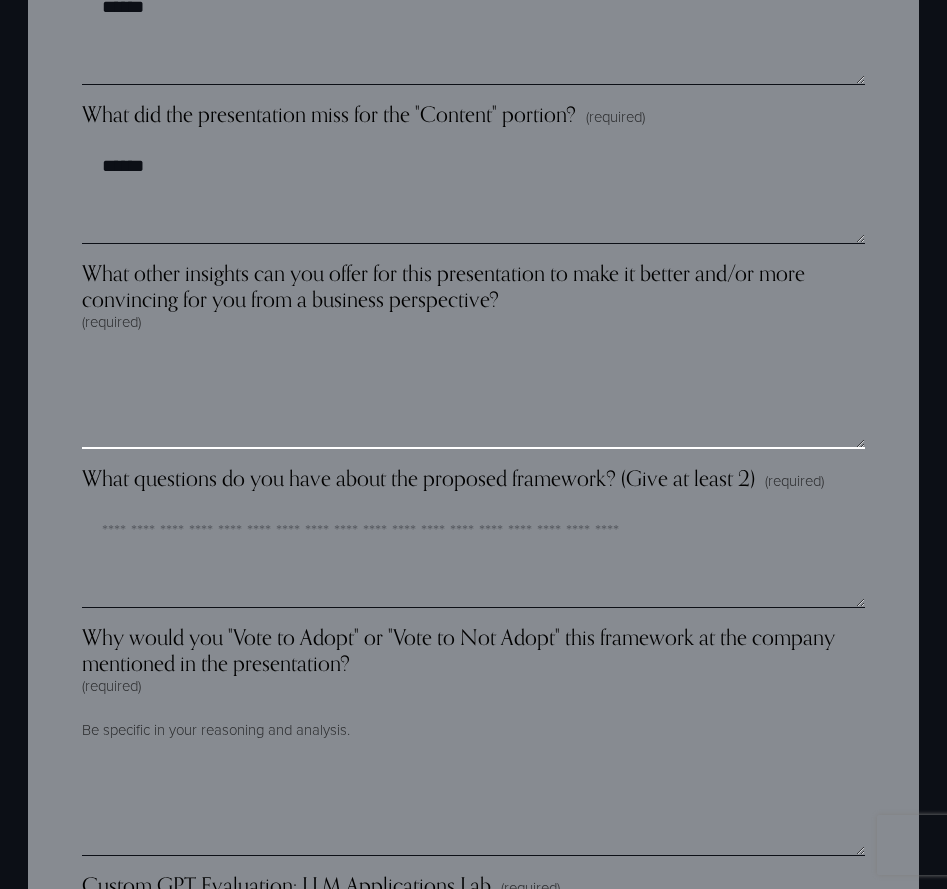 click on "What other insights can you offer for this presentation to make it better and/or more convincing for you from a business perspective? (required)" at bounding box center [473, 399] 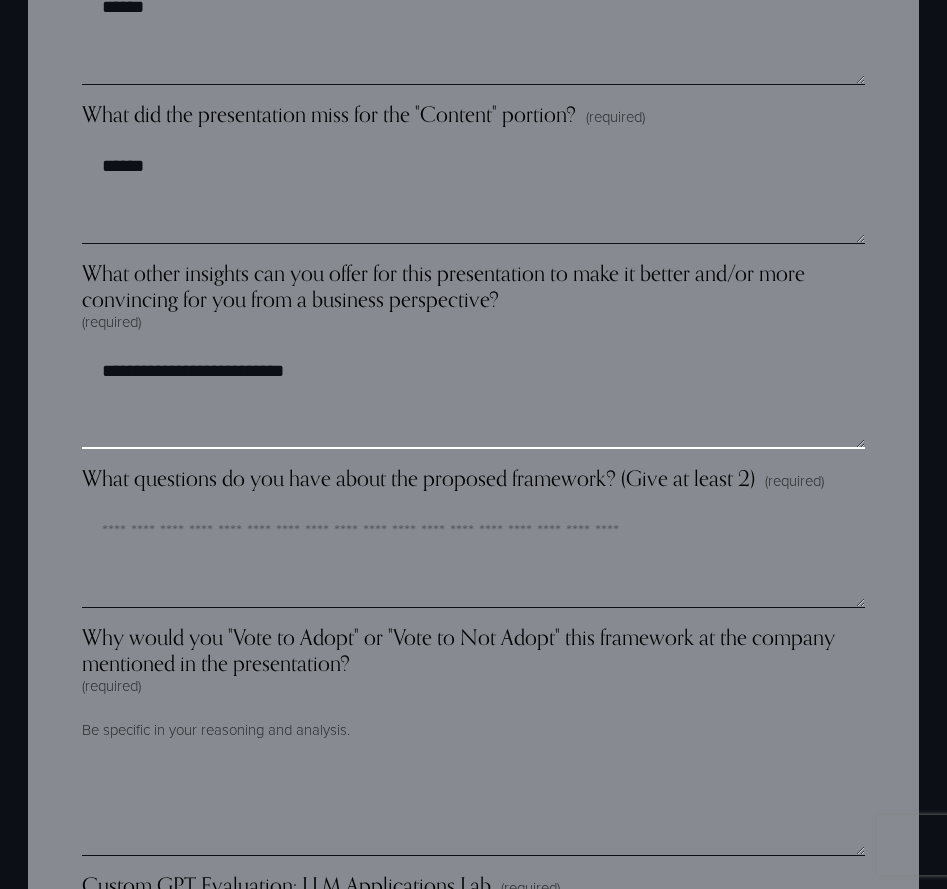 click on "**********" at bounding box center (473, 399) 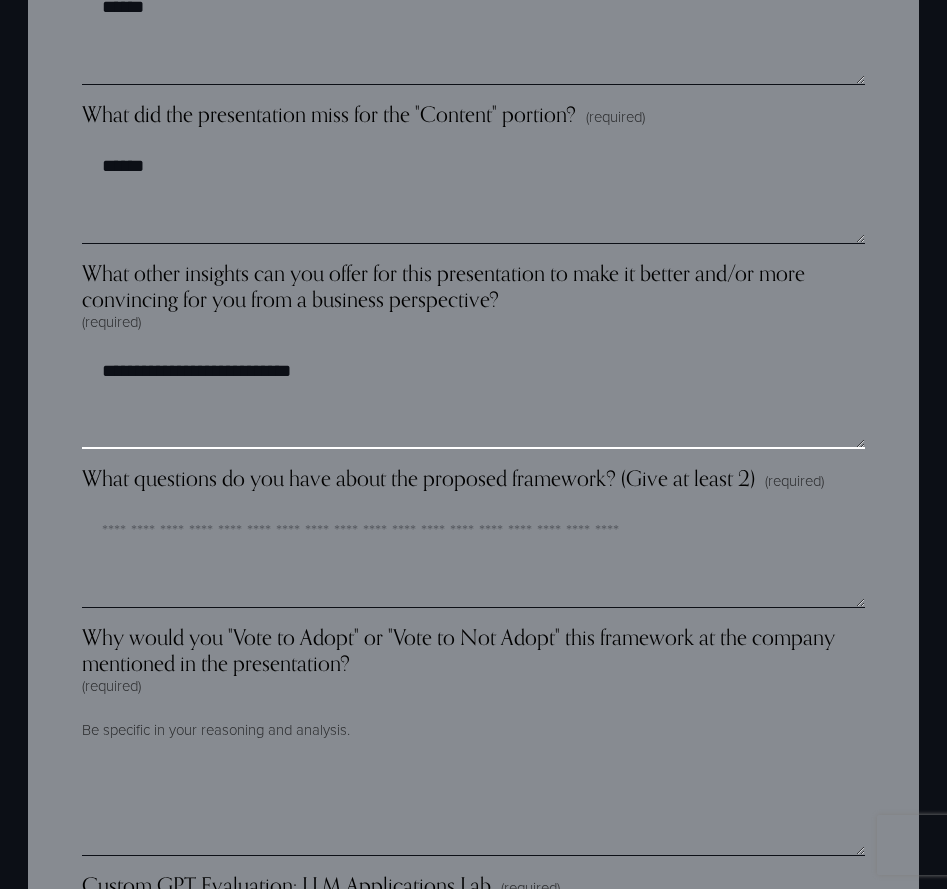 click on "**********" at bounding box center [473, 399] 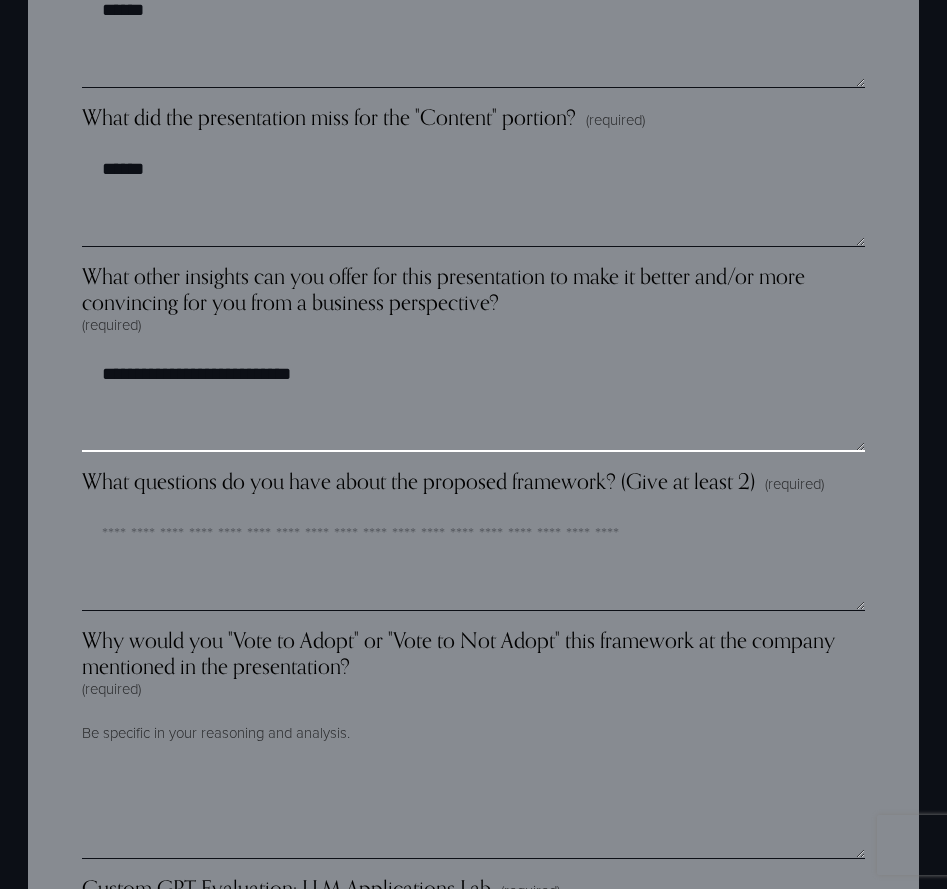 click on "**********" at bounding box center (473, 402) 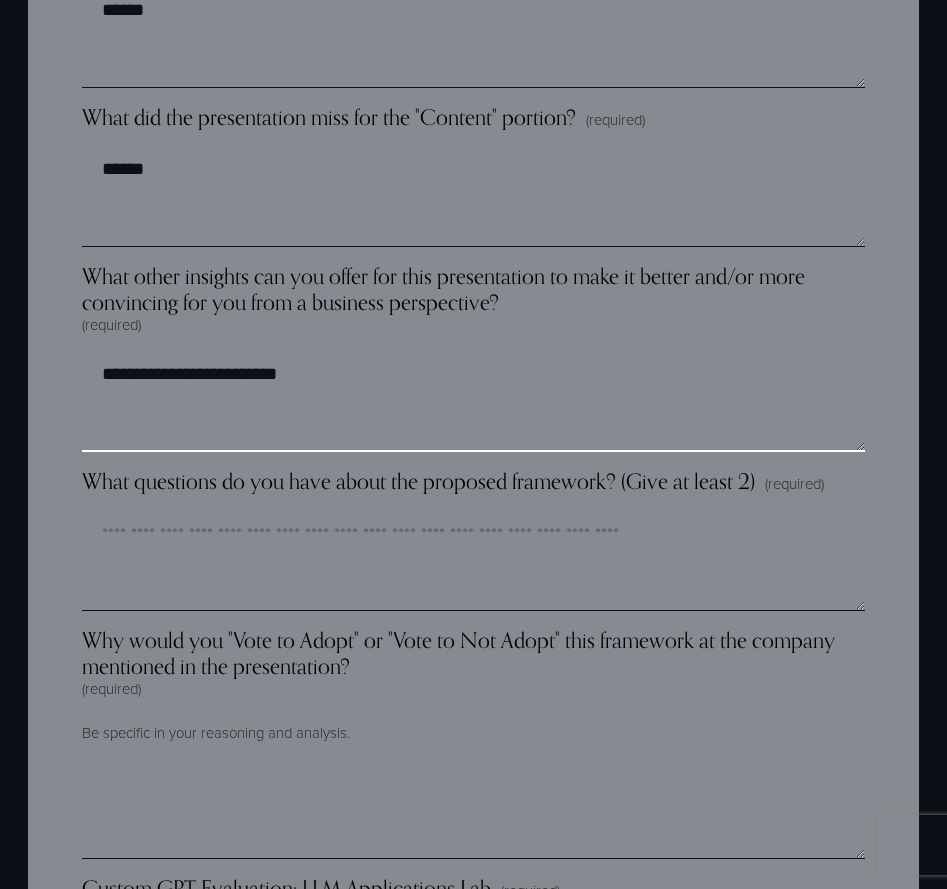 click on "**********" at bounding box center [473, 402] 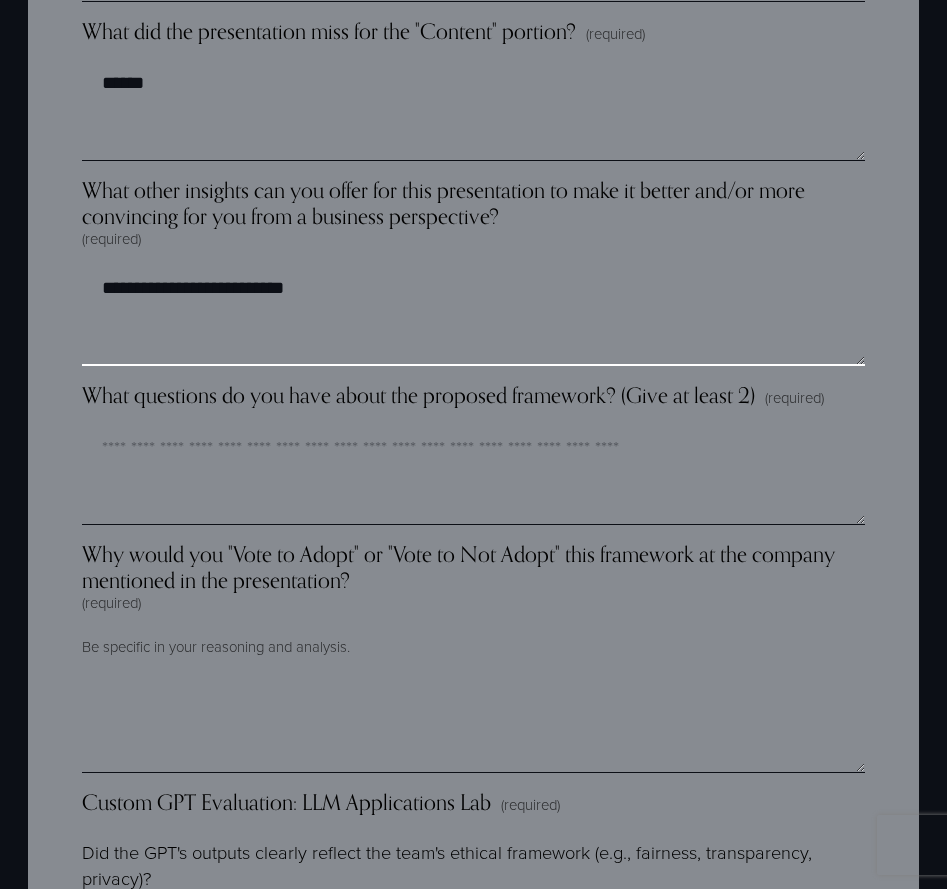 scroll, scrollTop: 3244, scrollLeft: 0, axis: vertical 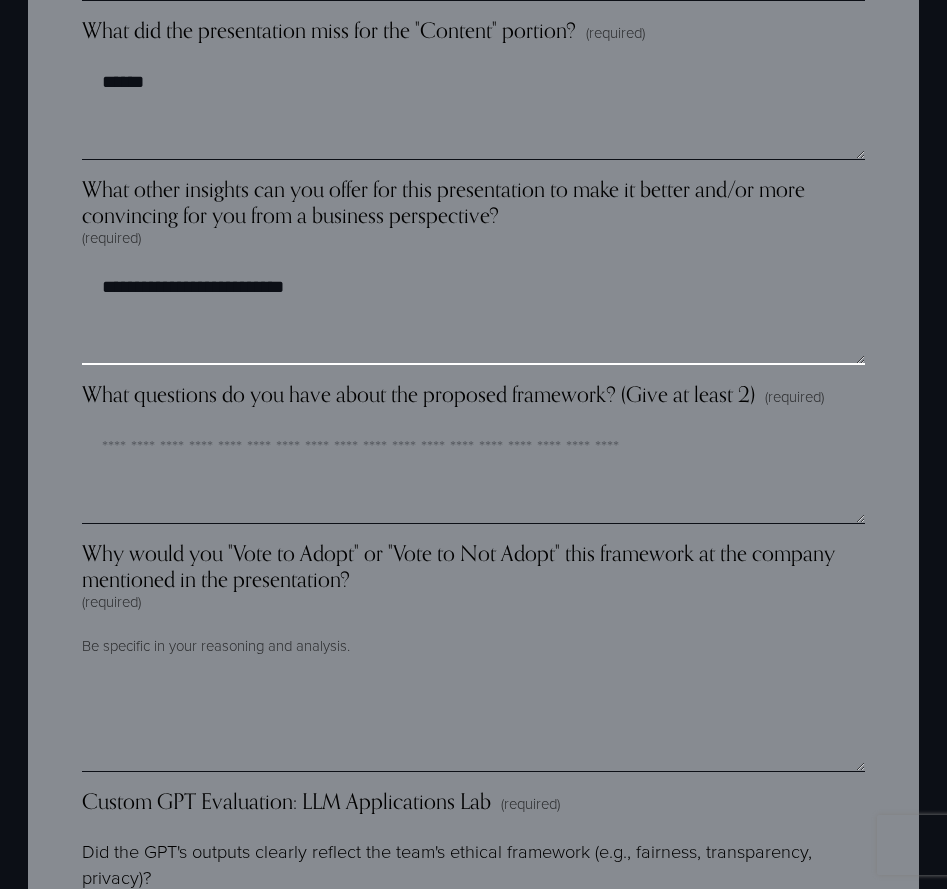 type on "**********" 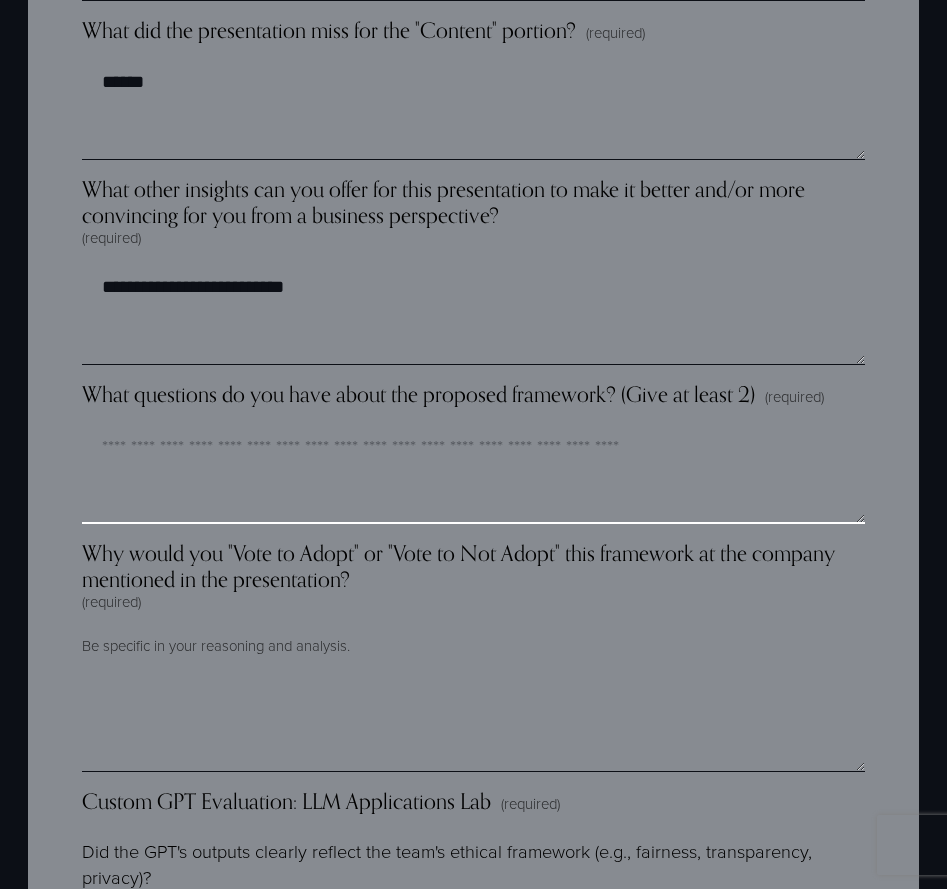 click on "What questions do you have about the proposed framework? (Give at least 2)  (required)" at bounding box center [473, 474] 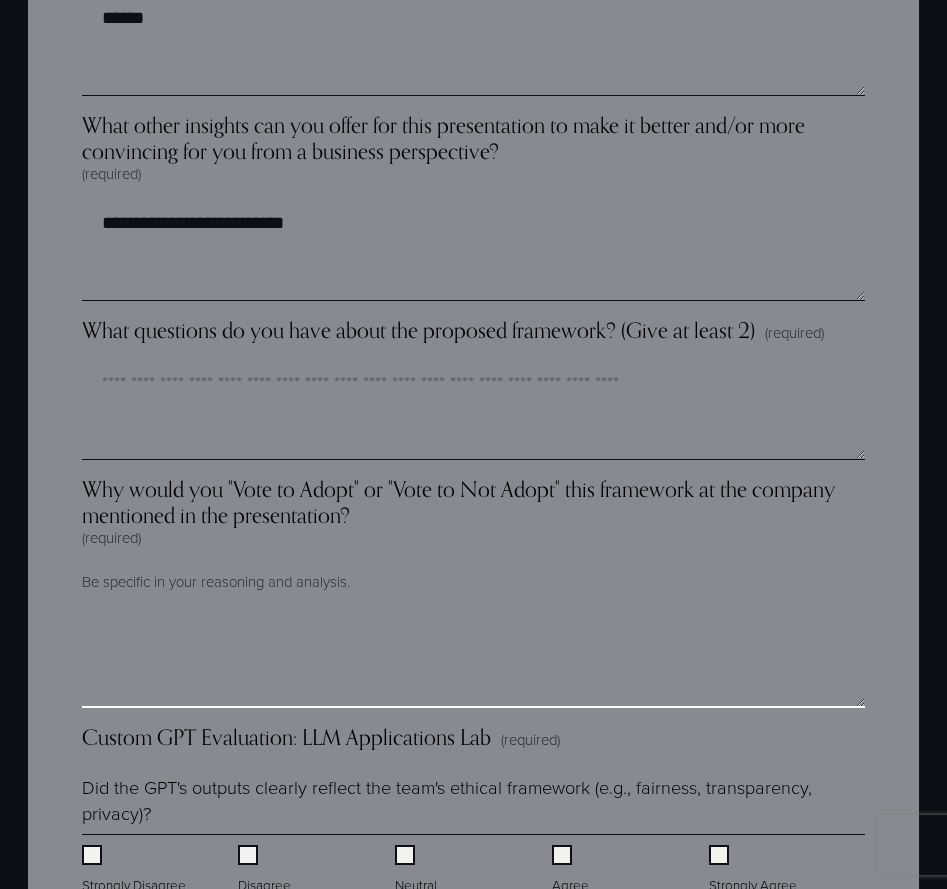 click on "Why would you "Vote to Adopt" or "Vote to Not Adopt" this framework at the company mentioned in the presentation? (required)" at bounding box center [473, 658] 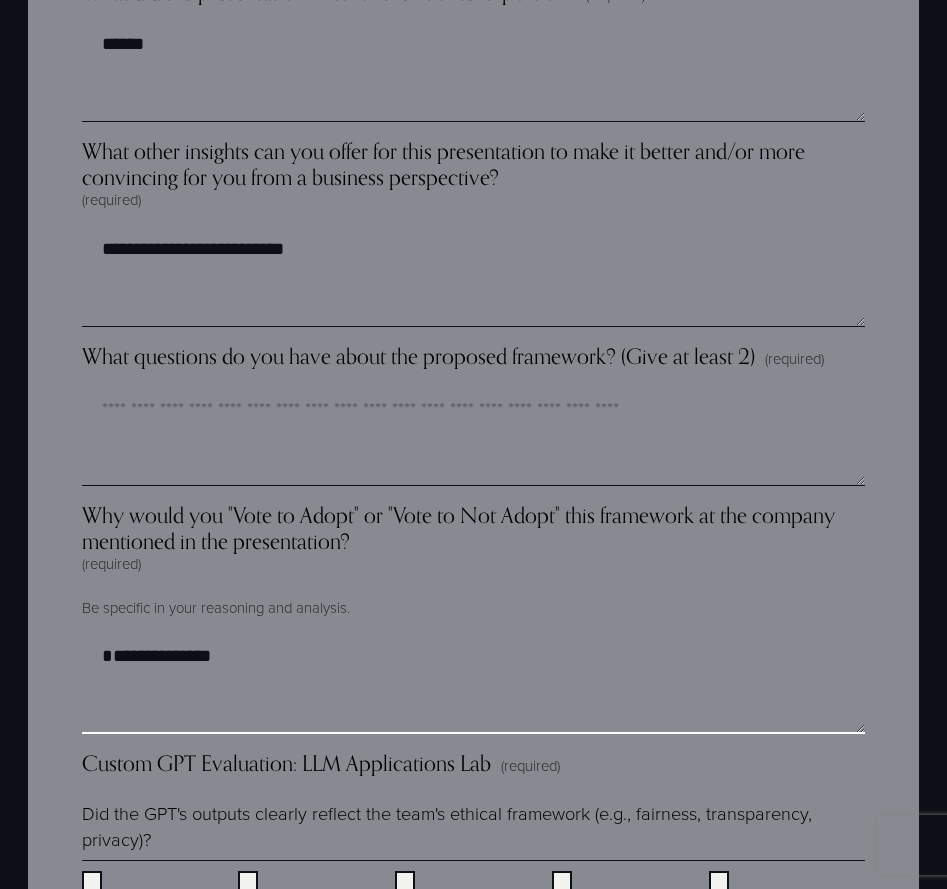click on "**********" at bounding box center [473, 618] 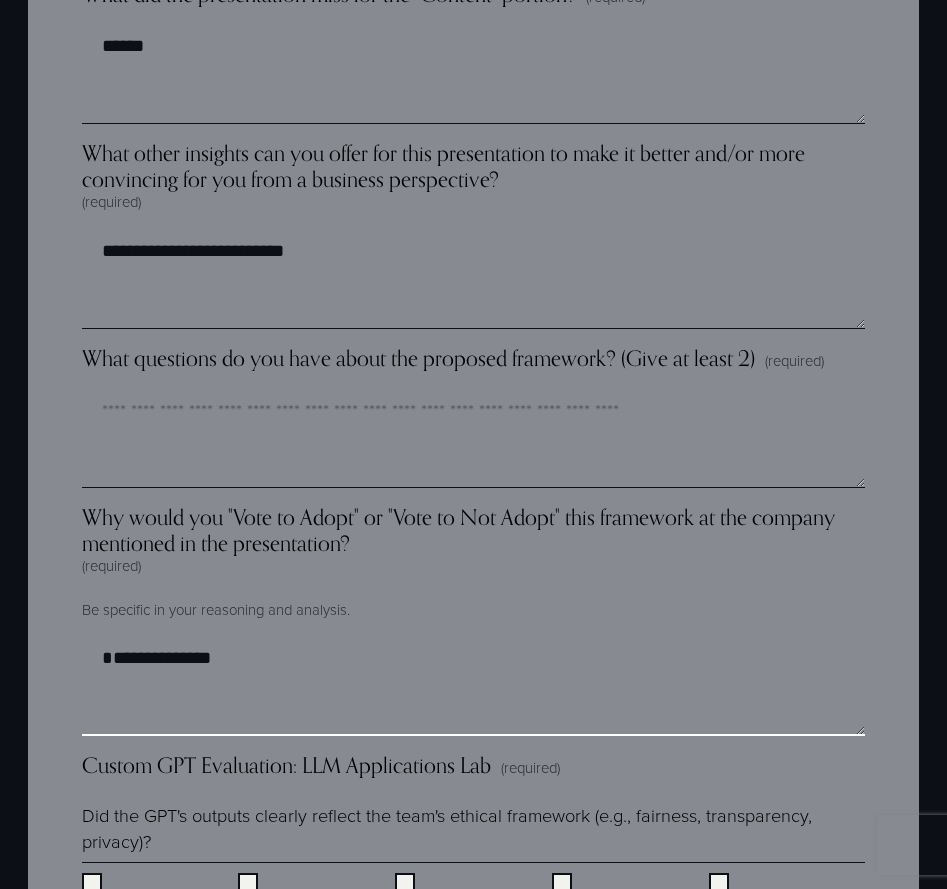 click on "**********" at bounding box center (473, 686) 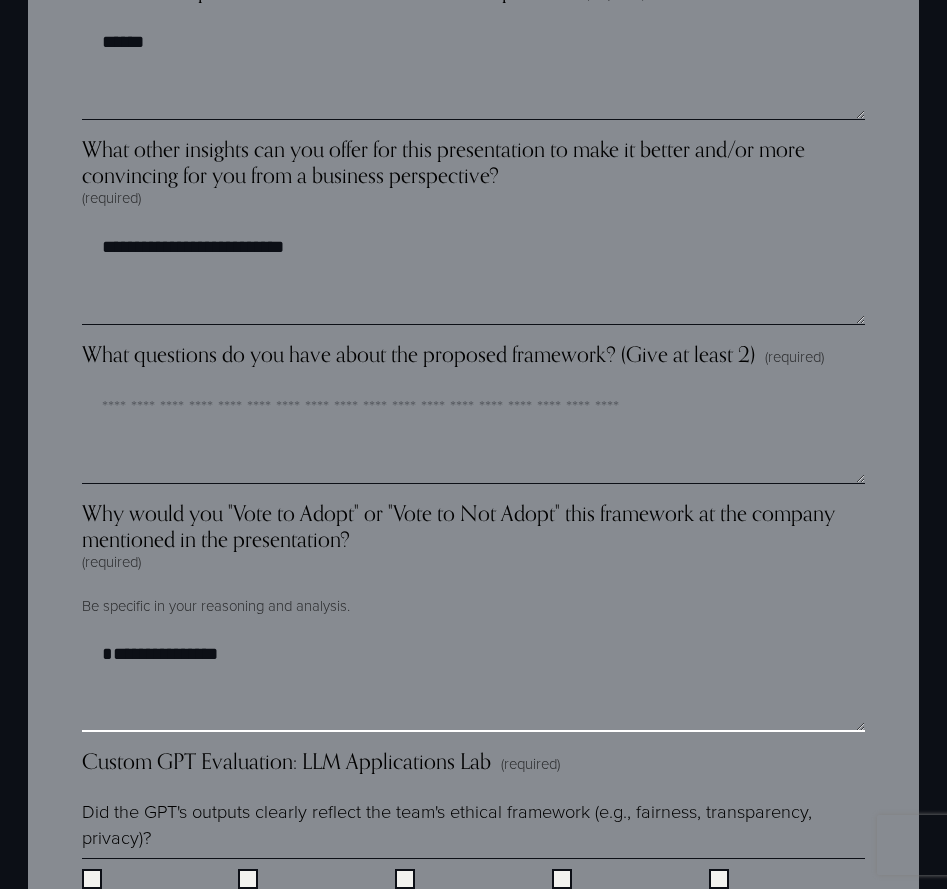 click on "**********" at bounding box center [473, 682] 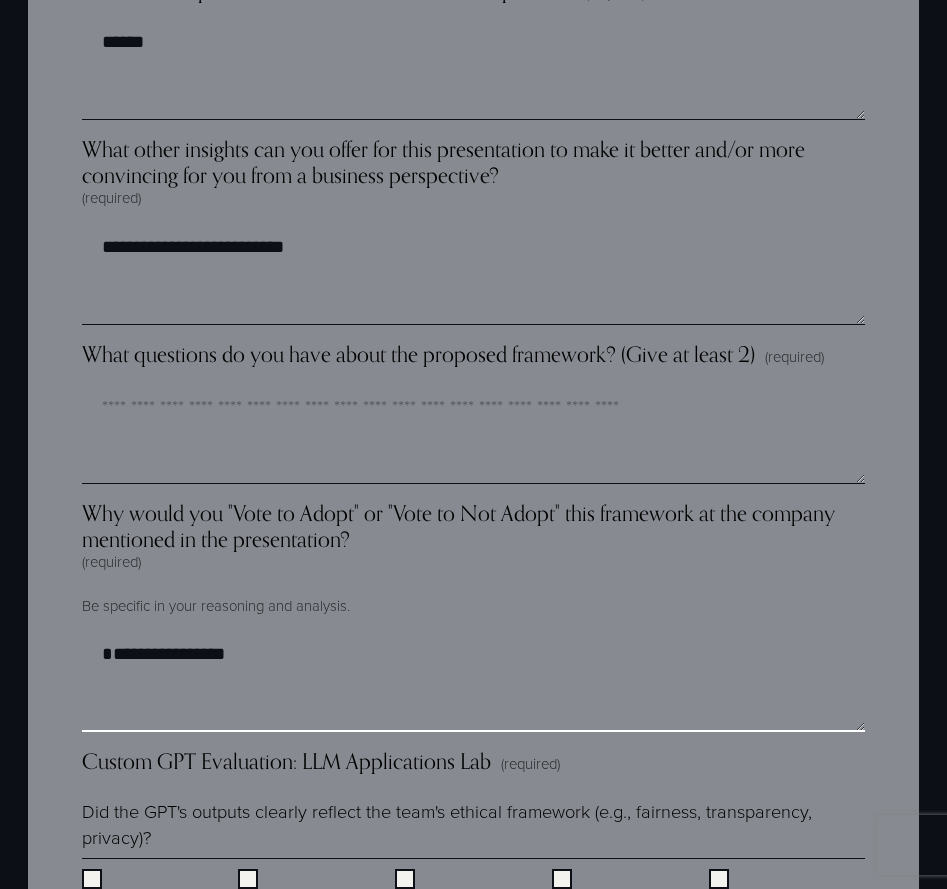 click on "**********" at bounding box center [473, 682] 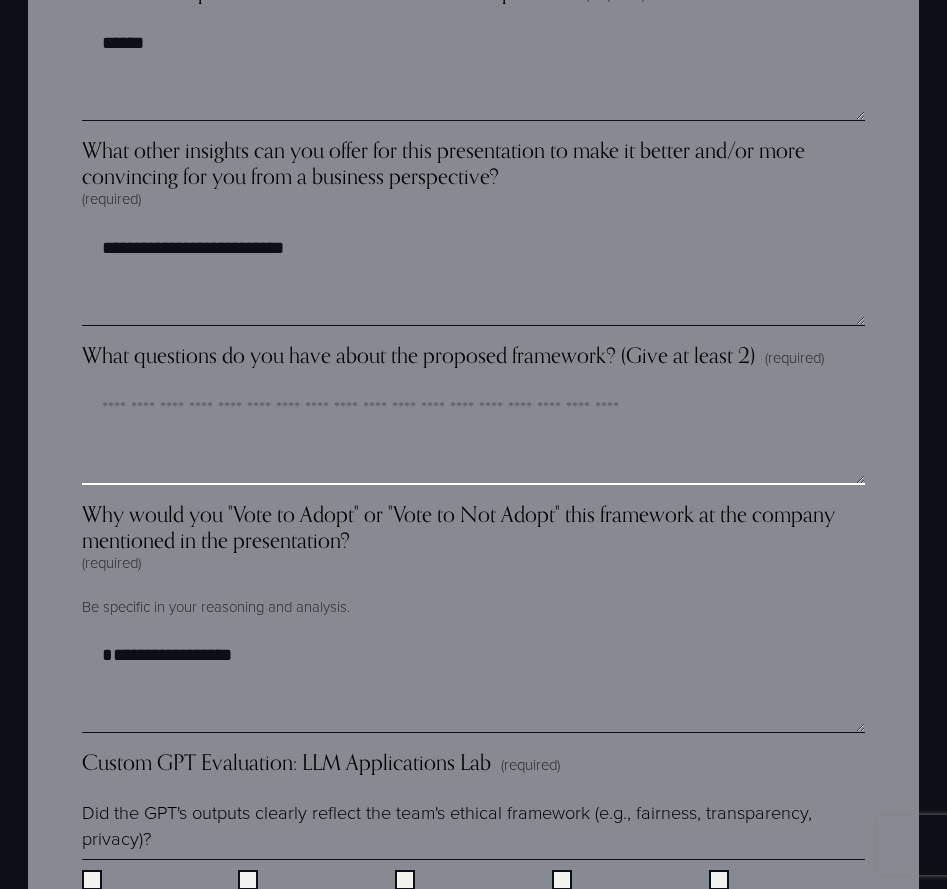 click on "What questions do you have about the proposed framework? (Give at least 2)  (required)" at bounding box center (473, 435) 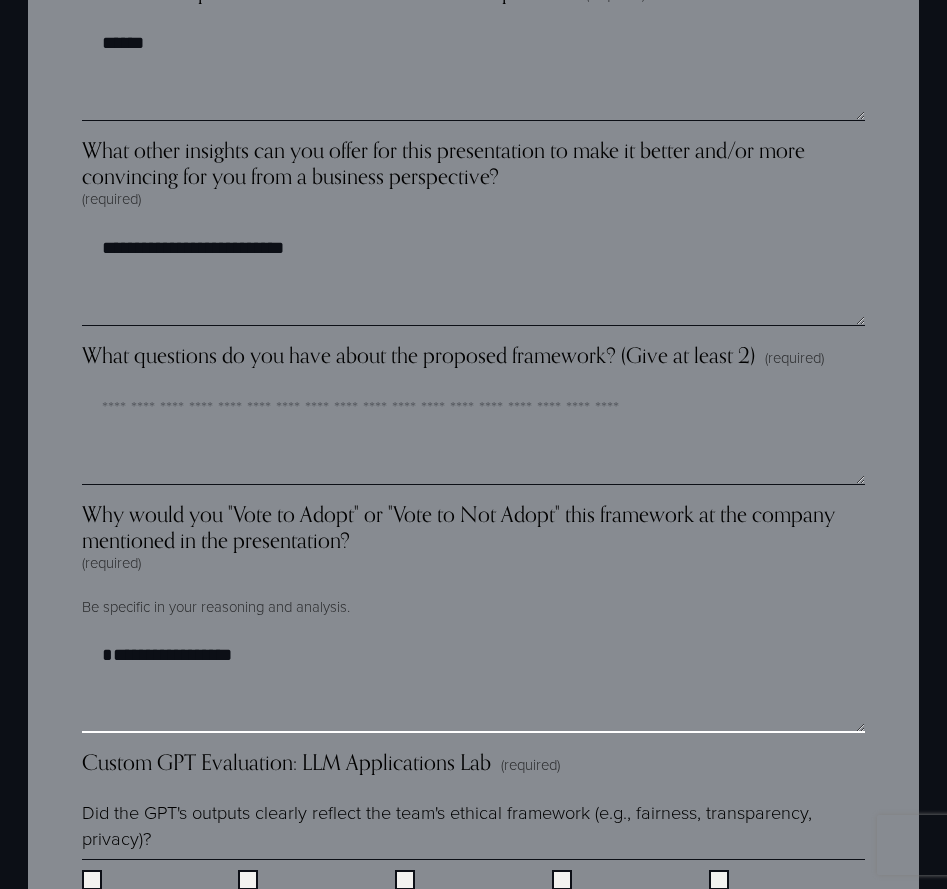 click on "**********" at bounding box center (473, 683) 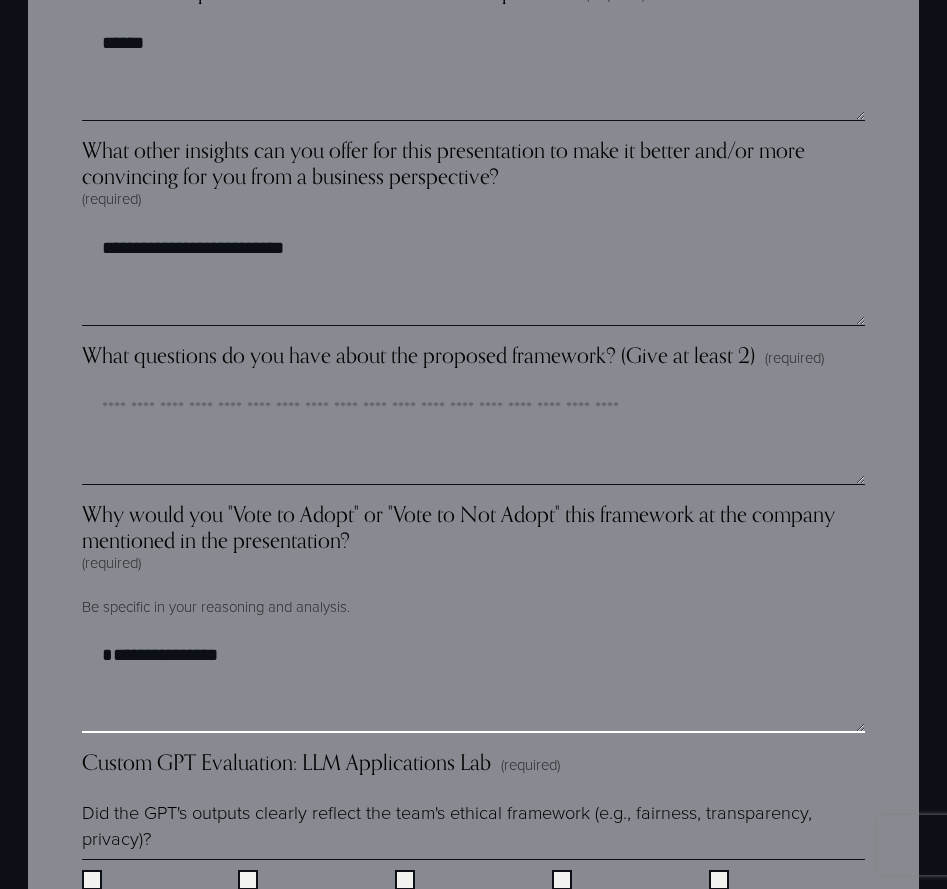 type on "**********" 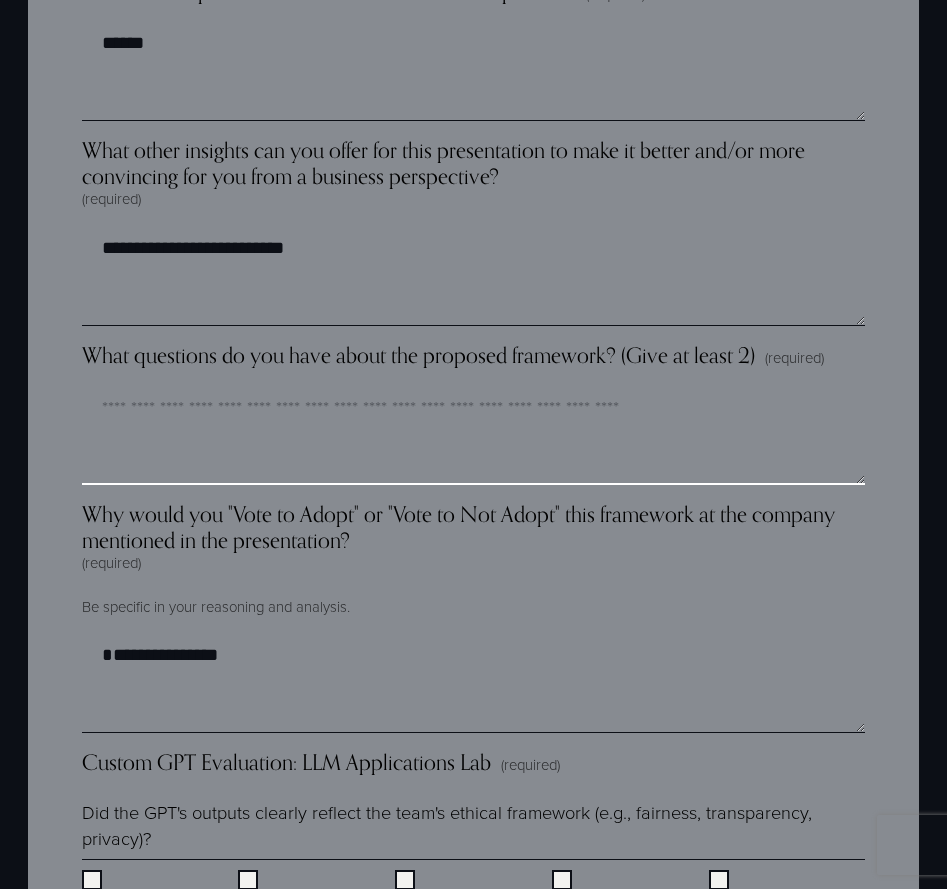 click on "What questions do you have about the proposed framework? (Give at least 2)  (required)" at bounding box center (473, 435) 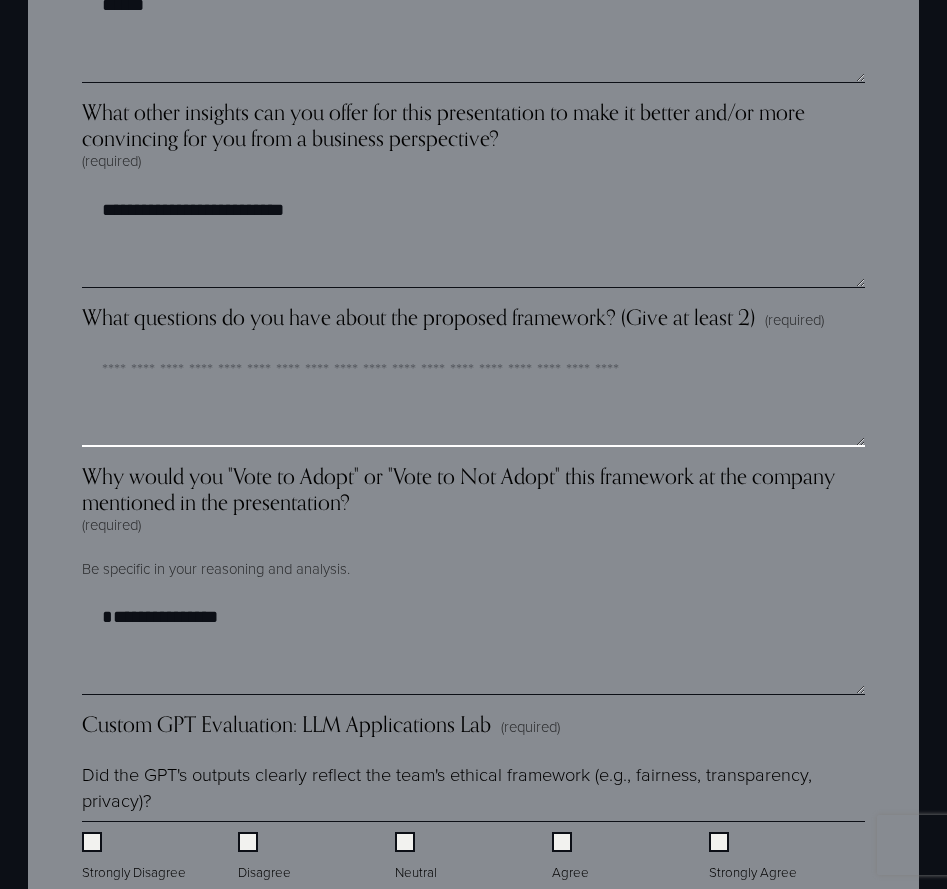 scroll, scrollTop: 3315, scrollLeft: 0, axis: vertical 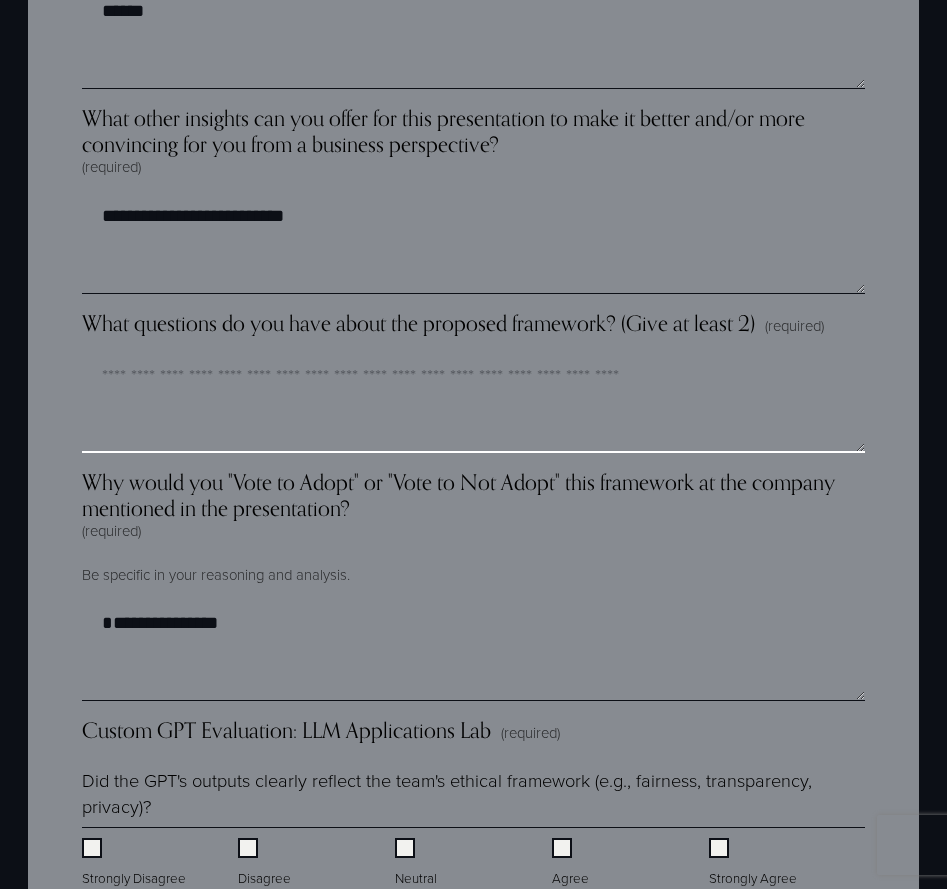 click on "What questions do you have about the proposed framework? (Give at least 2)  (required)" at bounding box center (473, 403) 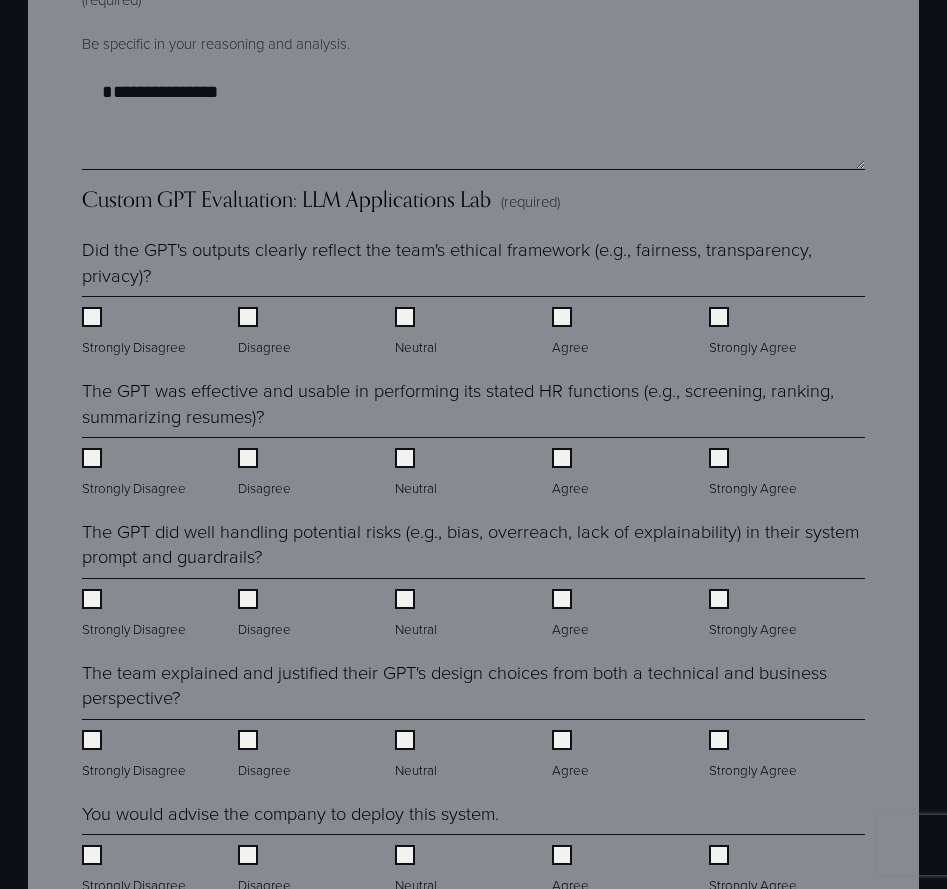 scroll, scrollTop: 3816, scrollLeft: 0, axis: vertical 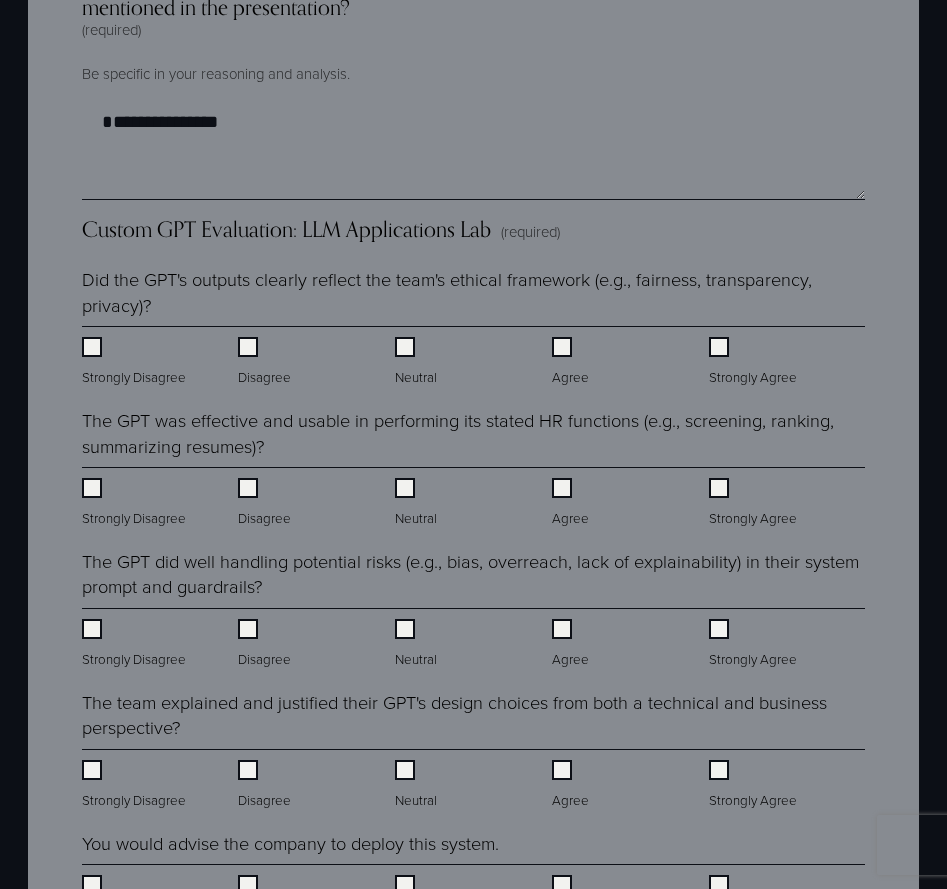 type on "**********" 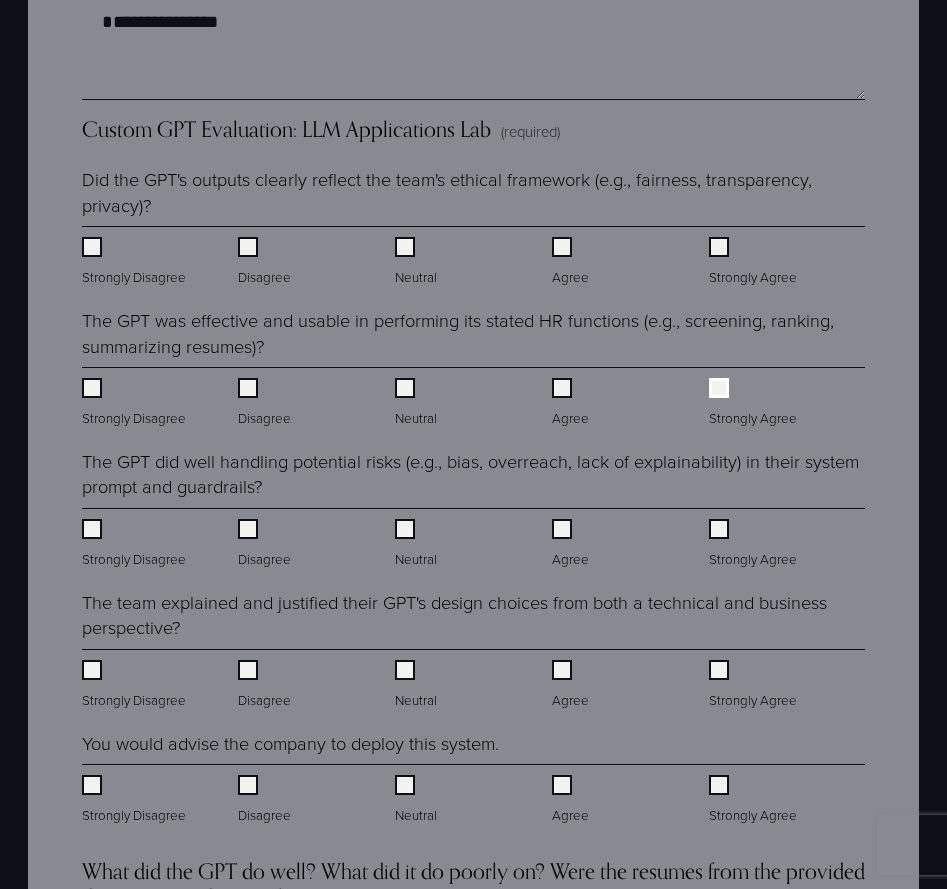 scroll, scrollTop: 3917, scrollLeft: 0, axis: vertical 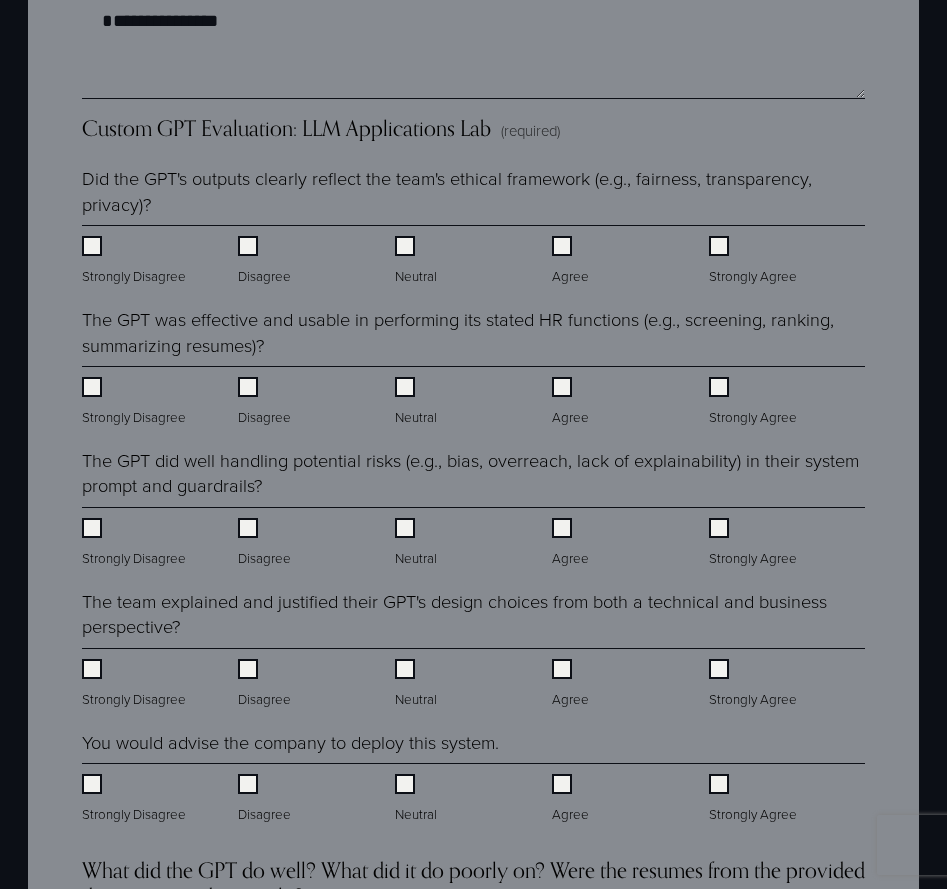 click on "Agree" at bounding box center [572, 402] 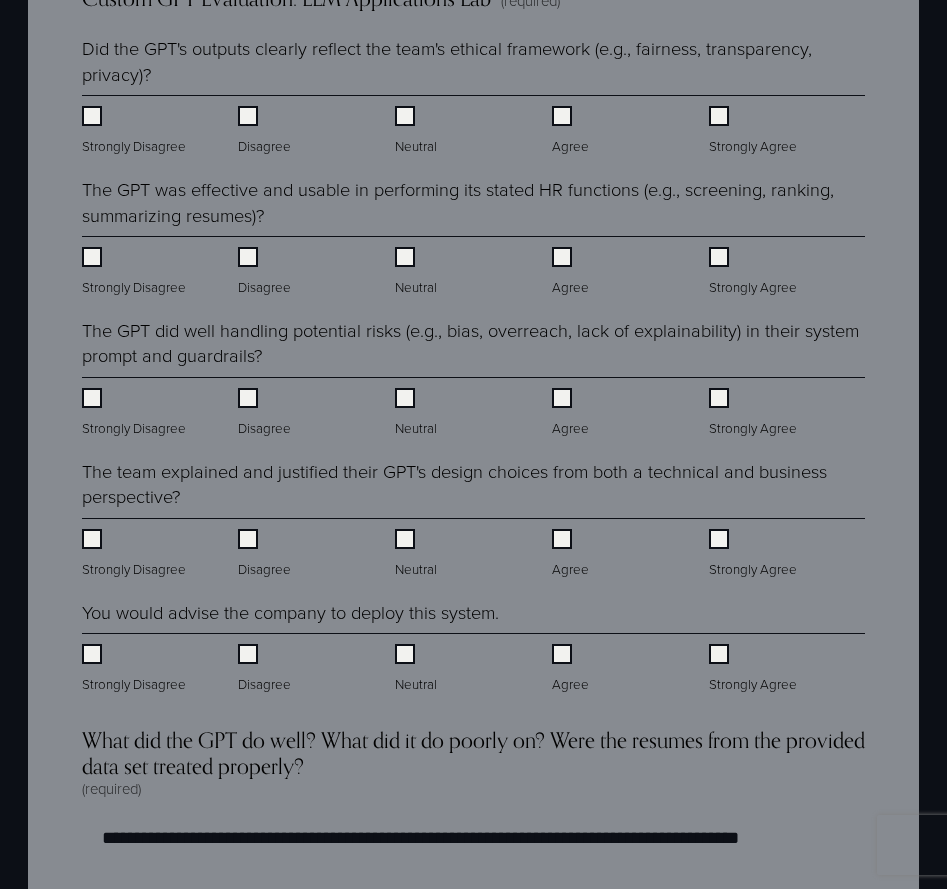 scroll, scrollTop: 4090, scrollLeft: 0, axis: vertical 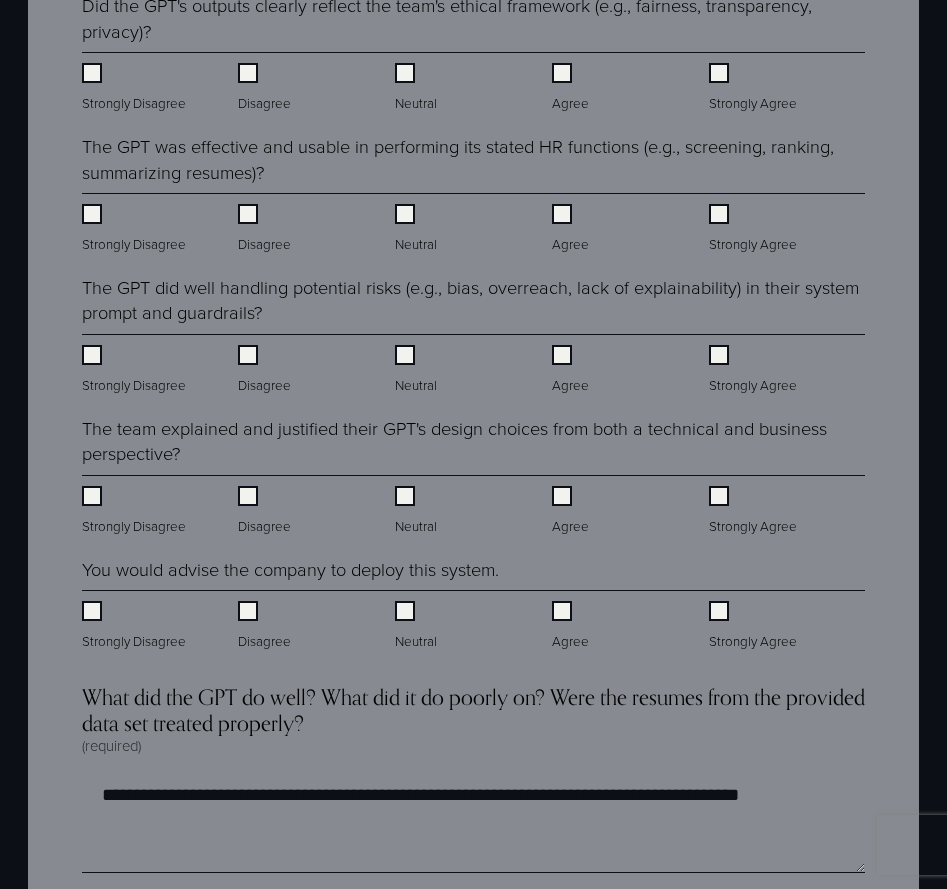 click on "Agree" at bounding box center (572, 511) 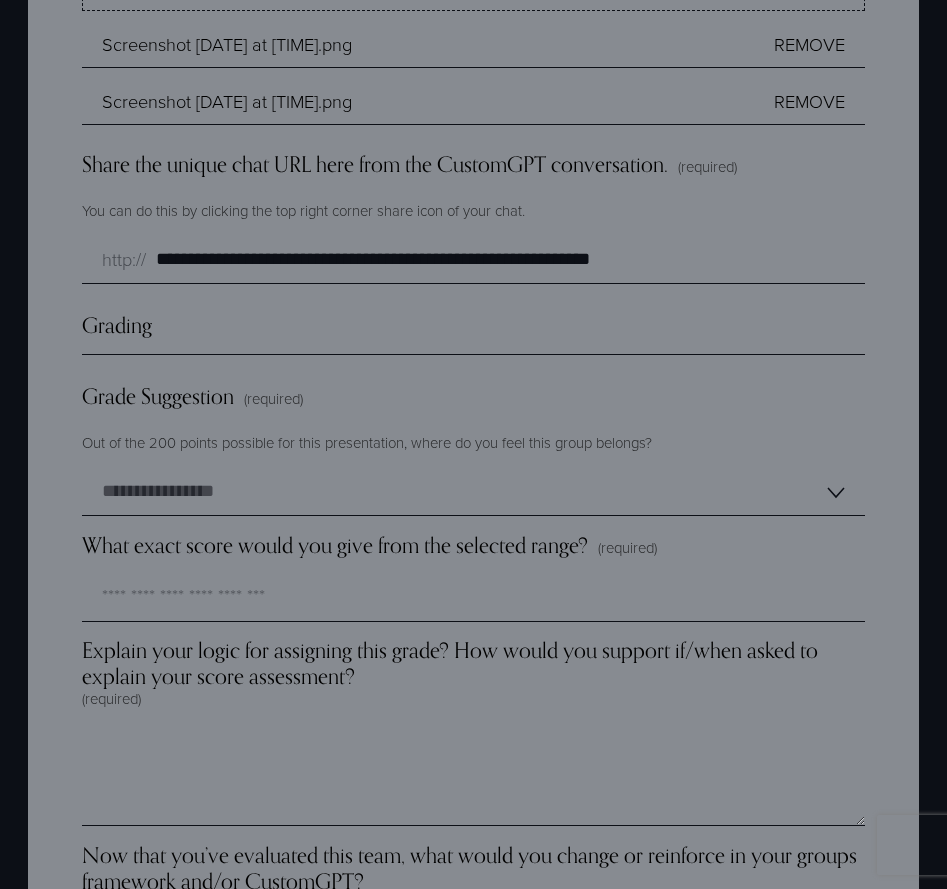 scroll, scrollTop: 5332, scrollLeft: 0, axis: vertical 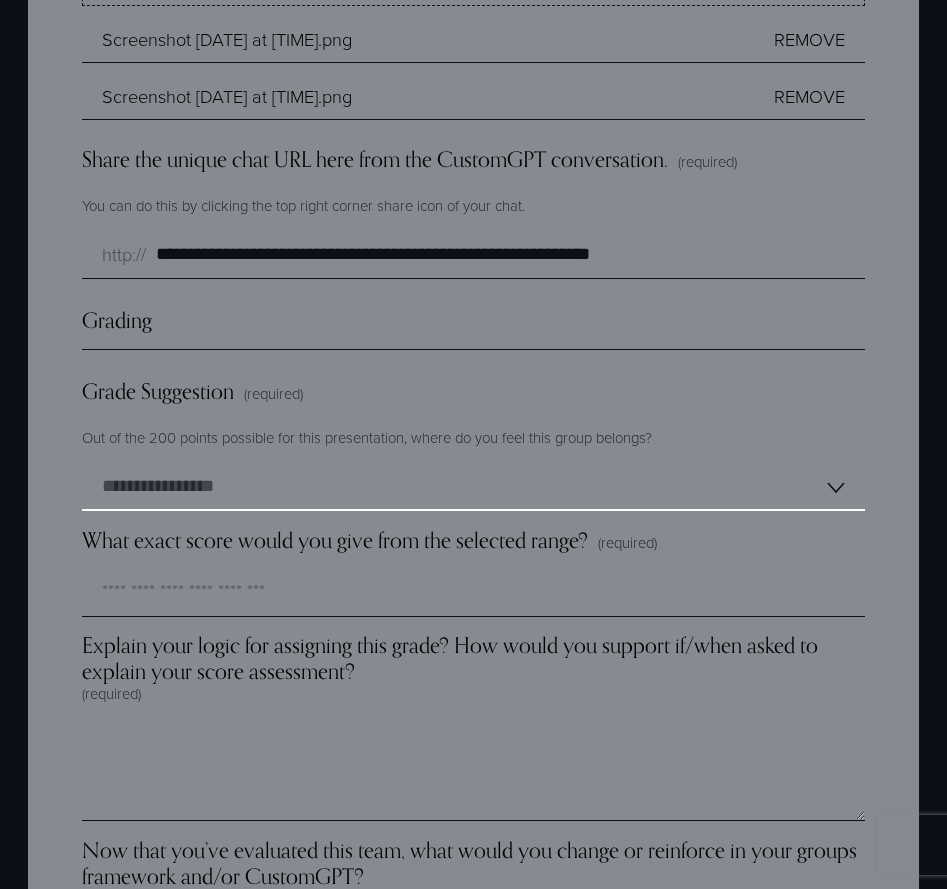 click on "**********" at bounding box center (473, 487) 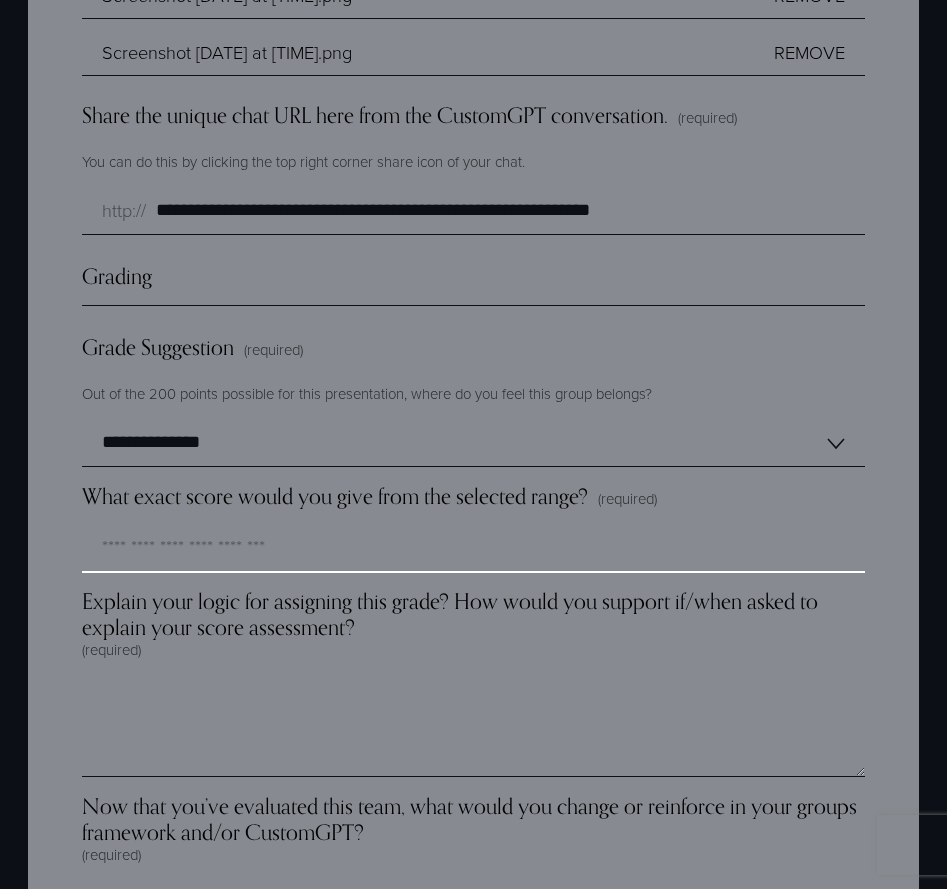 click on "What exact score would you give from the selected range? (required)" at bounding box center (473, 549) 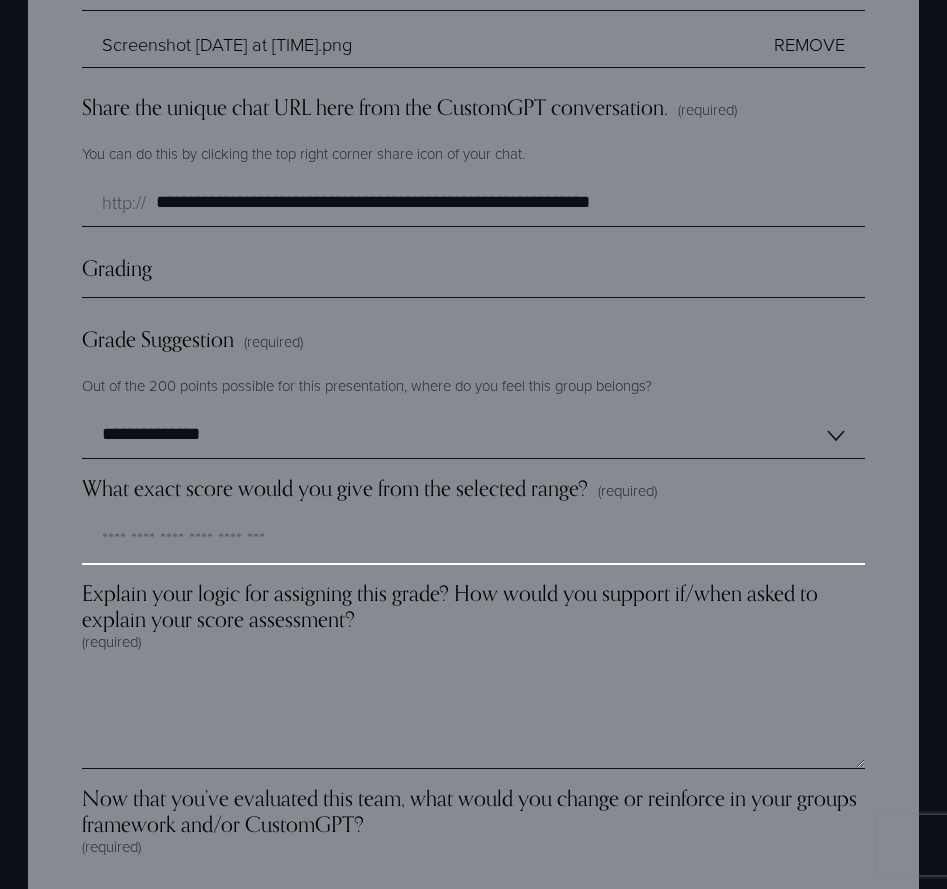 scroll, scrollTop: 5381, scrollLeft: 0, axis: vertical 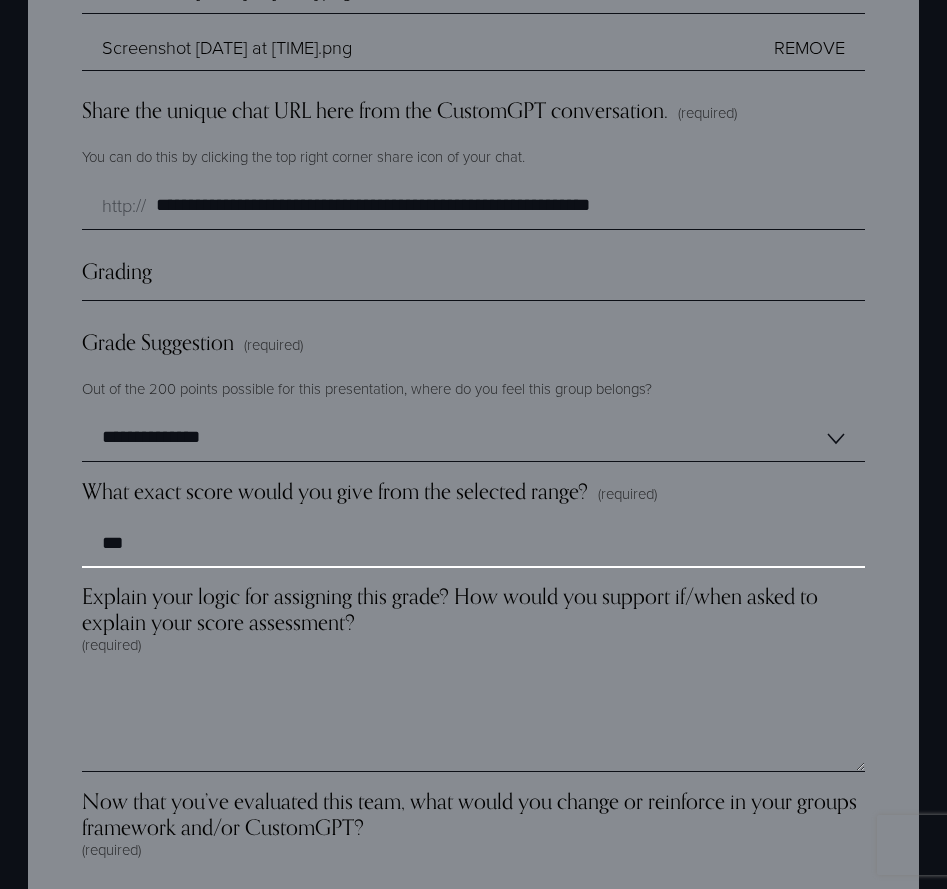 type on "***" 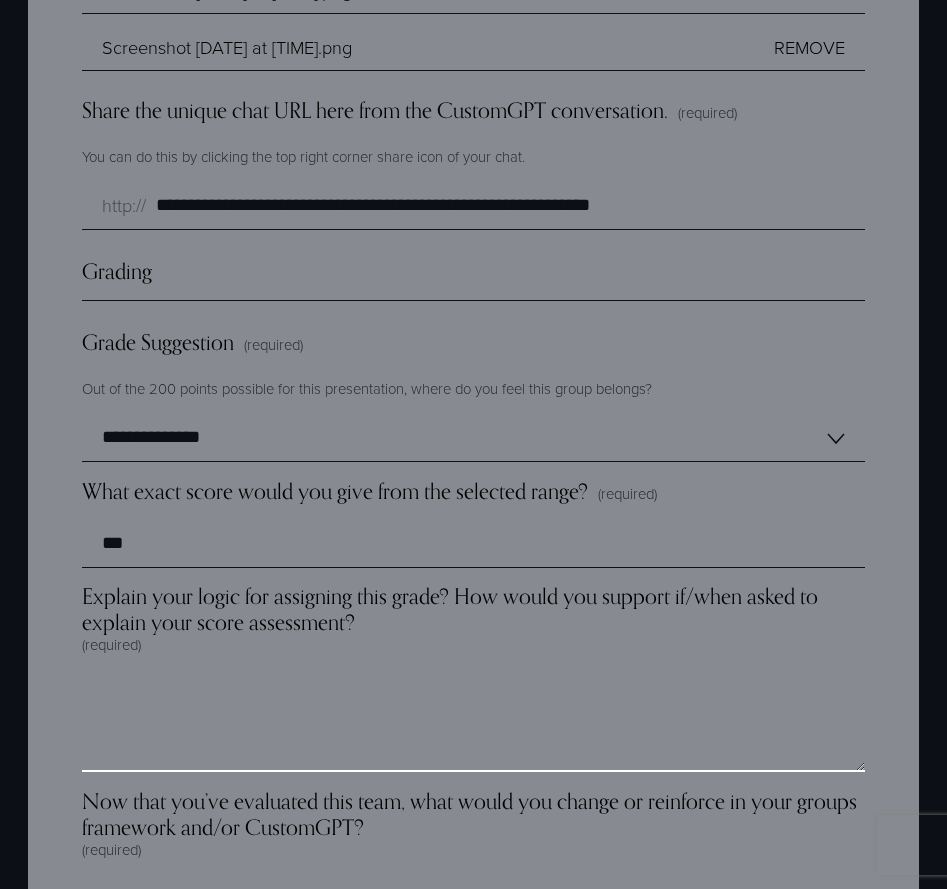 click on "Explain your logic for assigning this grade? How would you support if/when asked to explain  your score assessment? (required)" at bounding box center [473, 722] 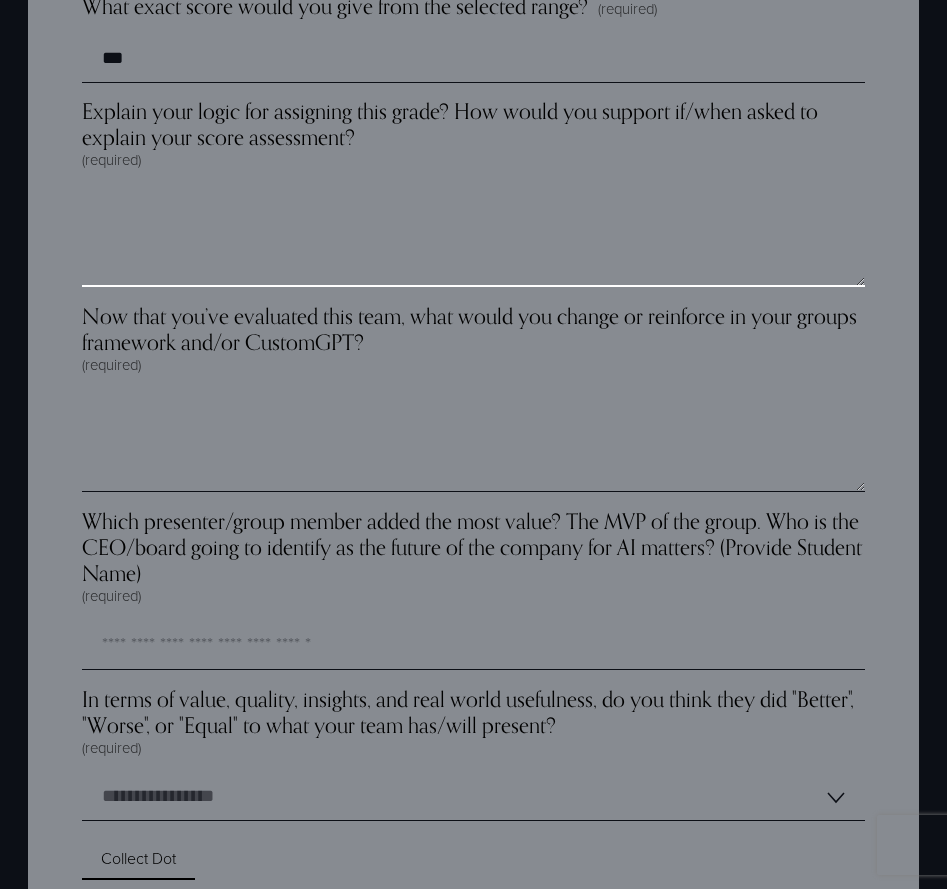 scroll, scrollTop: 5814, scrollLeft: 0, axis: vertical 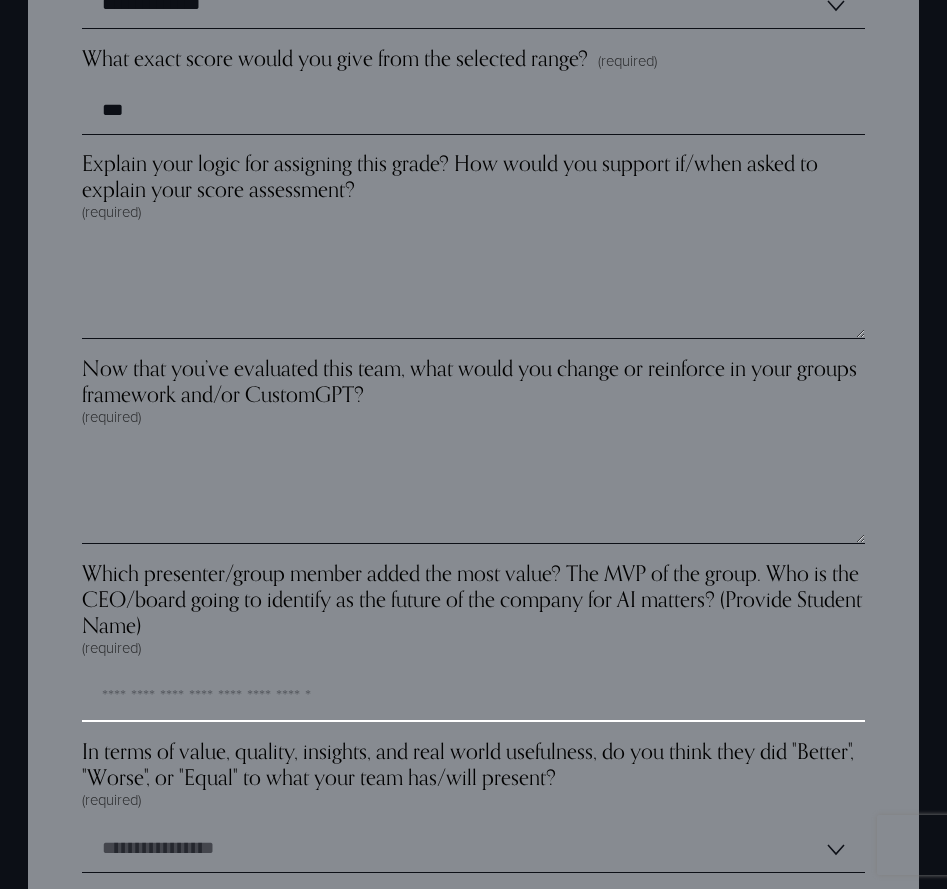 click on "Which presenter/group member added the most value? The MVP of the group. Who is the CEO/board going to identify as the future of the company for AI matters? (Provide Student Name) (required)" at bounding box center [473, 698] 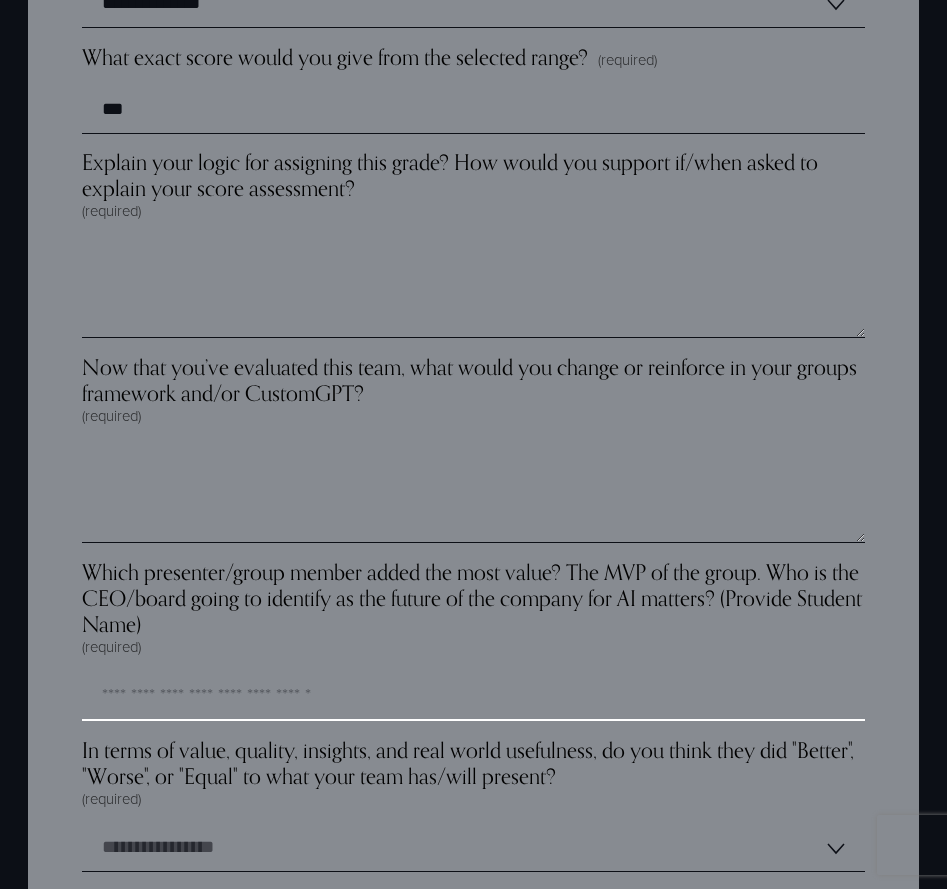 scroll, scrollTop: 5813, scrollLeft: 0, axis: vertical 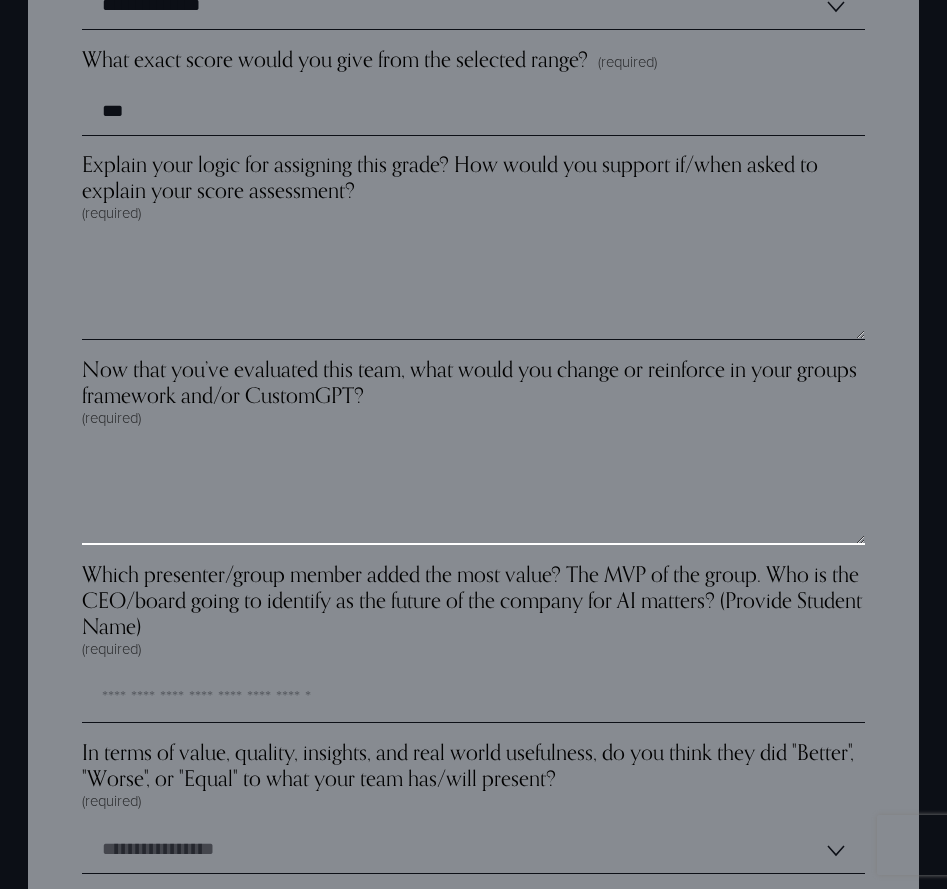 click on "Now that you’ve evaluated this team, what would you change or reinforce in your groups framework and/or CustomGPT? (required)" at bounding box center [473, 495] 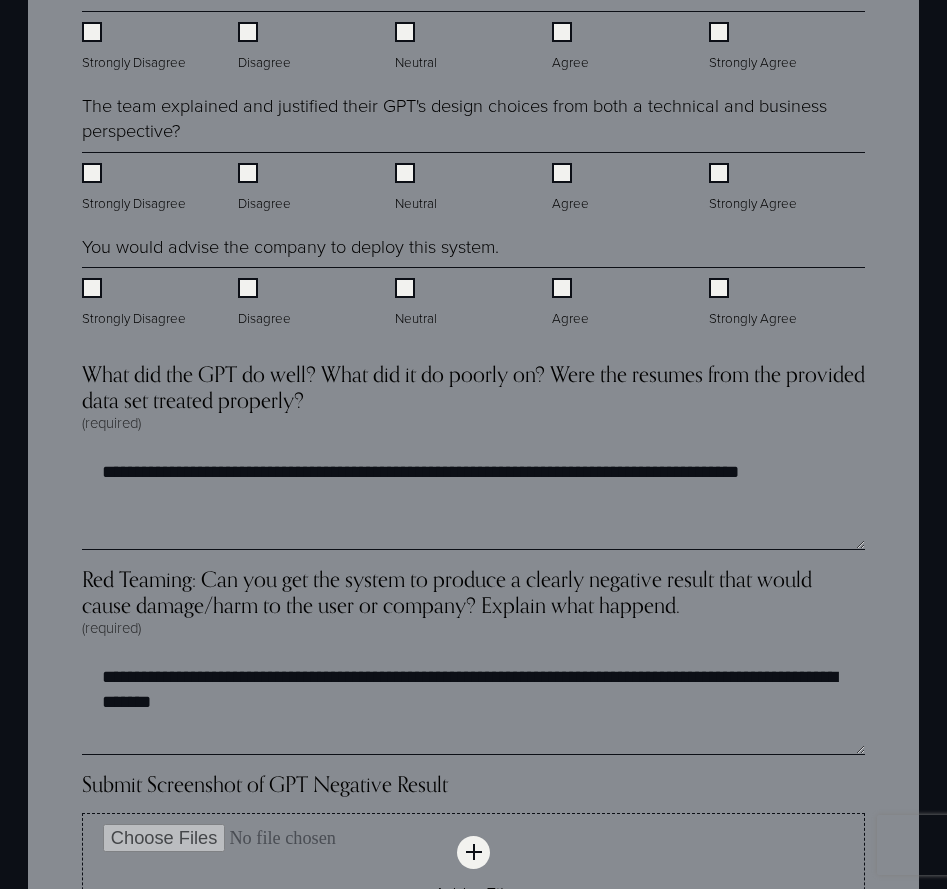 scroll, scrollTop: 4416, scrollLeft: 0, axis: vertical 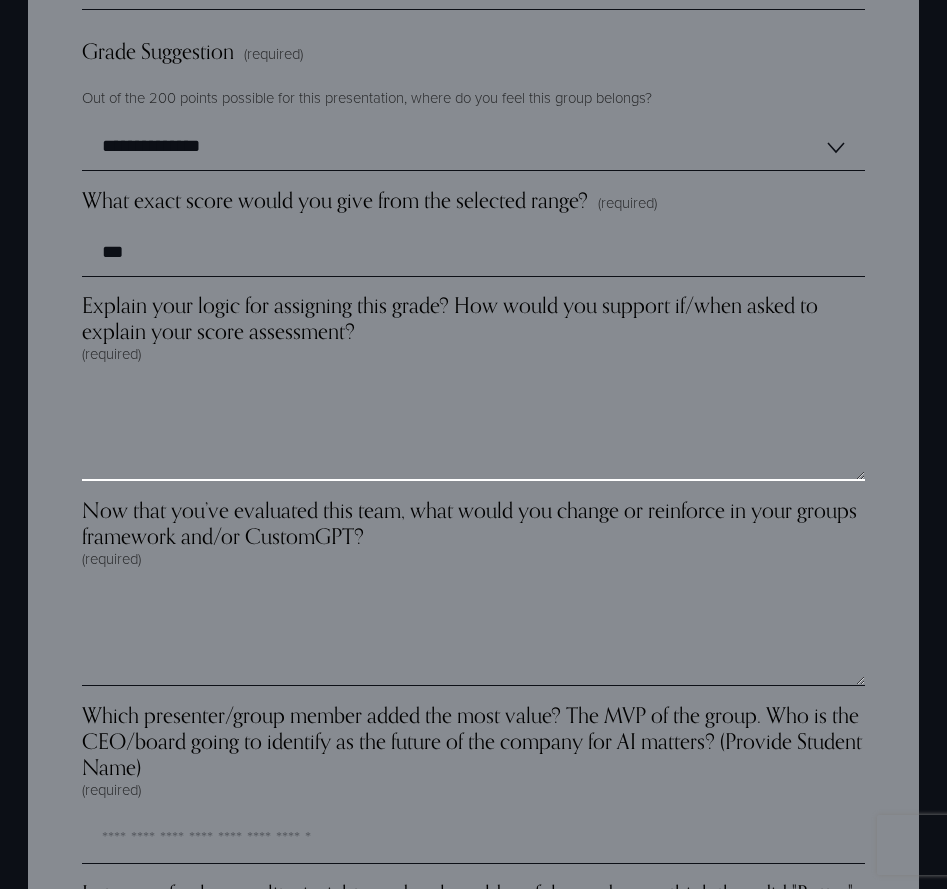 click on "Explain your logic for assigning this grade? How would you support if/when asked to explain  your score assessment? (required)" at bounding box center (473, 431) 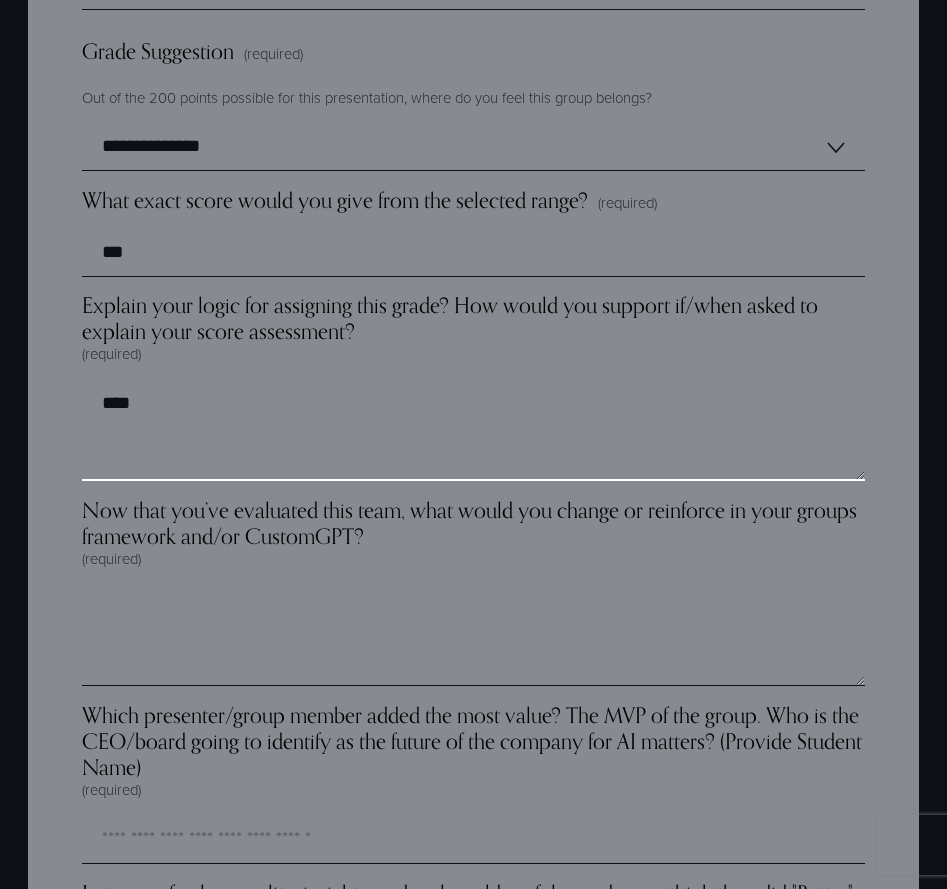 type on "***" 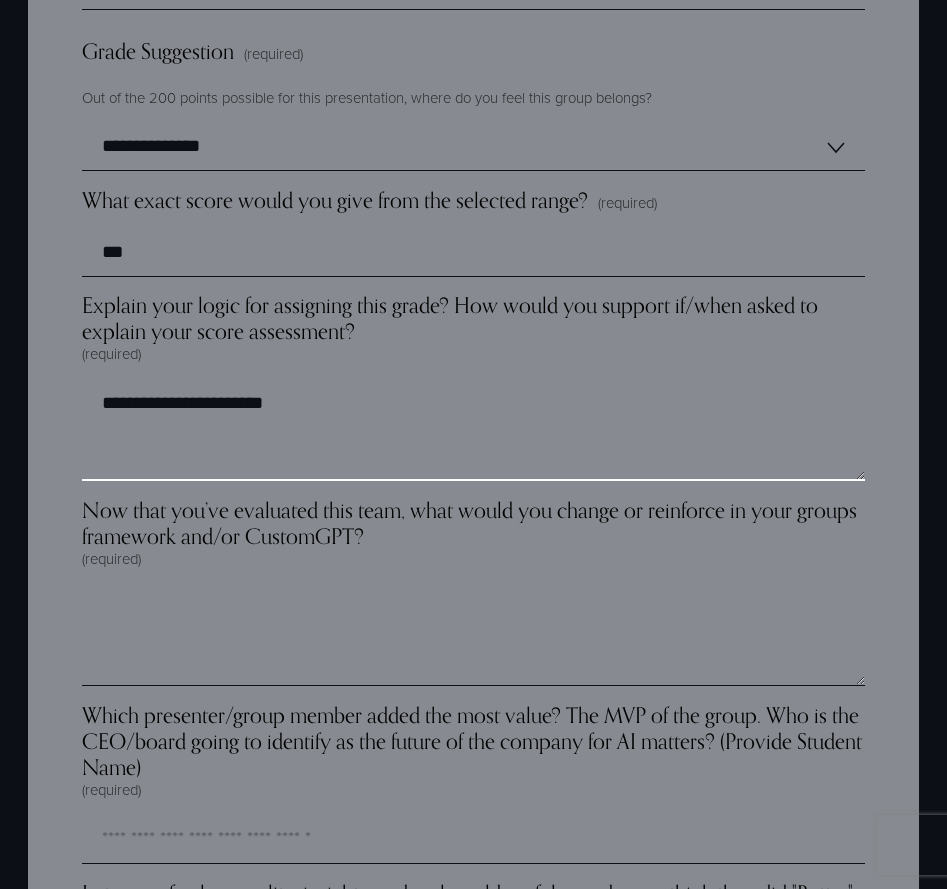 type on "**********" 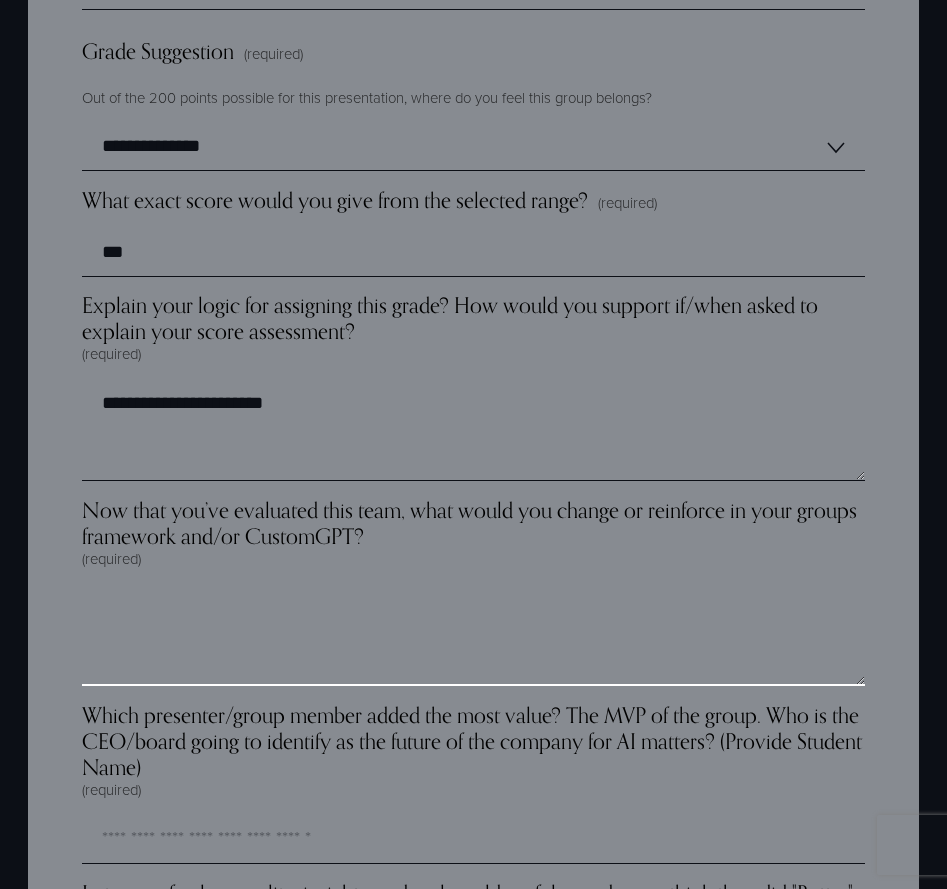 click on "Now that you’ve evaluated this team, what would you change or reinforce in your groups framework and/or CustomGPT? (required)" at bounding box center (473, 636) 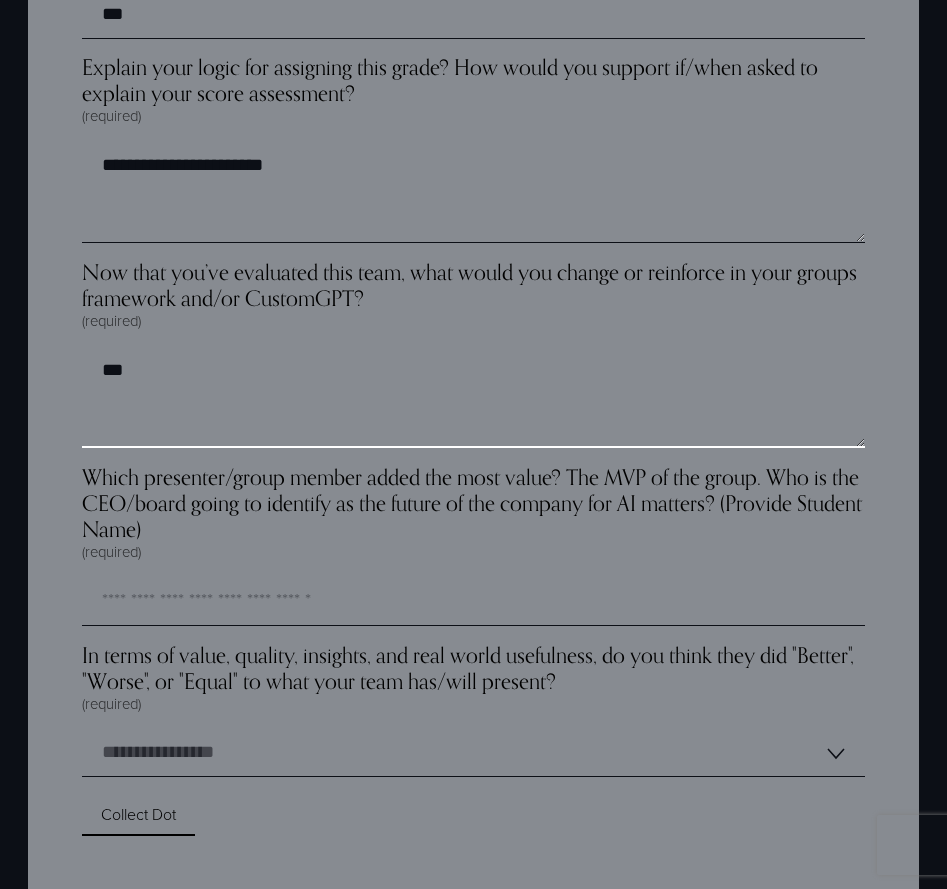 scroll, scrollTop: 5907, scrollLeft: 0, axis: vertical 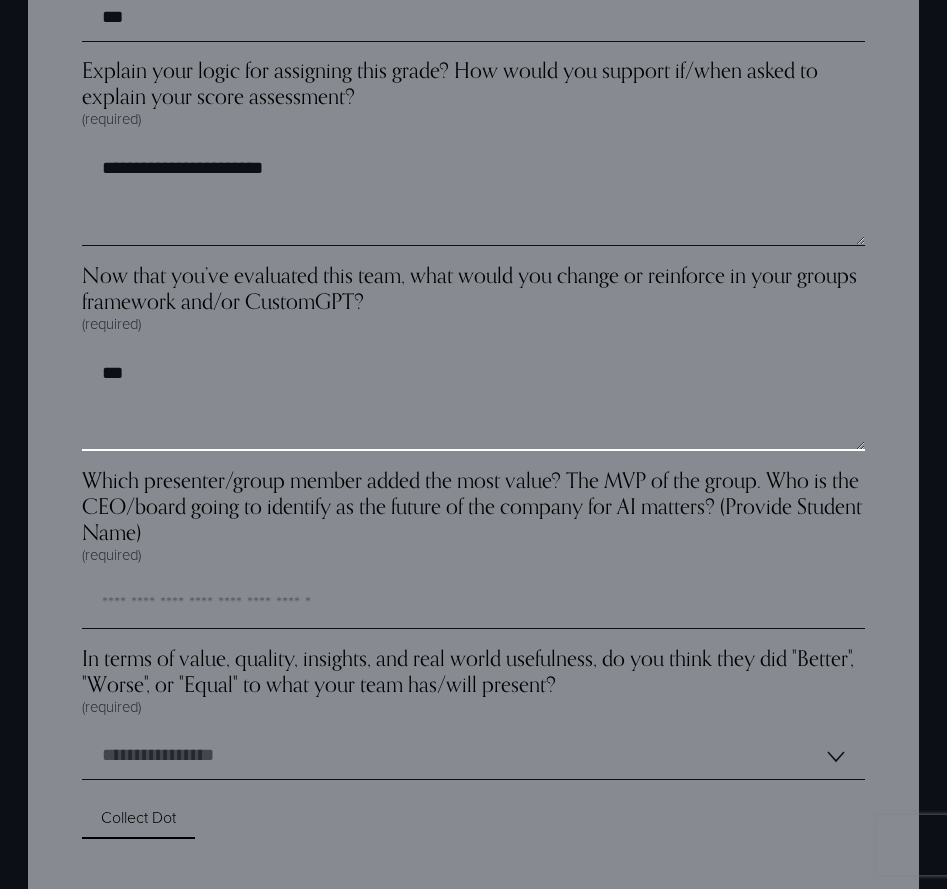 type on "***" 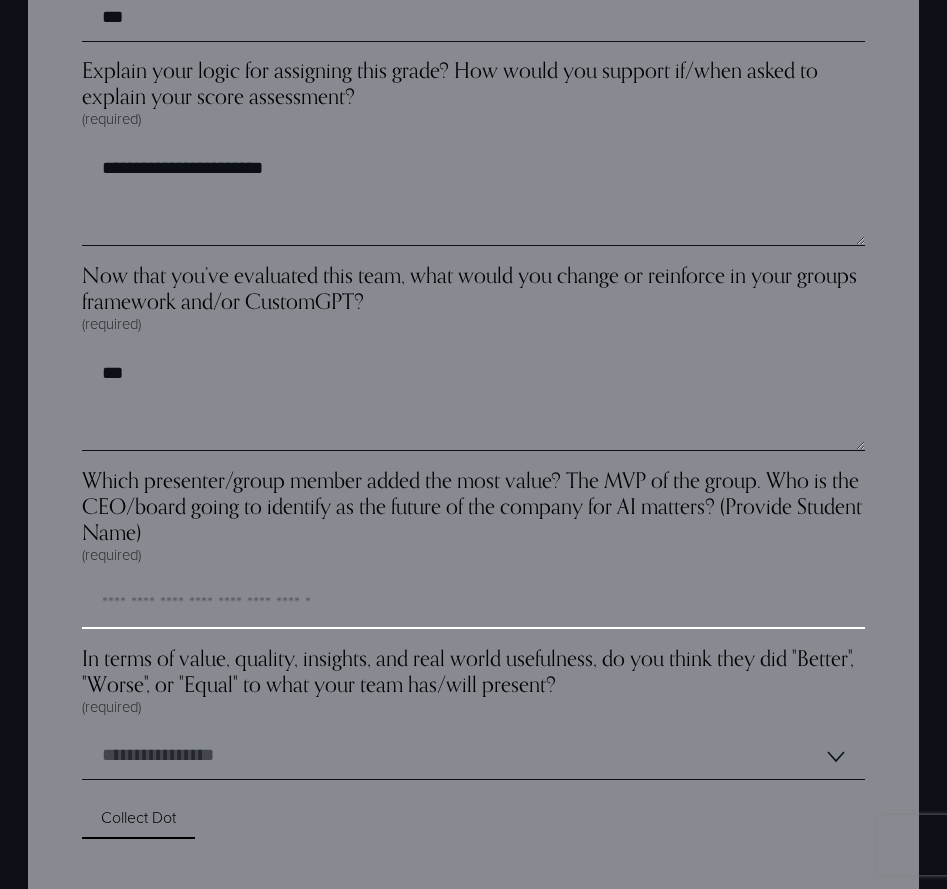 click on "Which presenter/group member added the most value? The MVP of the group. Who is the CEO/board going to identify as the future of the company for AI matters? (Provide Student Name) (required)" at bounding box center [473, 605] 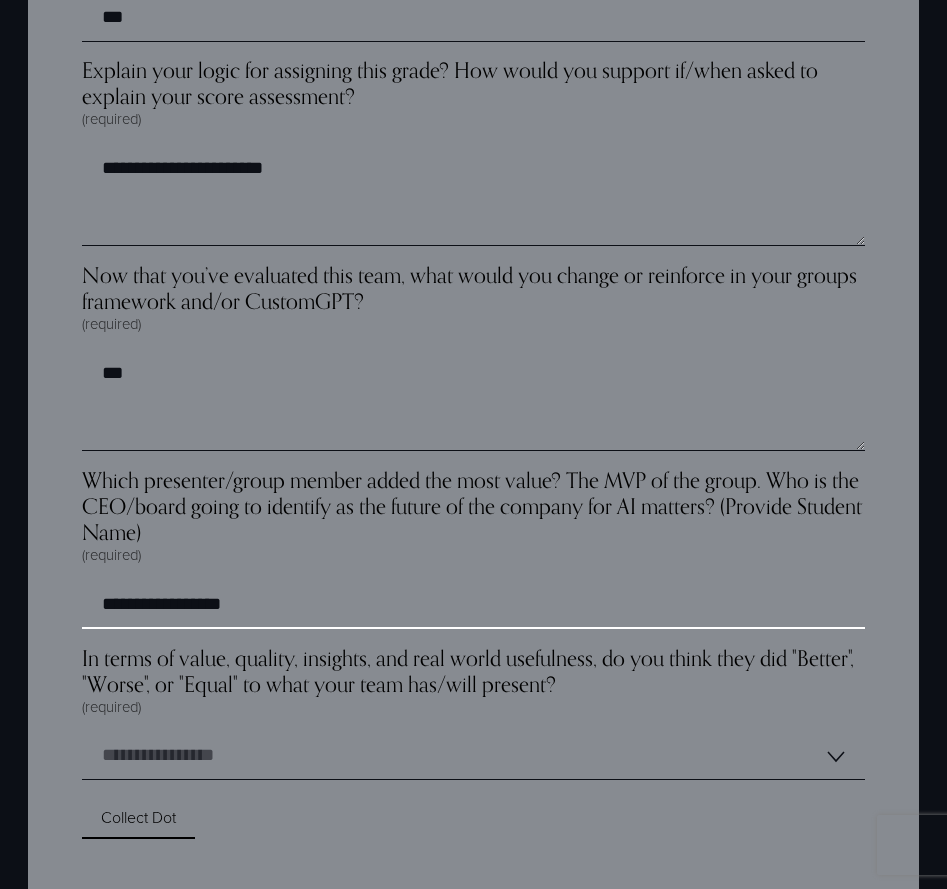 click on "**********" at bounding box center [473, 605] 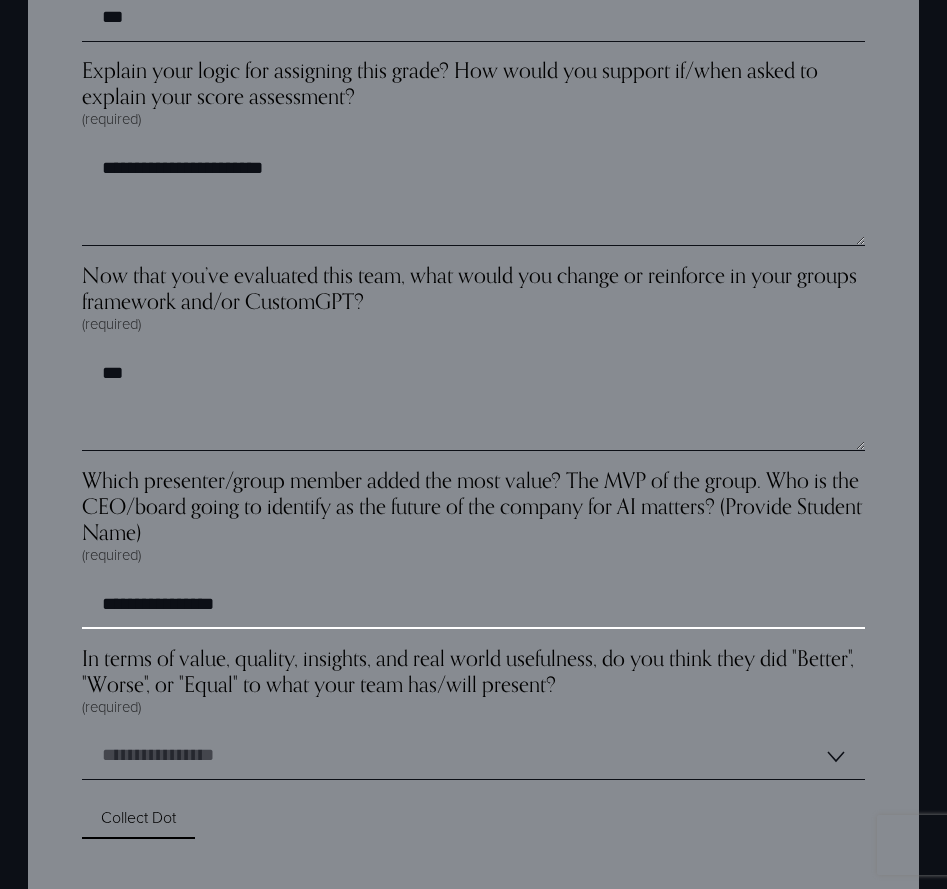 type on "**********" 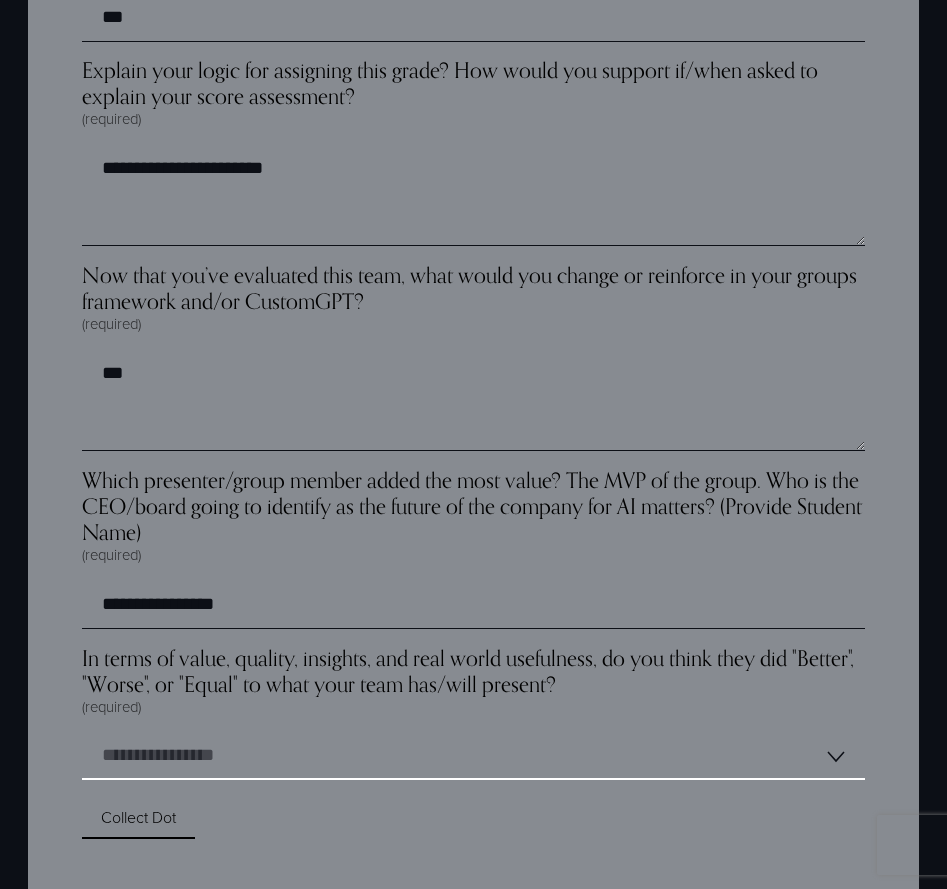 click on "**********" at bounding box center (473, 756) 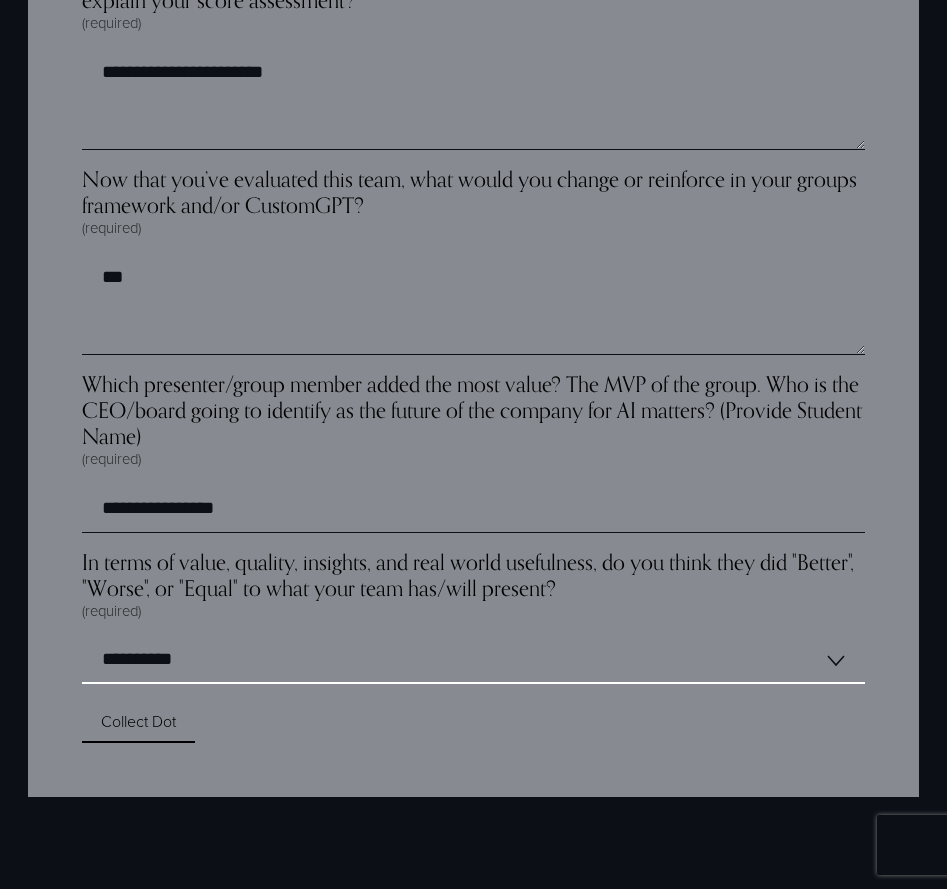 scroll, scrollTop: 6020, scrollLeft: 0, axis: vertical 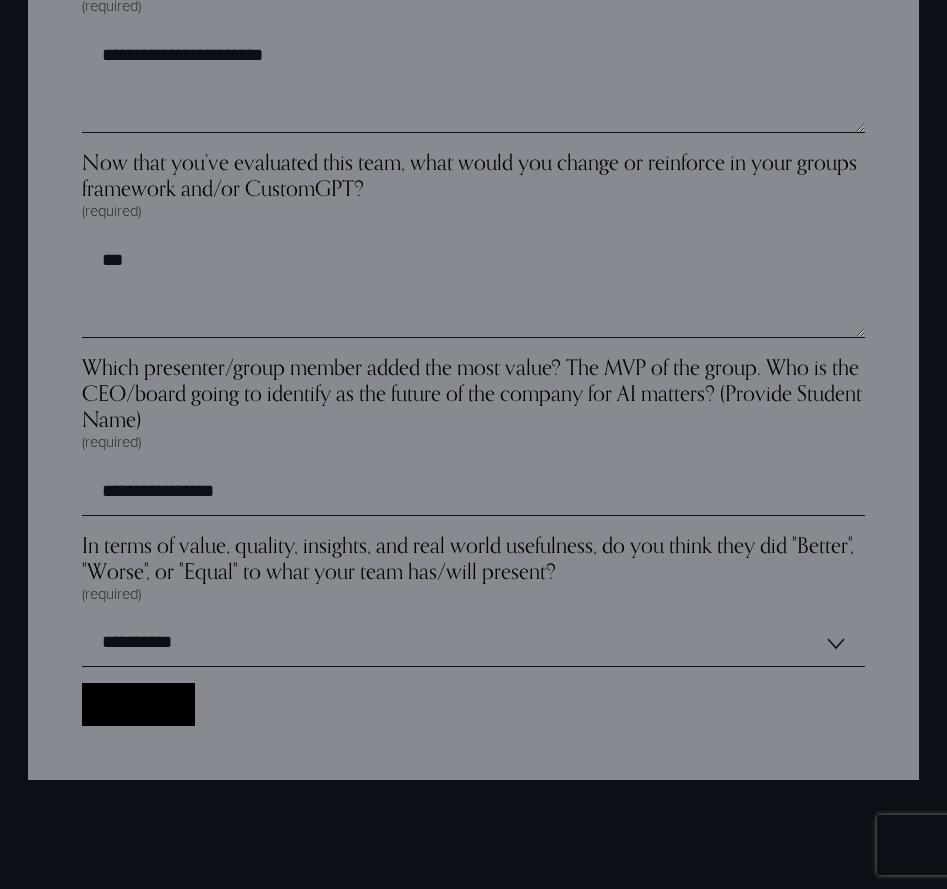 click on "Collect Dot Collect Dot" at bounding box center (138, 704) 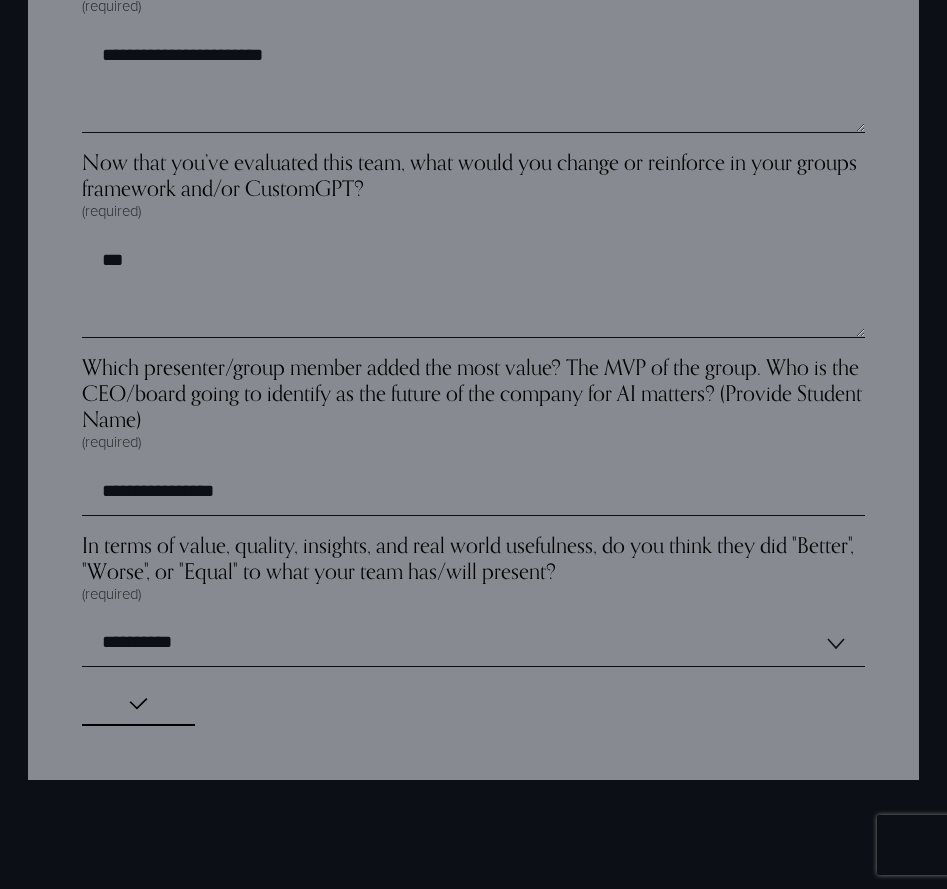 scroll, scrollTop: 1092, scrollLeft: 0, axis: vertical 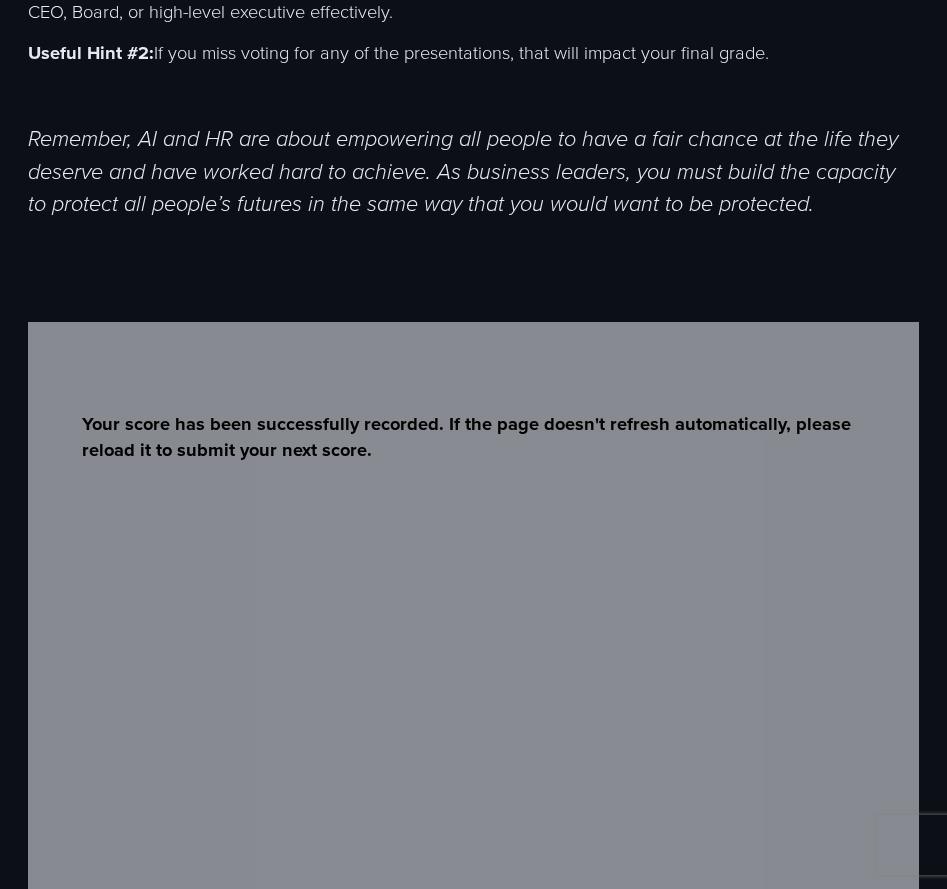 click on "Your score has been successfully recorded. If the page doesn't refresh automatically, please reload it to submit your next score." at bounding box center [473, 3014] 